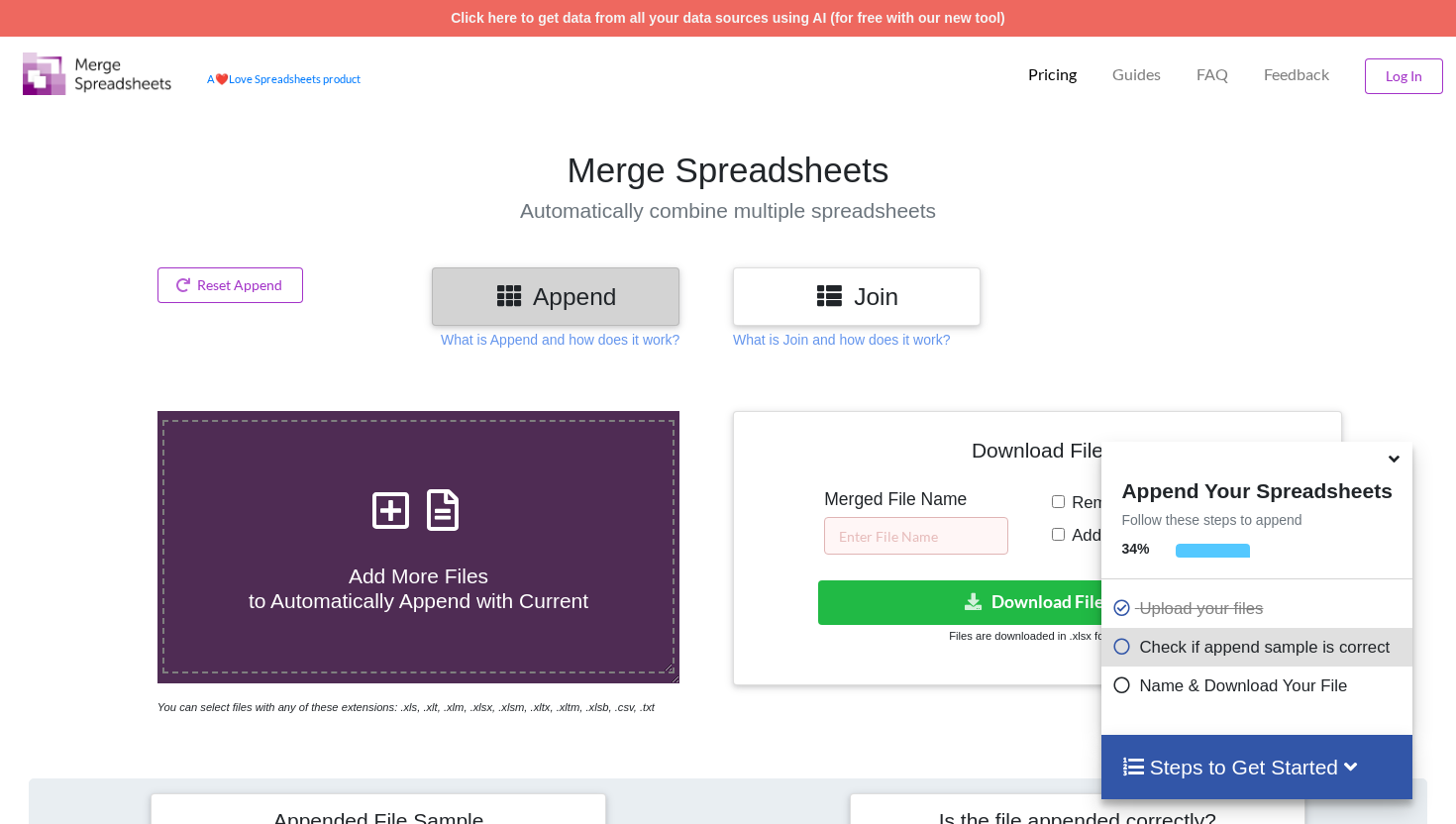 scroll, scrollTop: 1069, scrollLeft: 0, axis: vertical 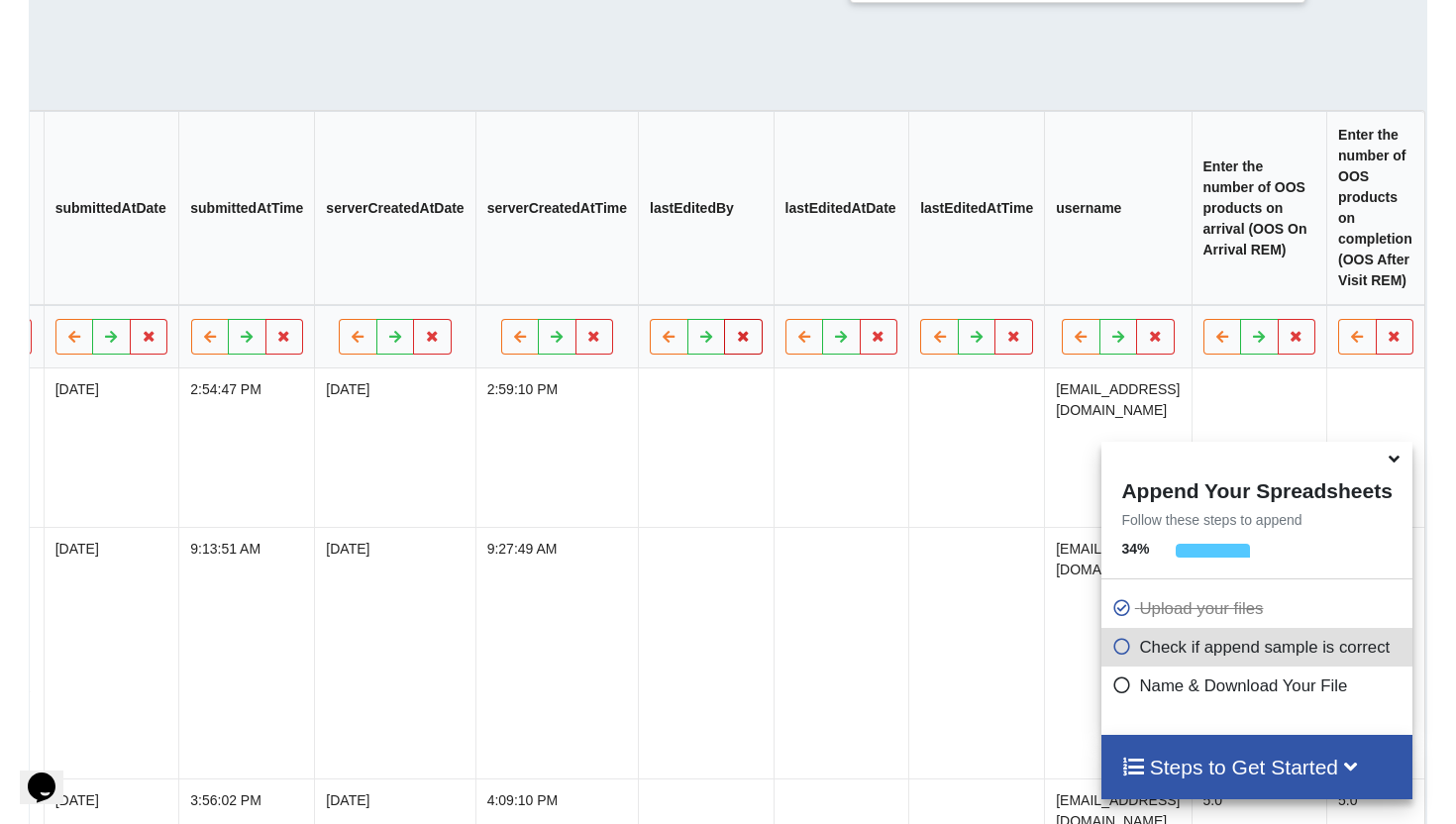 click at bounding box center [744, 337] 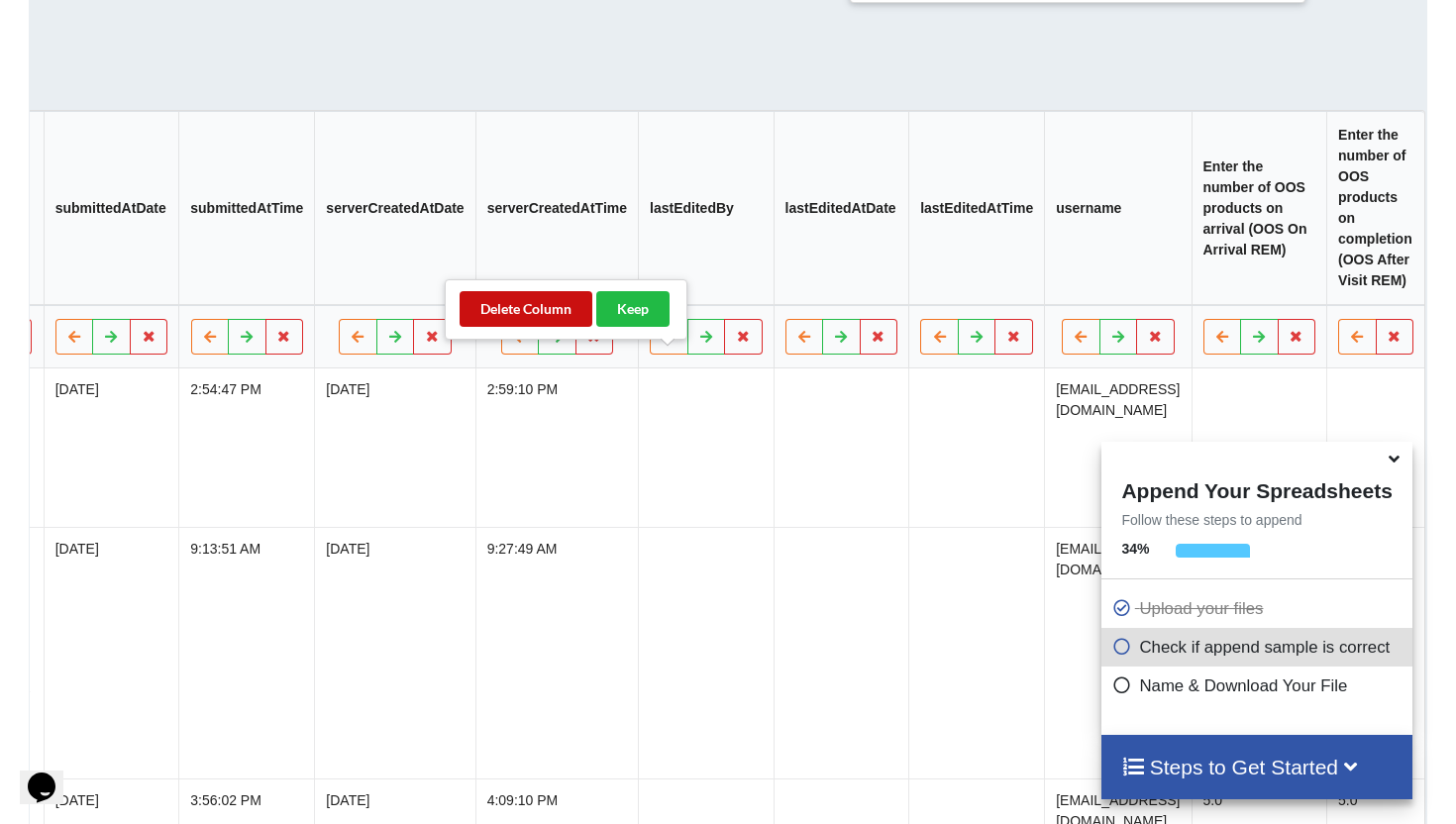 click on "Delete Column" at bounding box center (526, 309) 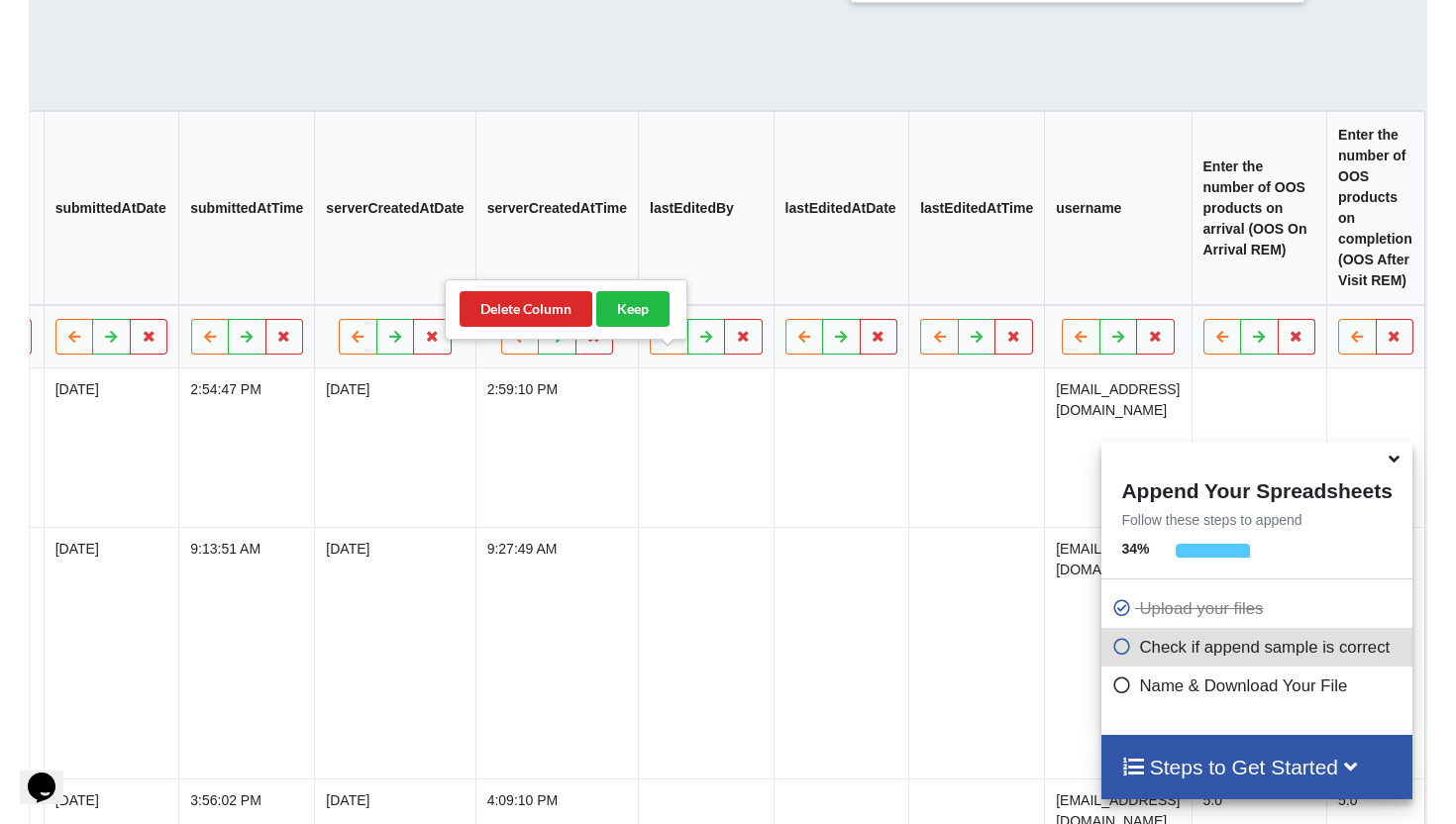 scroll, scrollTop: 0, scrollLeft: 1881, axis: horizontal 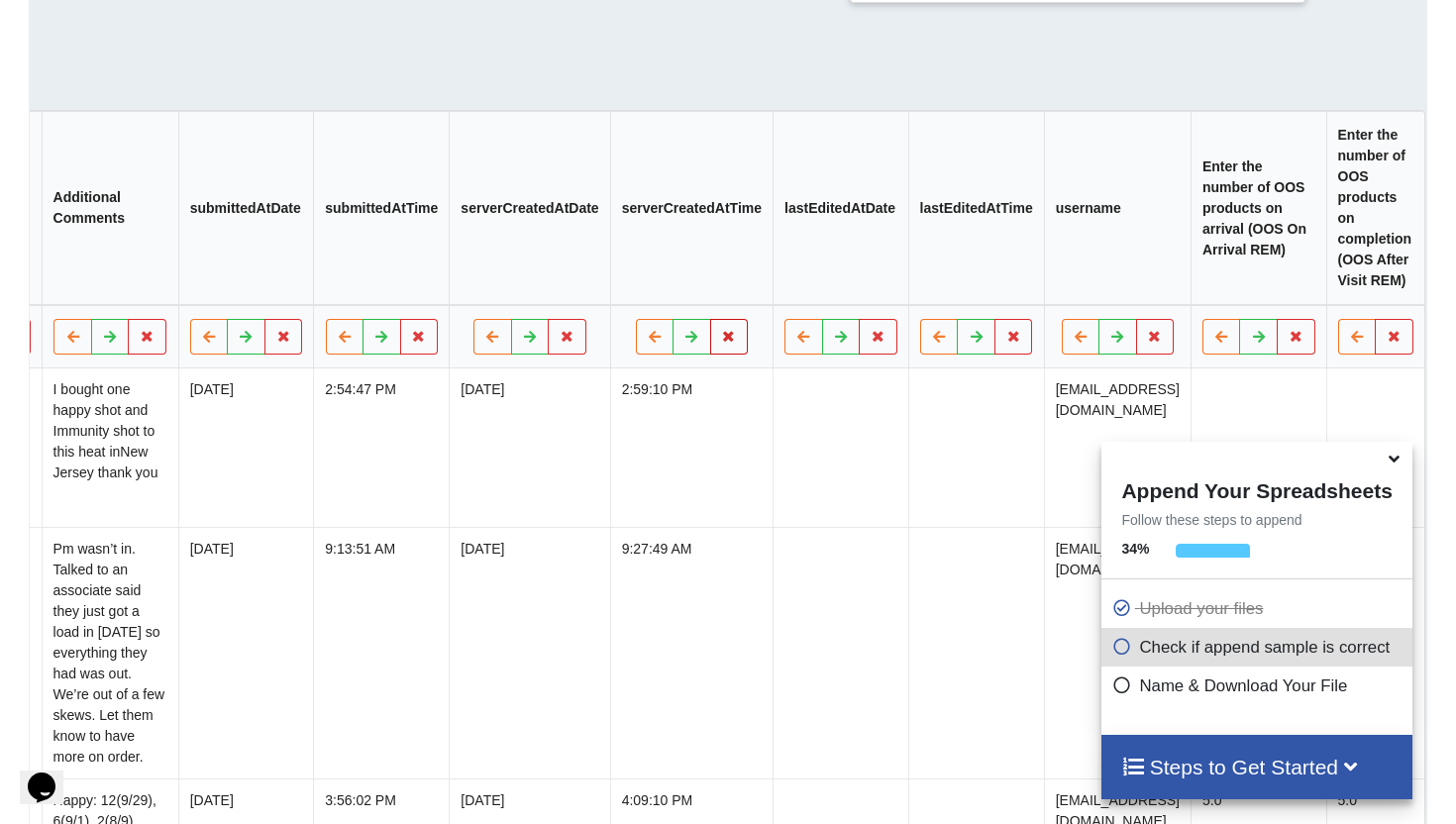 click at bounding box center (729, 337) 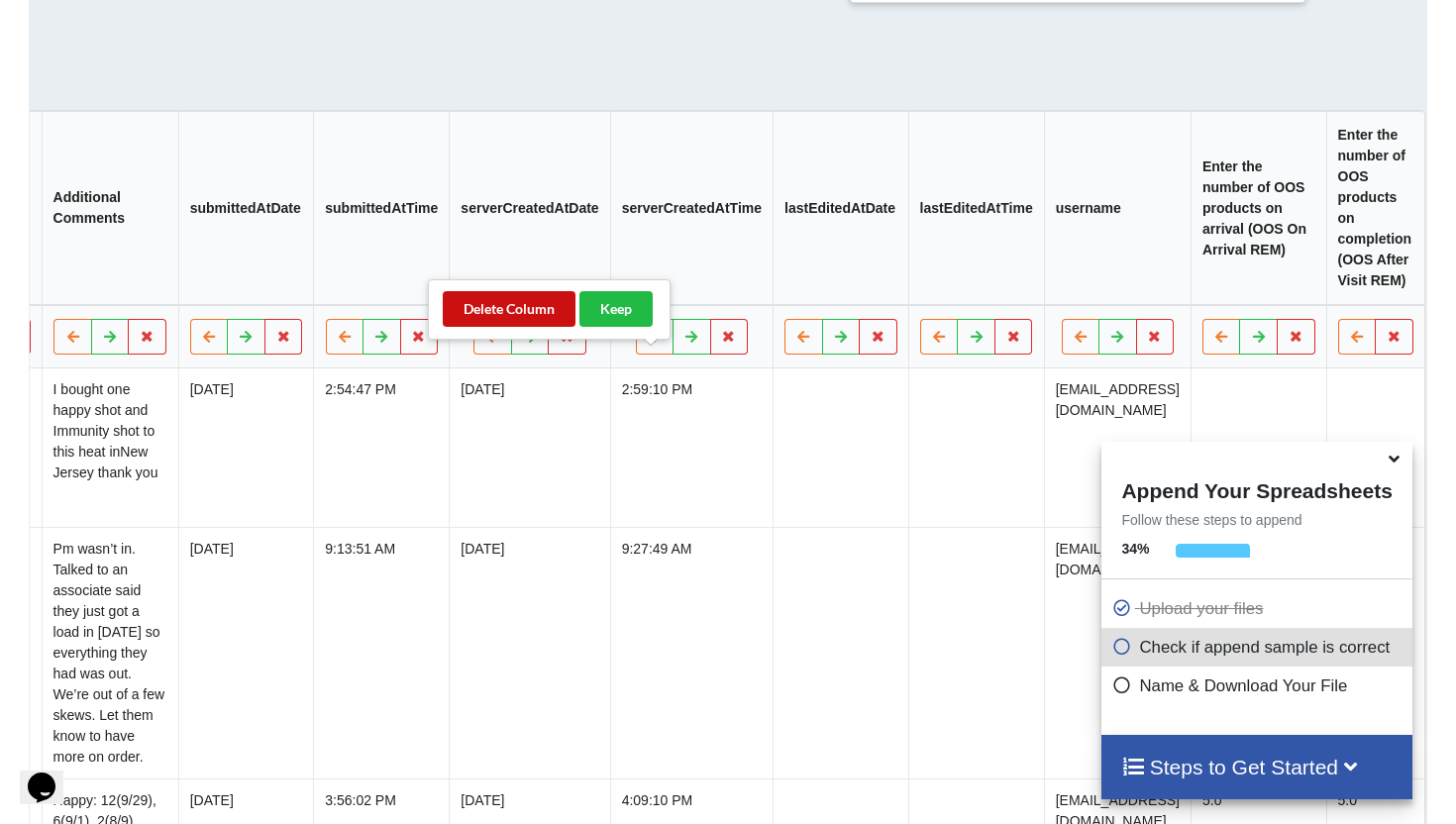 click on "Delete Column" at bounding box center (509, 309) 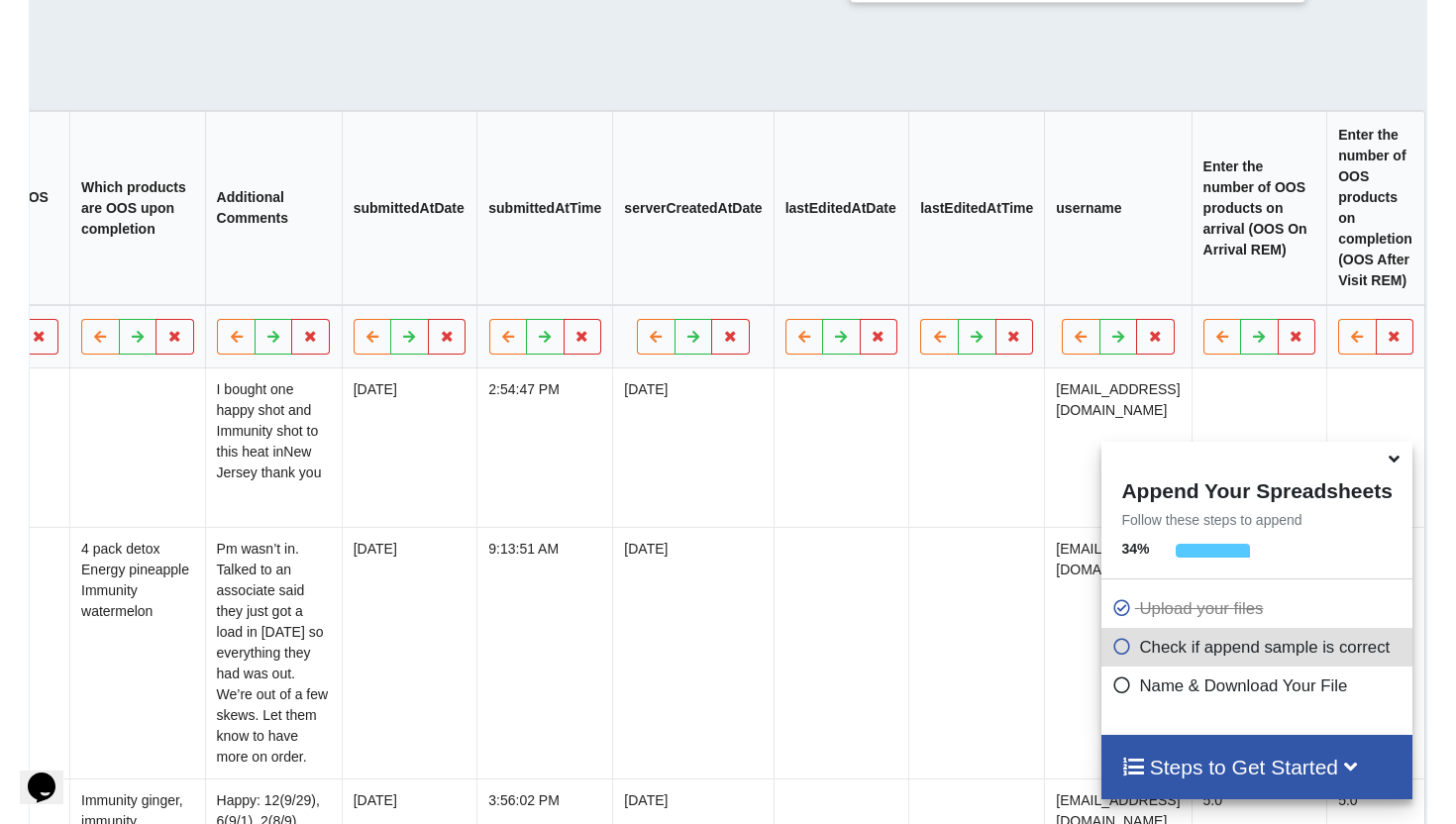 scroll, scrollTop: 0, scrollLeft: 1712, axis: horizontal 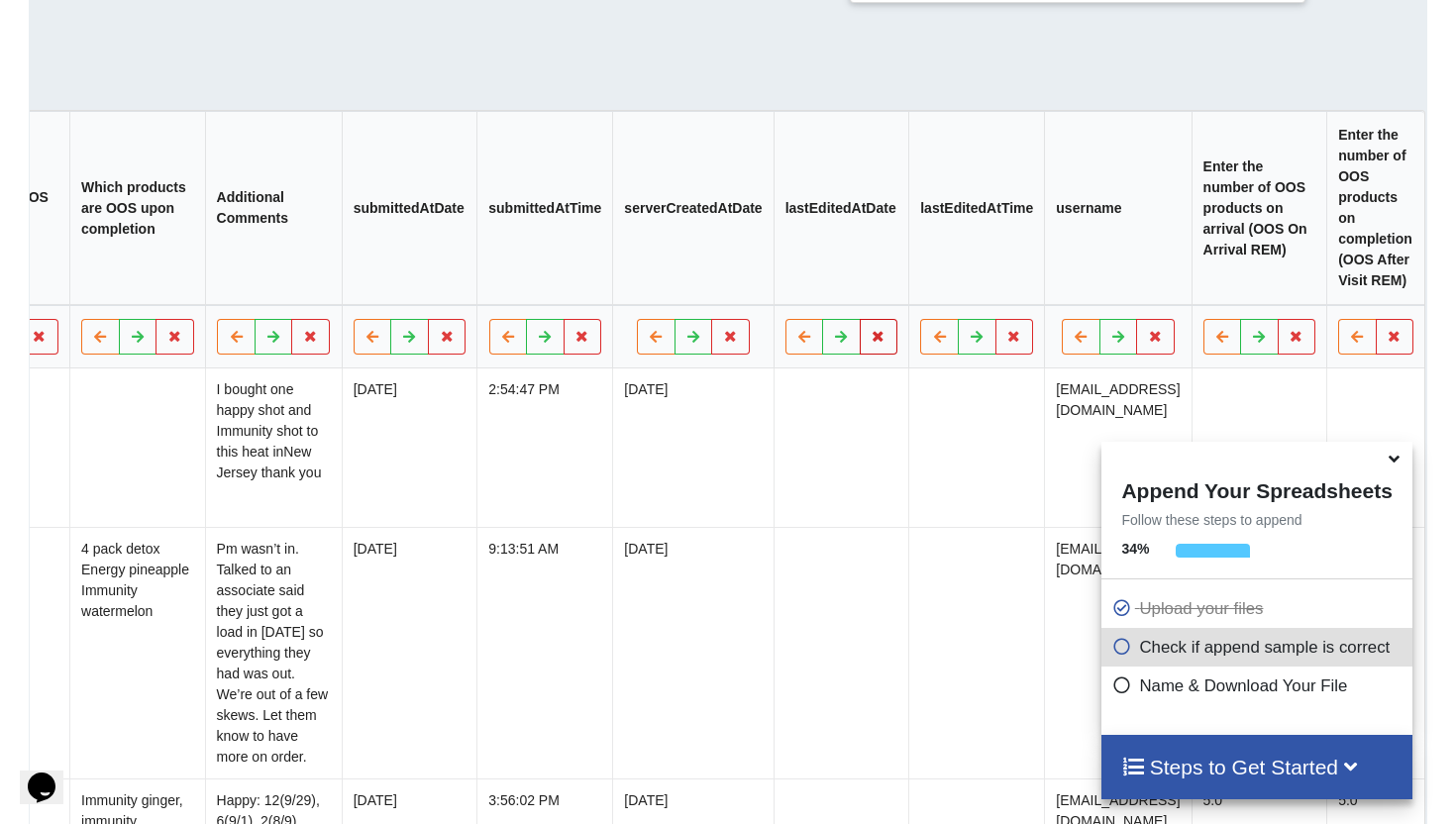 click at bounding box center (879, 337) 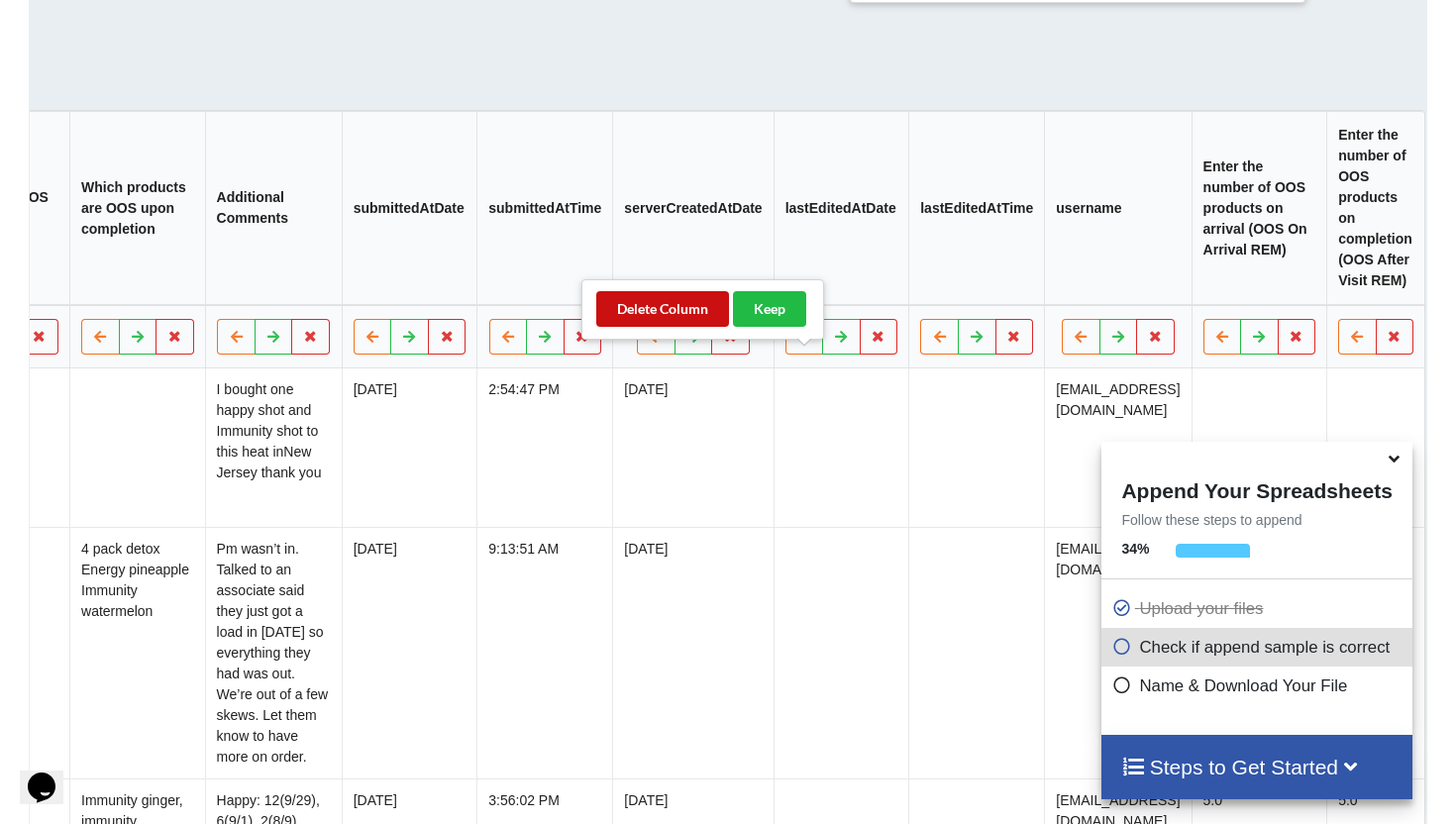 click on "Delete Column" at bounding box center (663, 309) 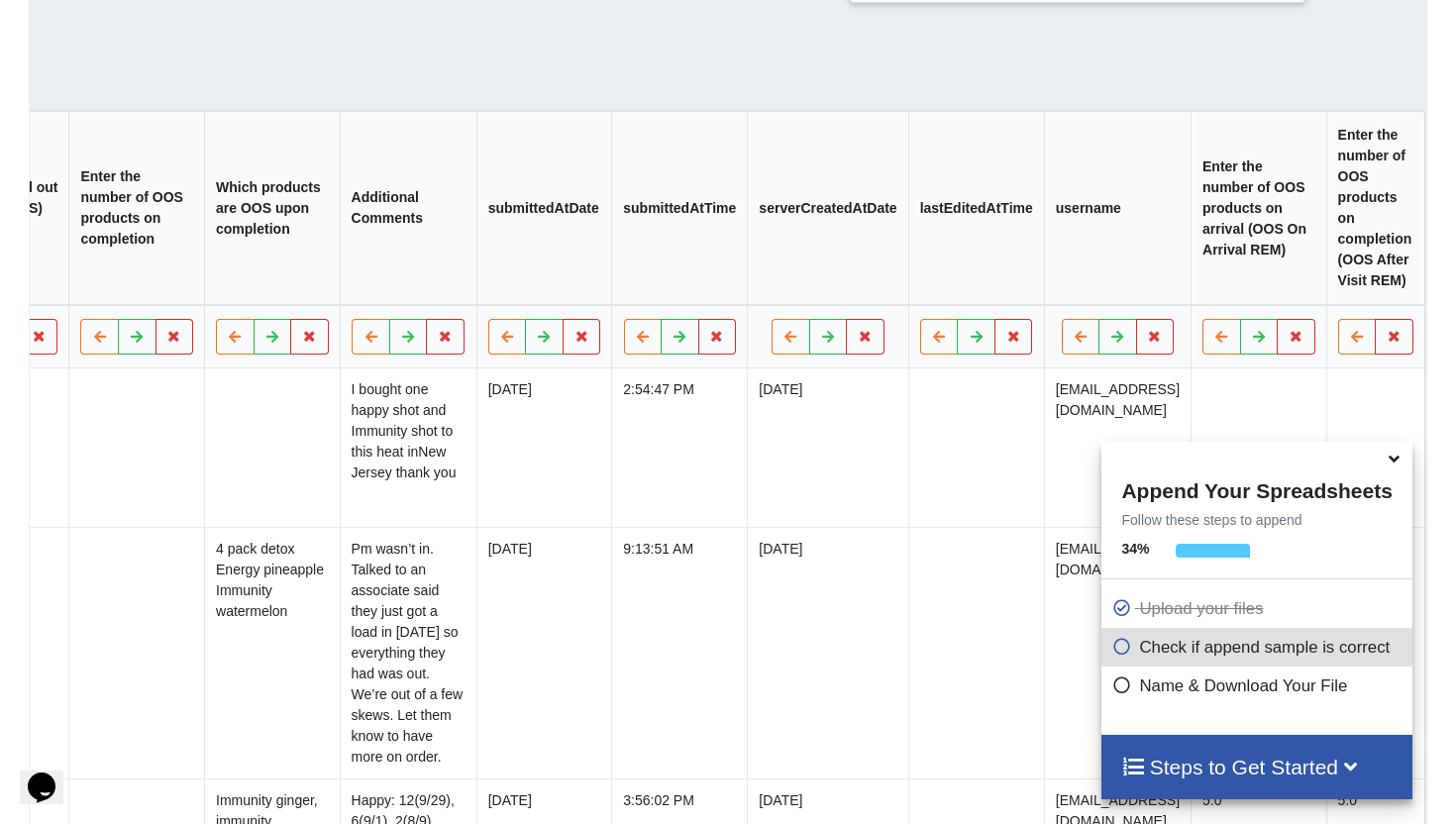 scroll, scrollTop: 0, scrollLeft: 1572, axis: horizontal 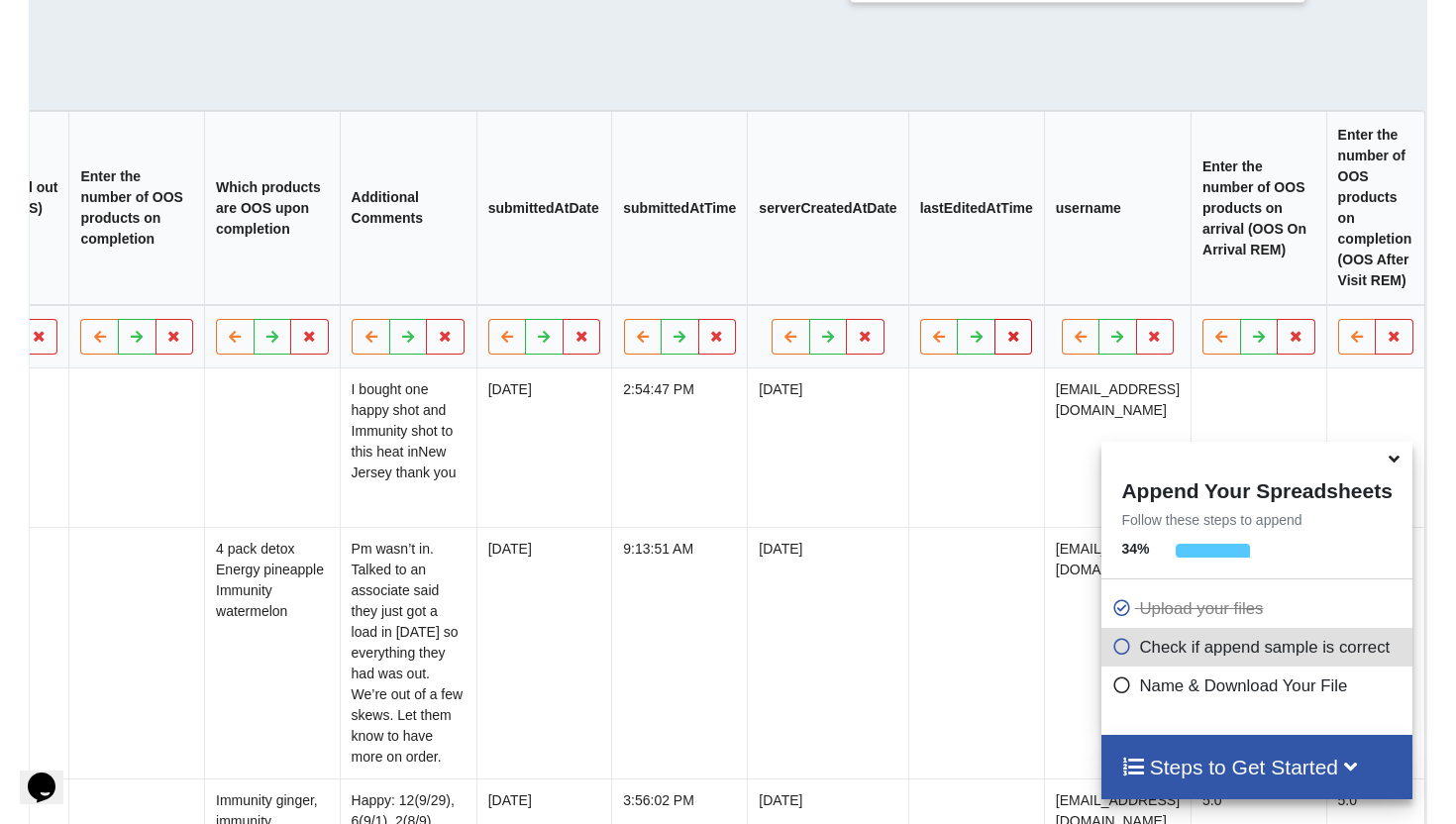 click at bounding box center (1013, 337) 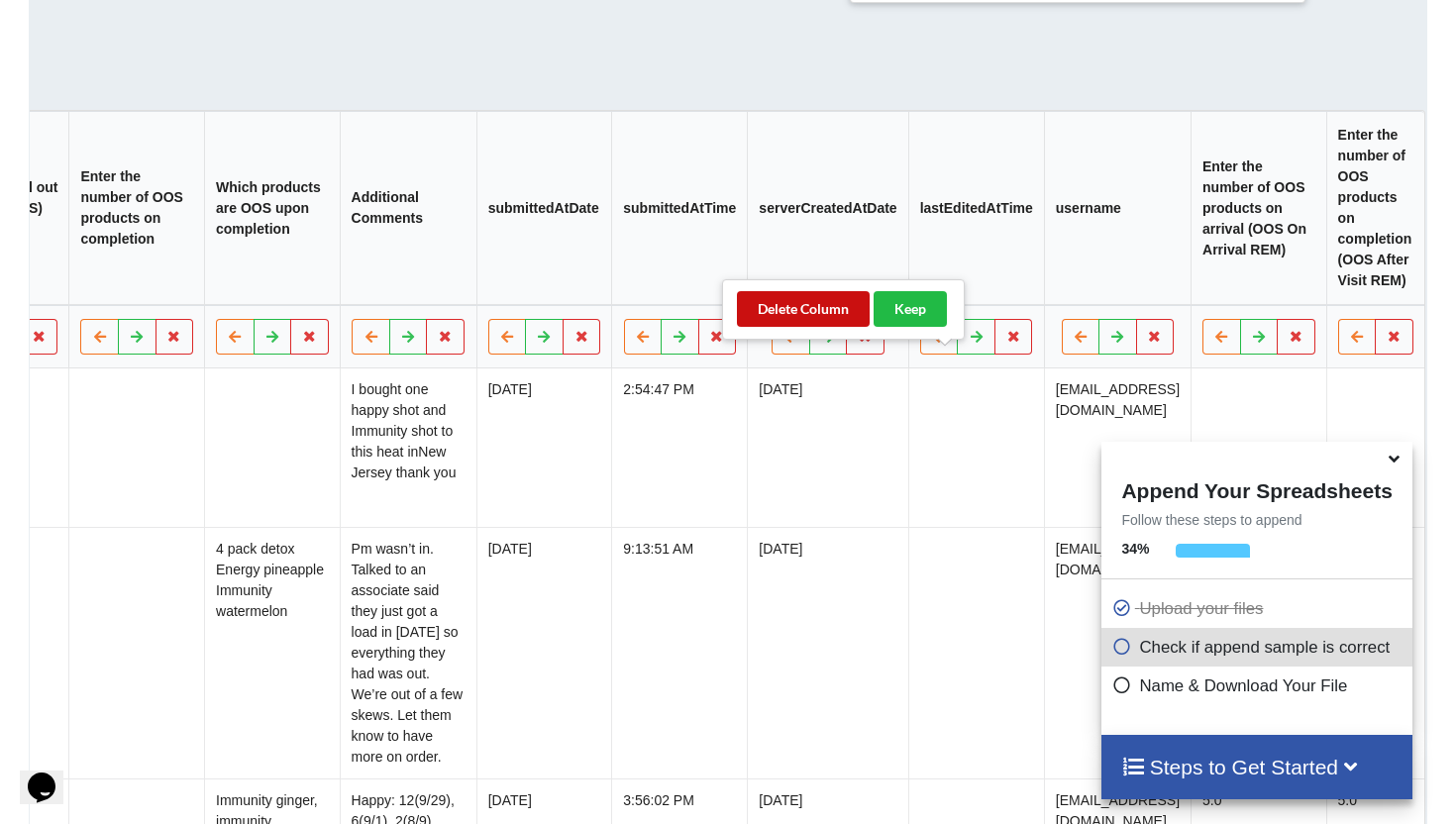 click on "Delete Column" at bounding box center [803, 309] 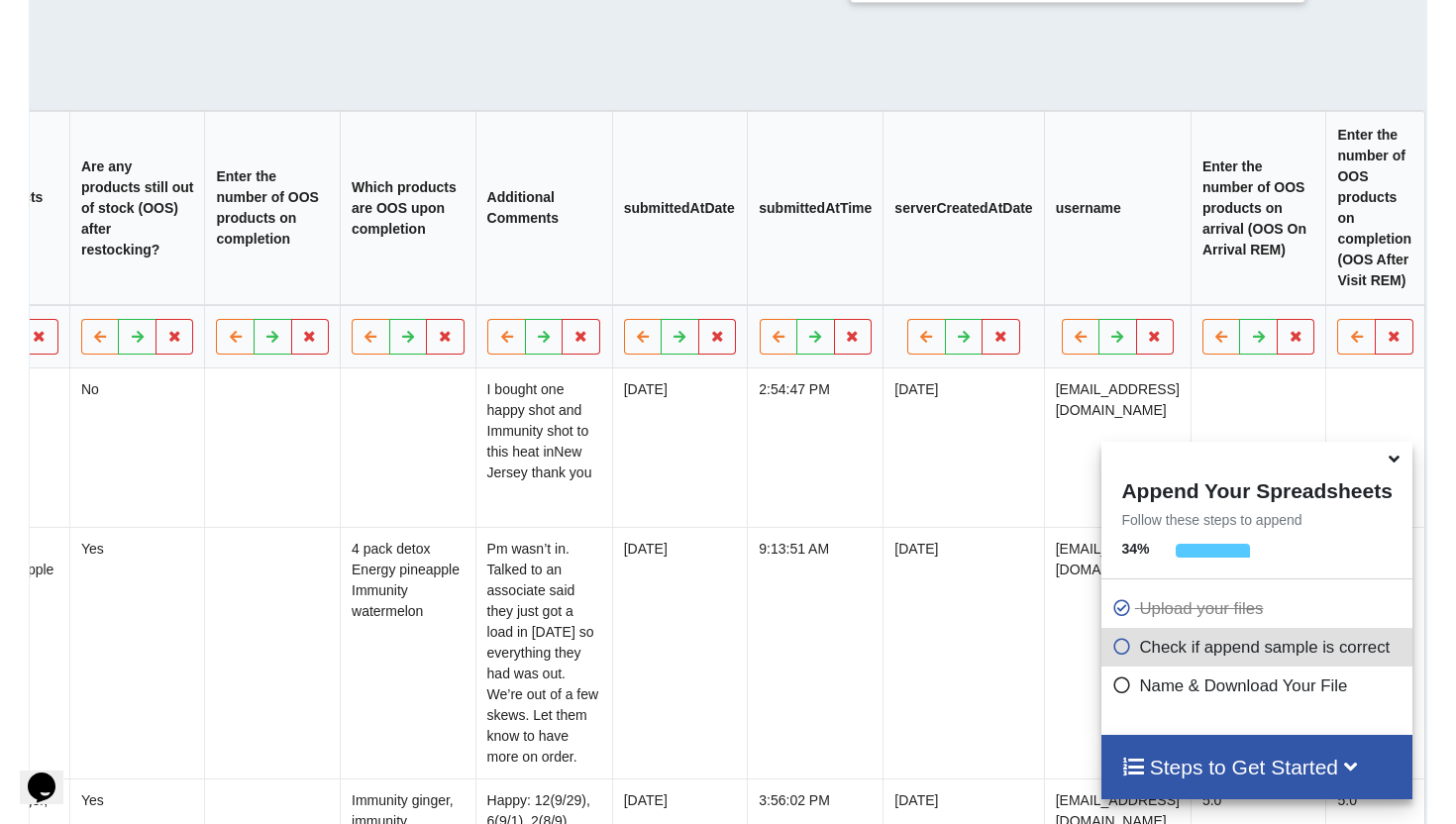 scroll, scrollTop: 0, scrollLeft: 1432, axis: horizontal 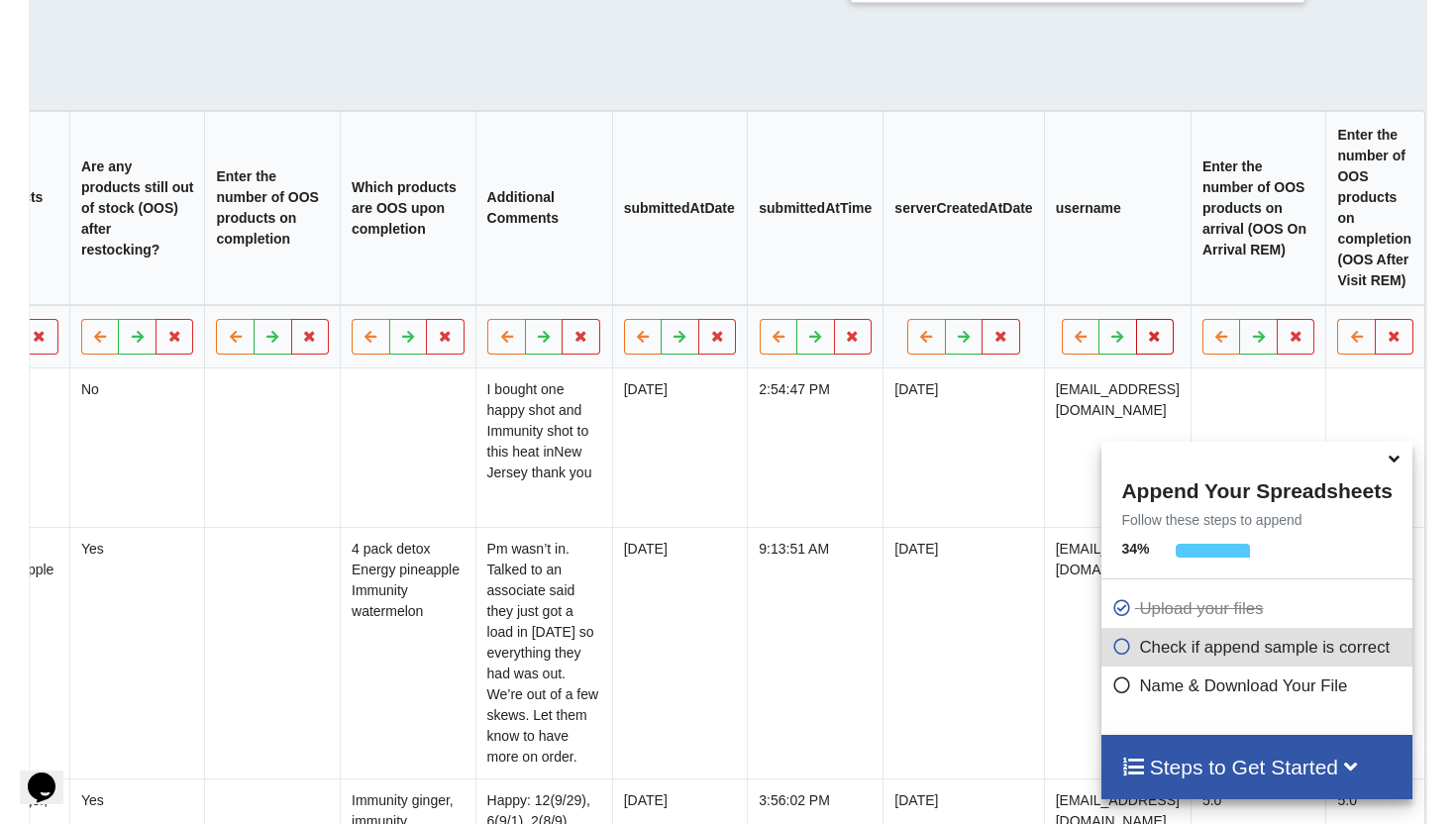 click at bounding box center (1155, 336) 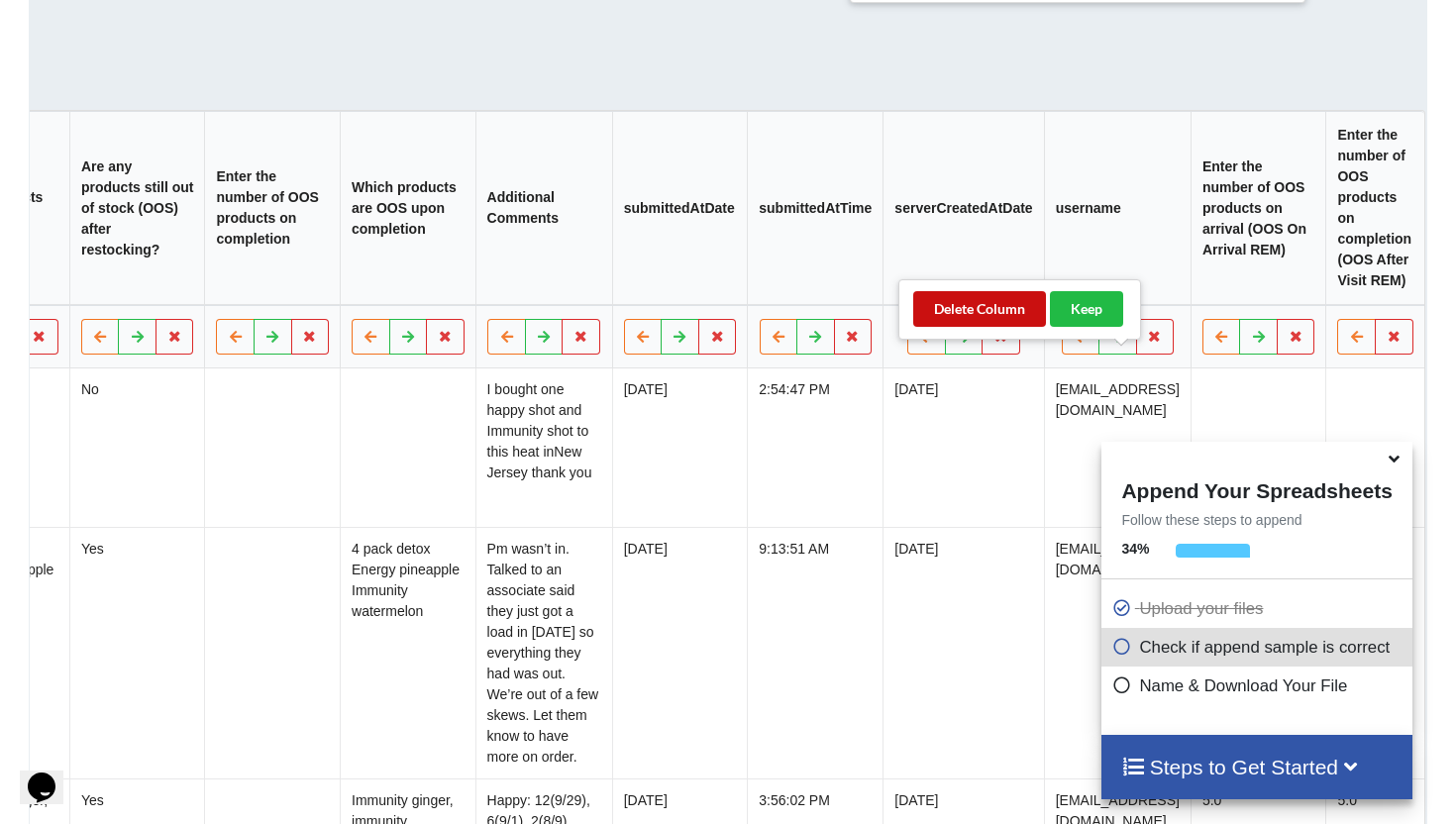 click on "Delete Column" at bounding box center [980, 309] 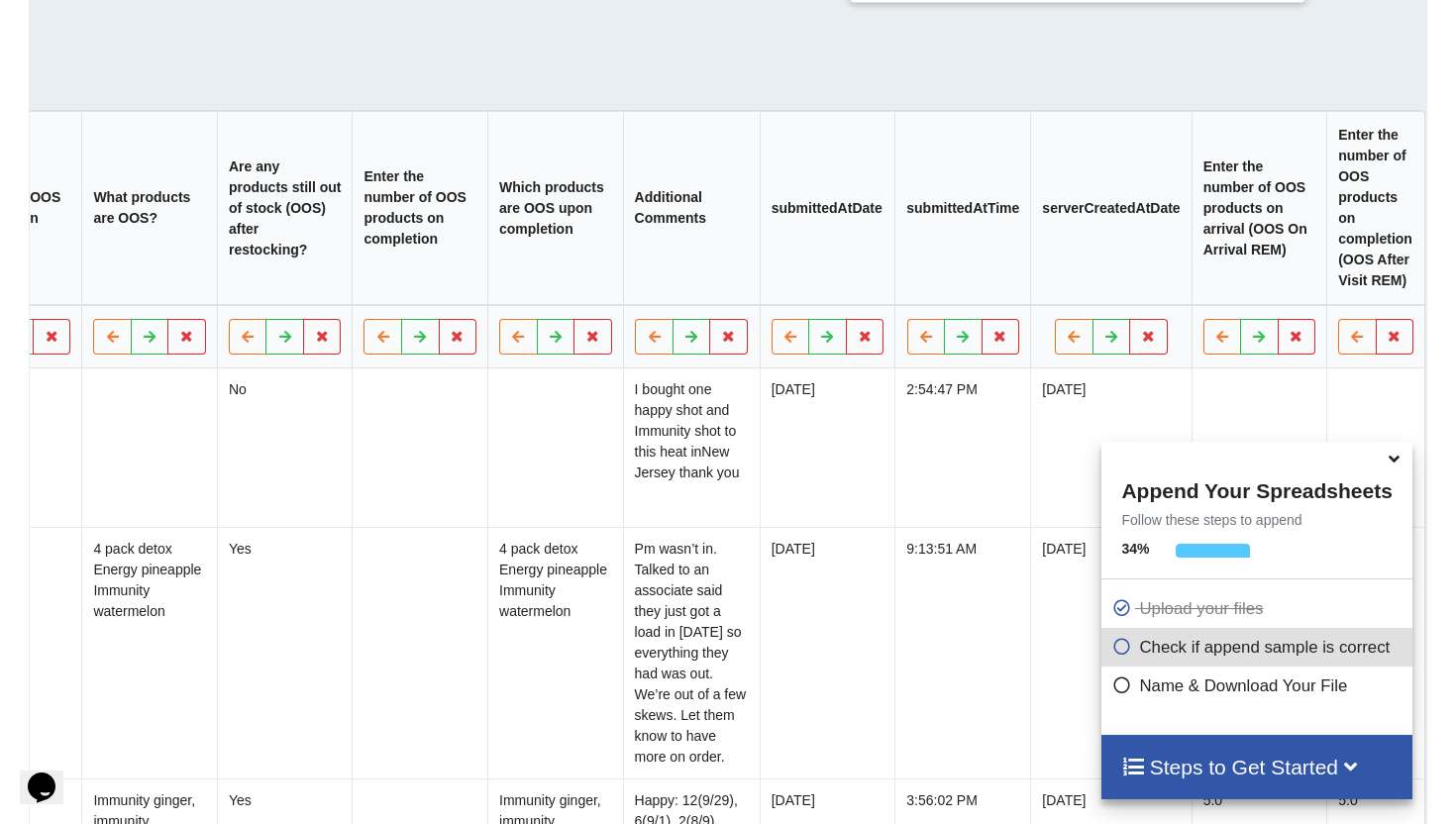 scroll, scrollTop: 0, scrollLeft: 1219, axis: horizontal 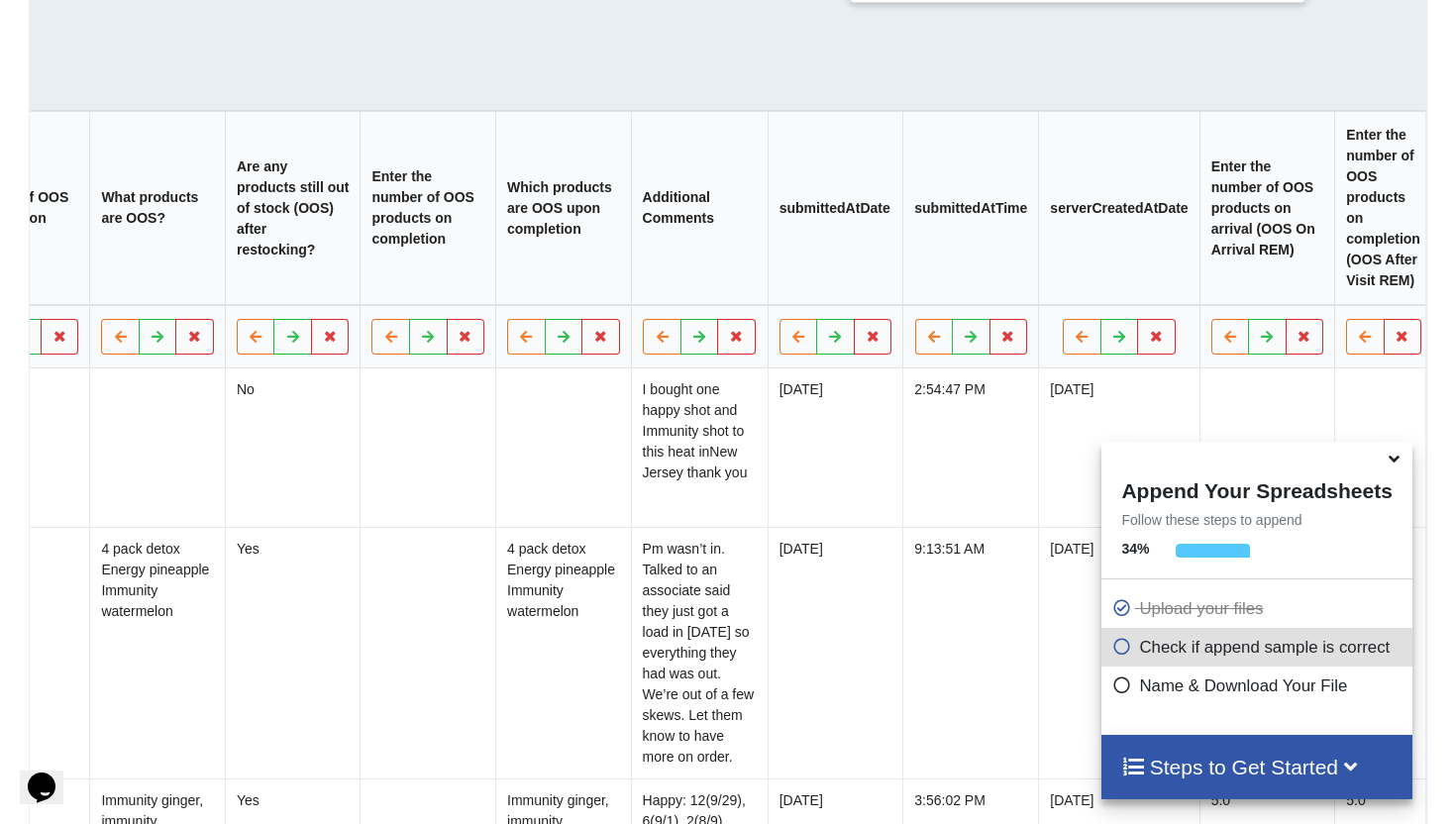 click at bounding box center (1394, 456) 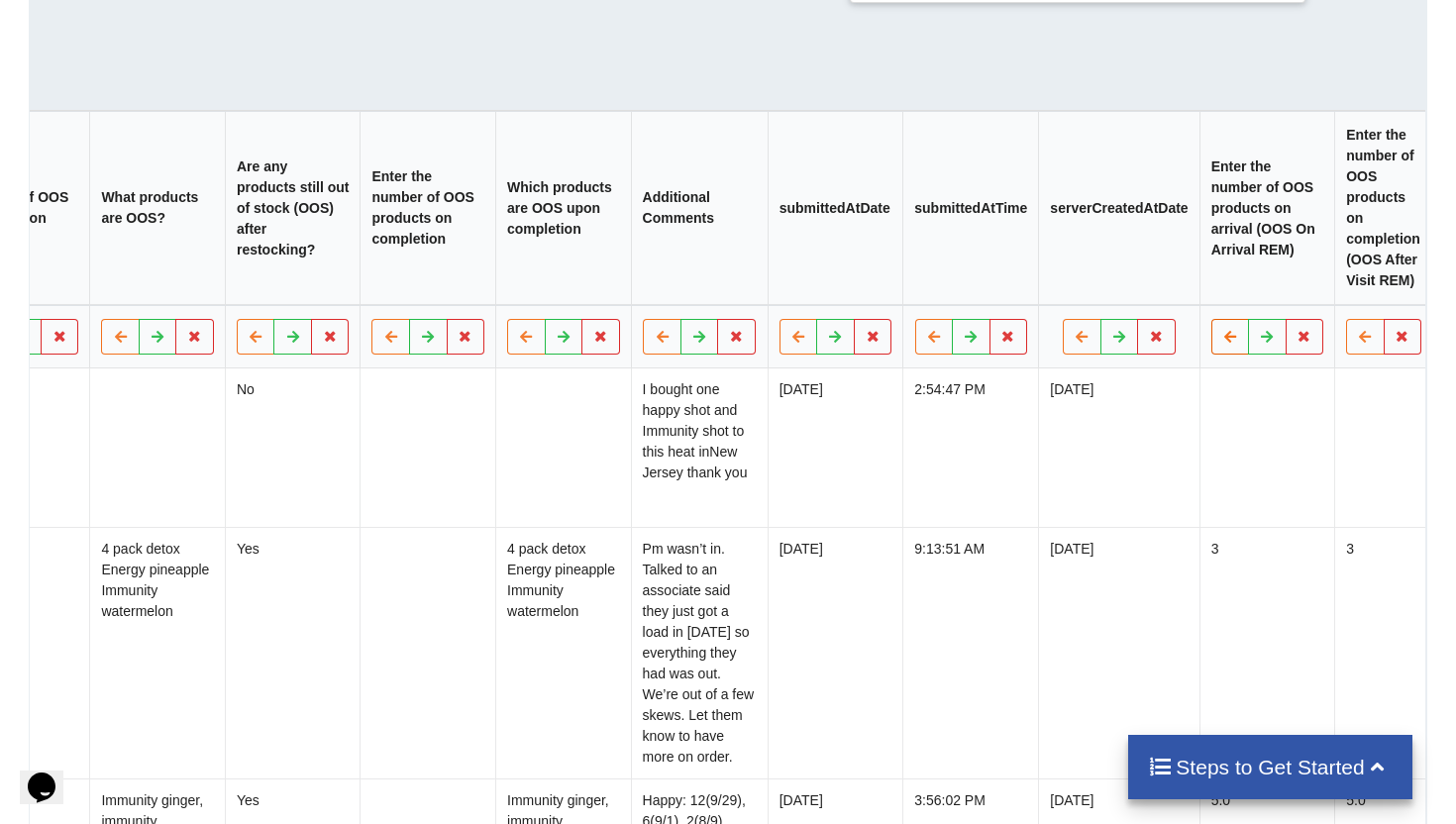 click at bounding box center (1230, 336) 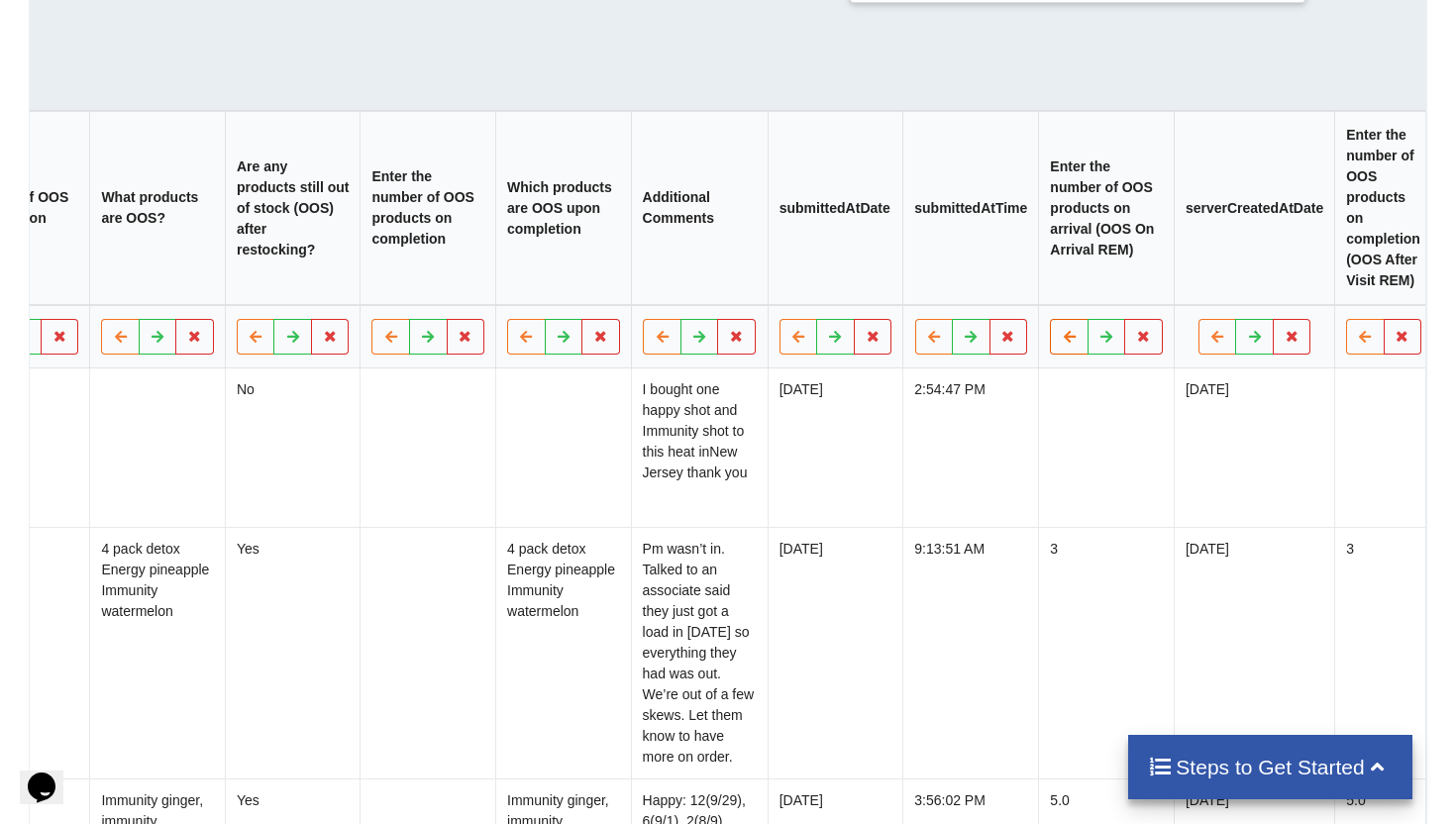 click at bounding box center [1070, 336] 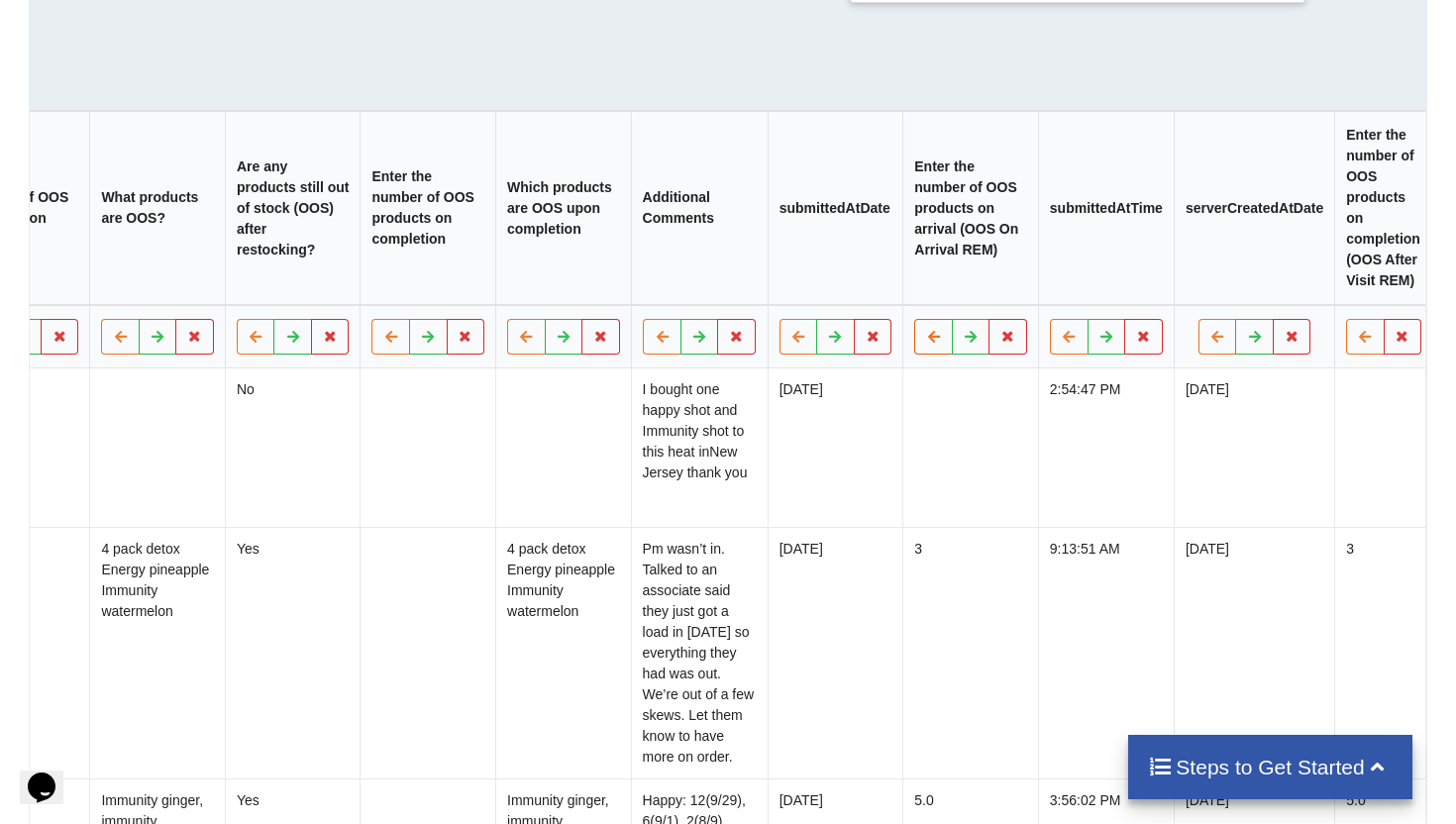 click at bounding box center [934, 336] 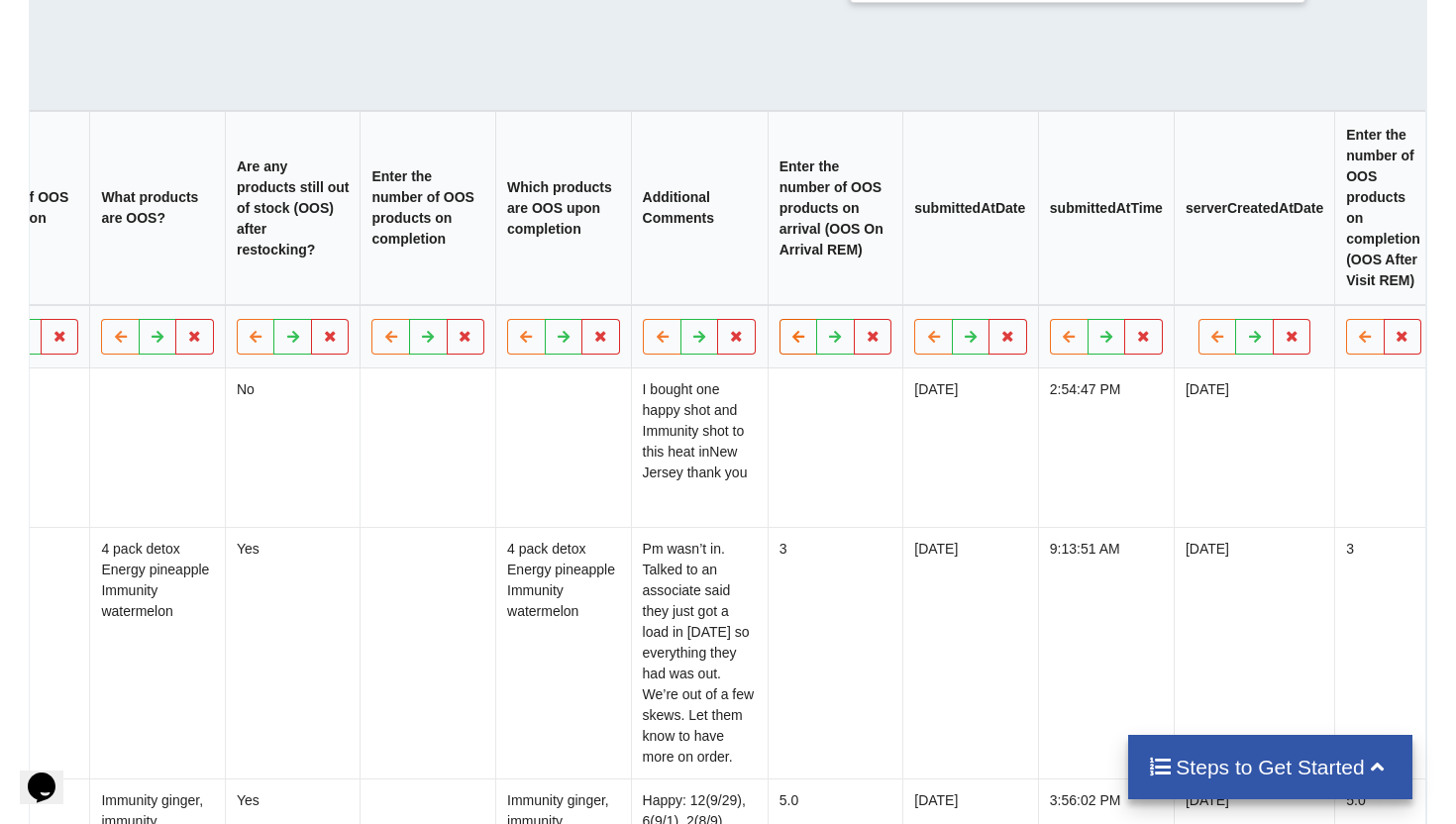 click at bounding box center (798, 337) 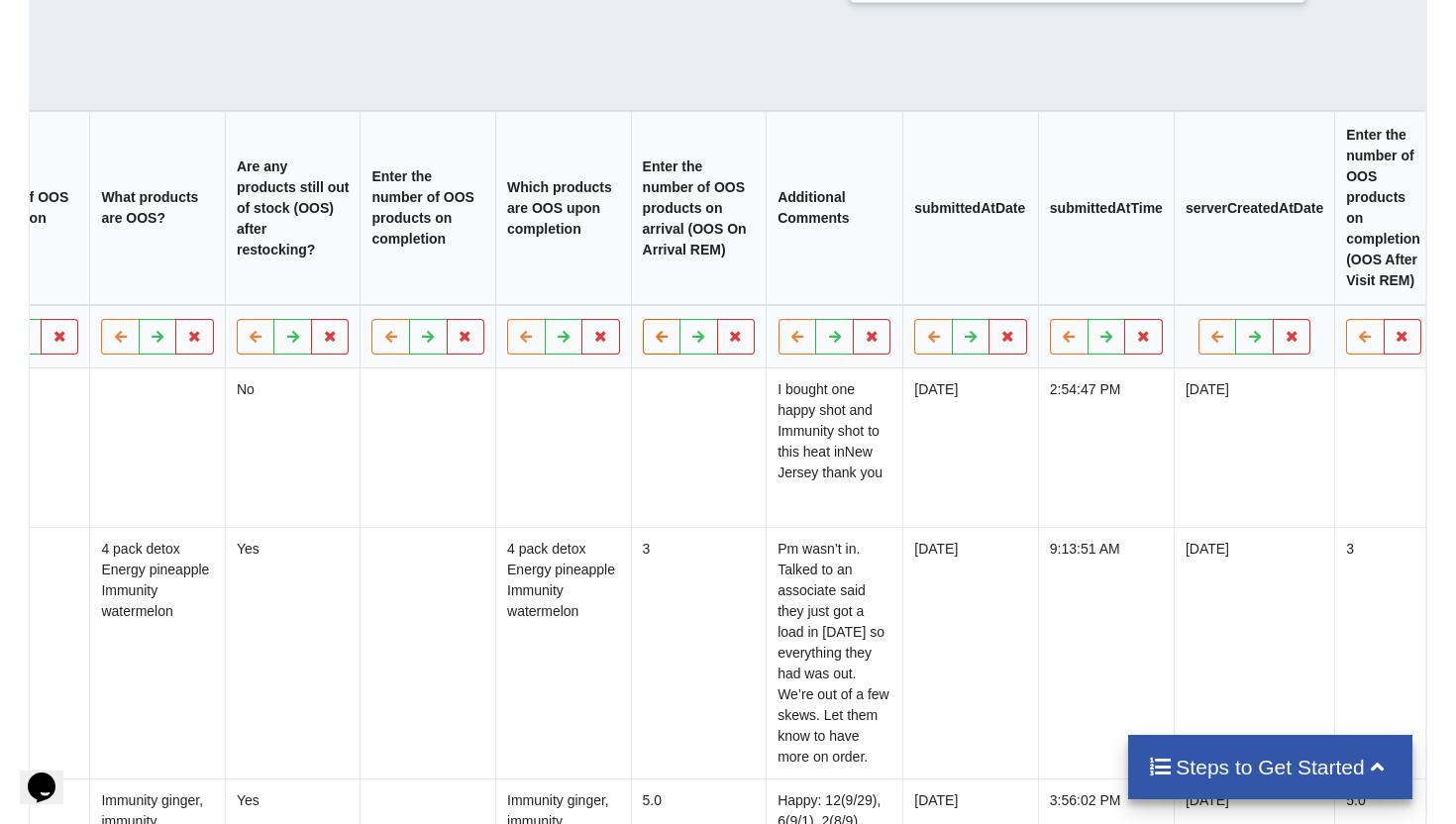 click at bounding box center (662, 336) 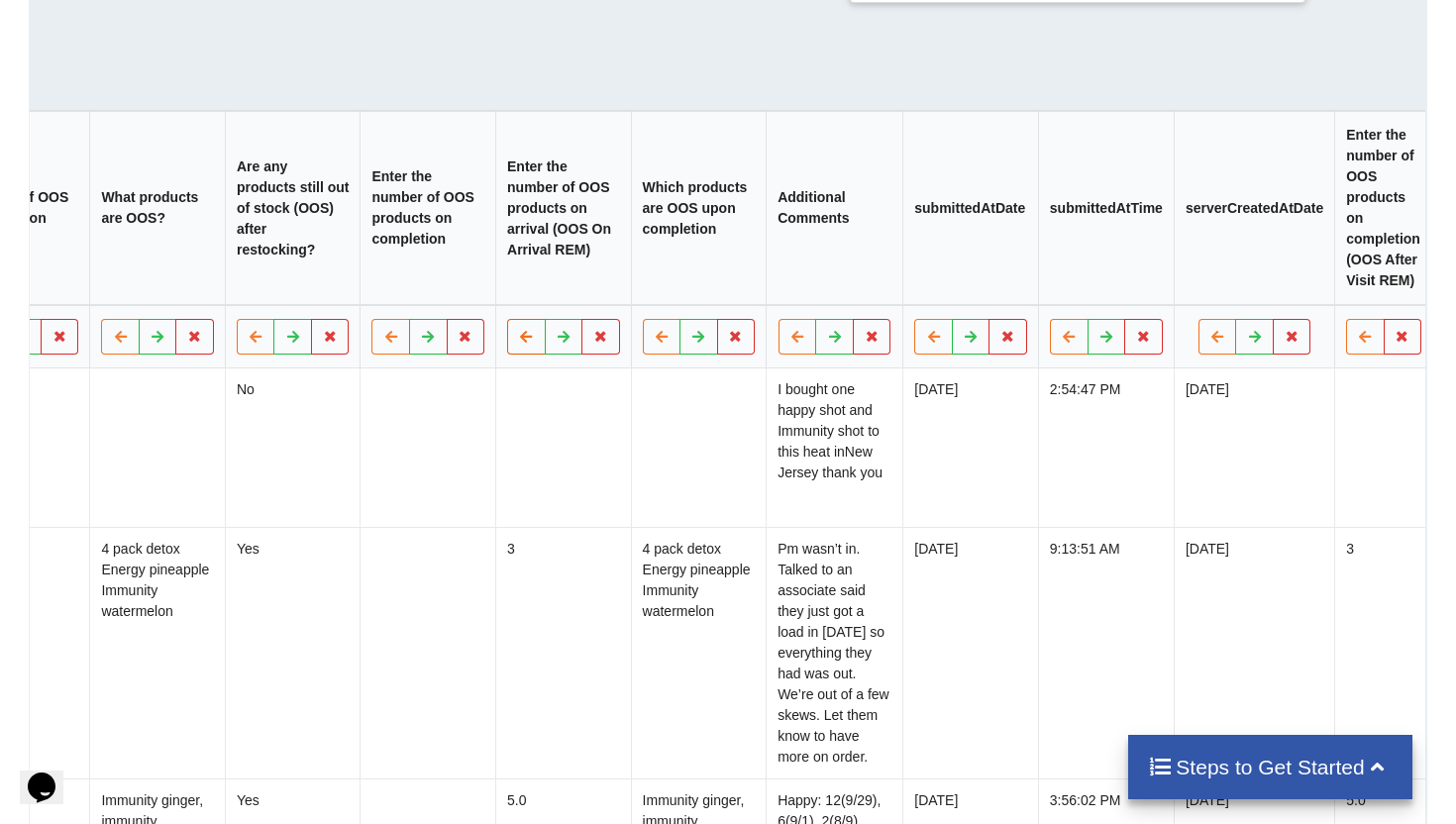 click at bounding box center (527, 336) 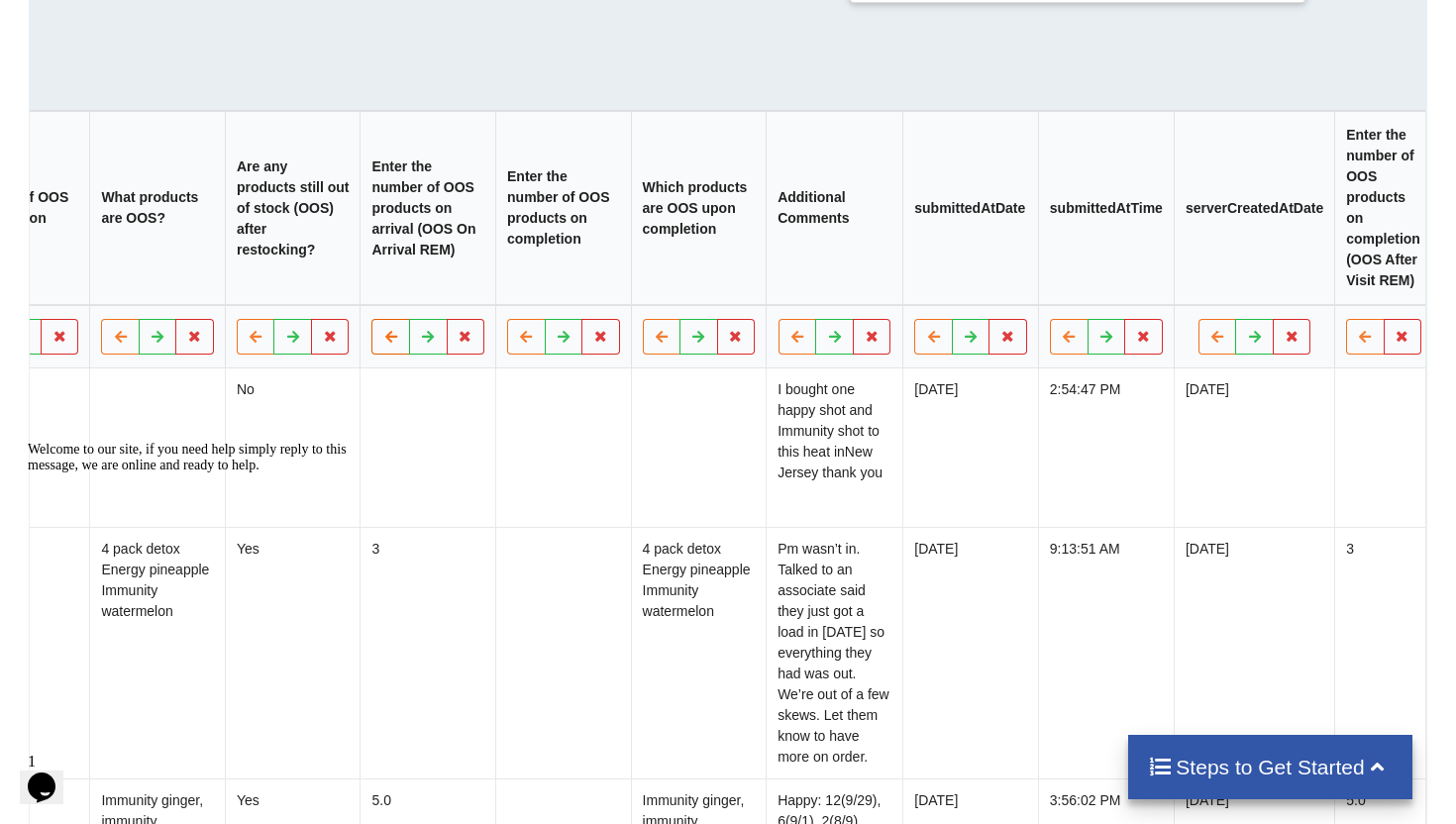 click at bounding box center (391, 337) 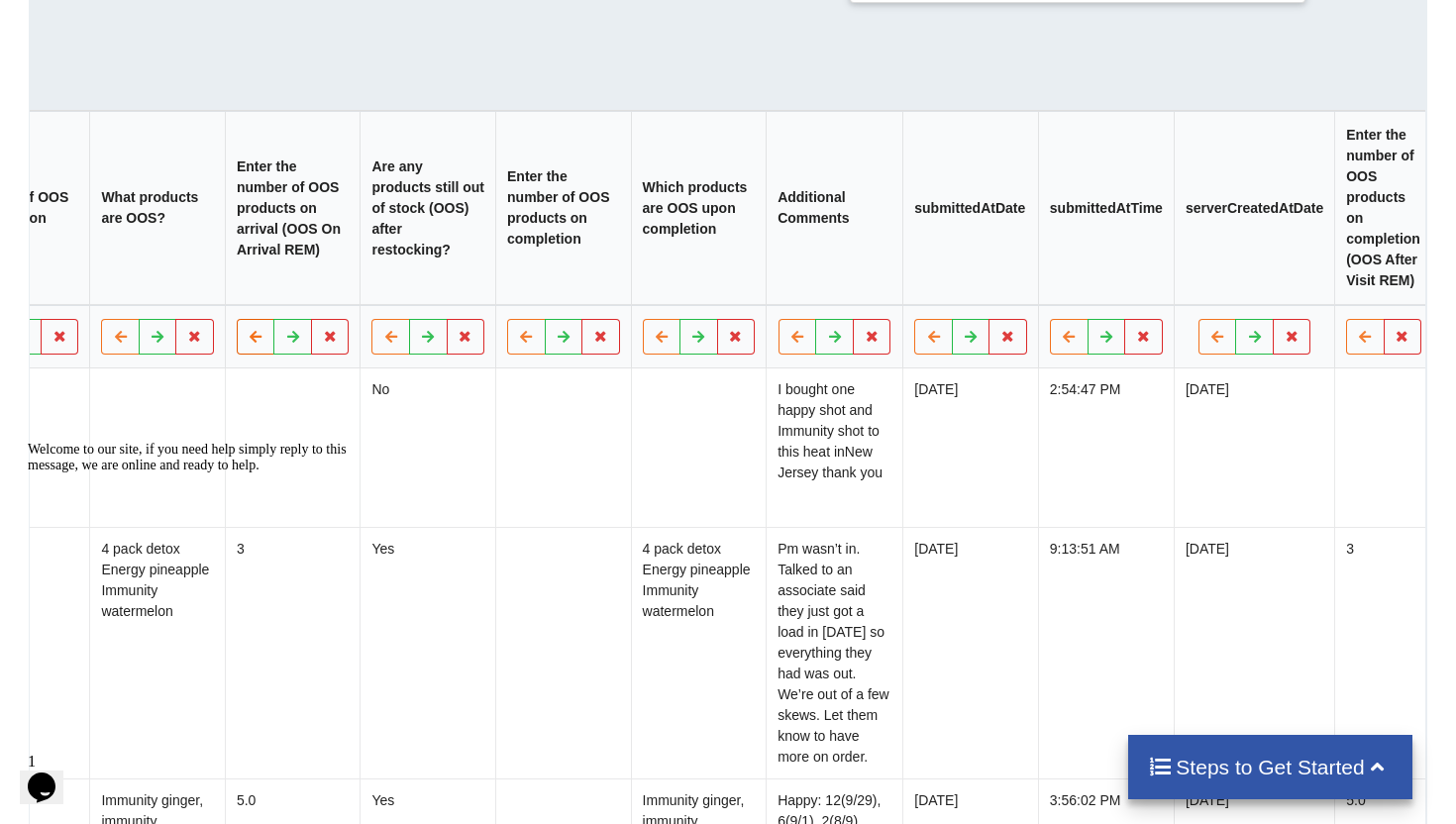 click at bounding box center [256, 336] 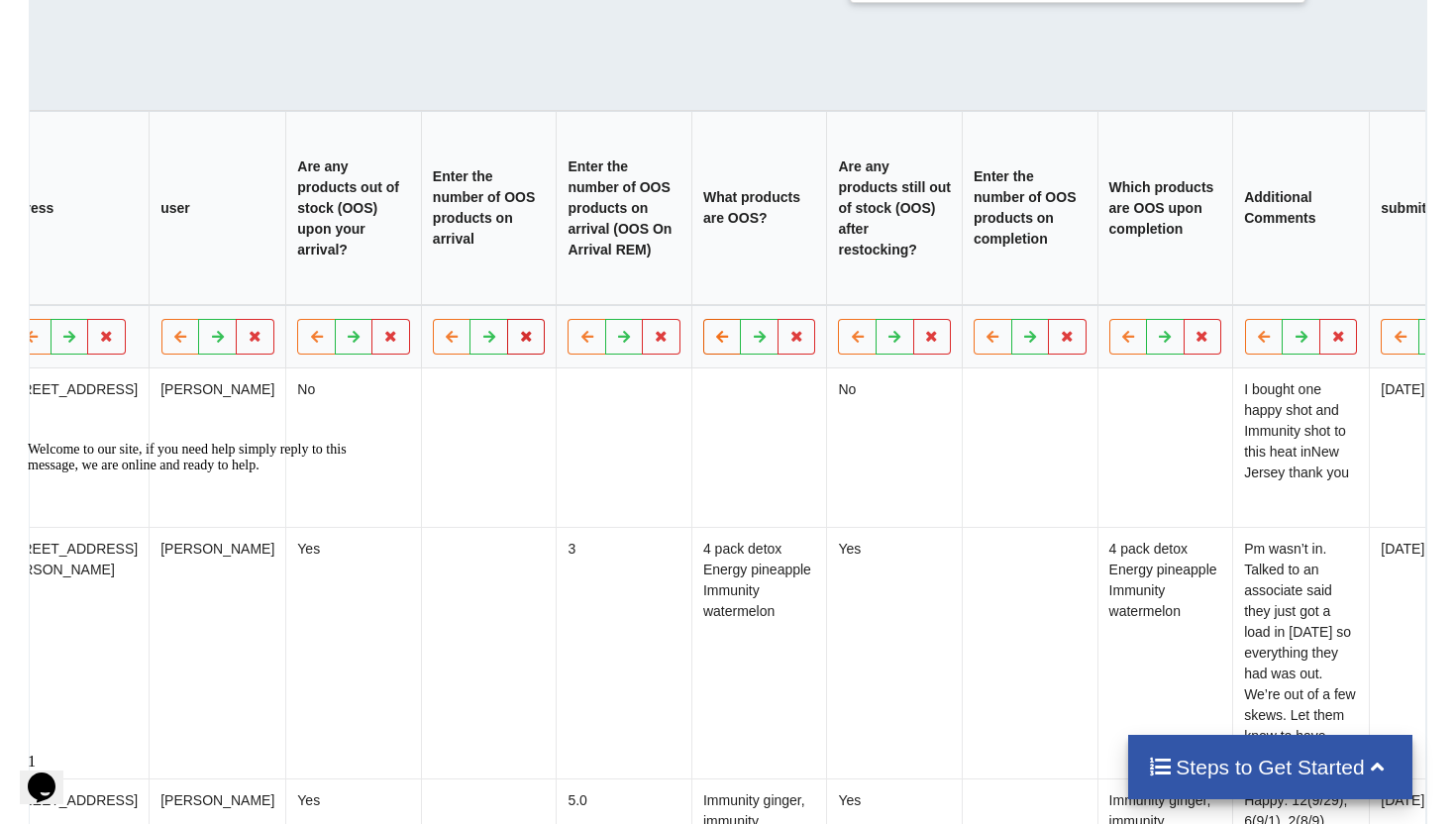 scroll, scrollTop: 0, scrollLeft: 749, axis: horizontal 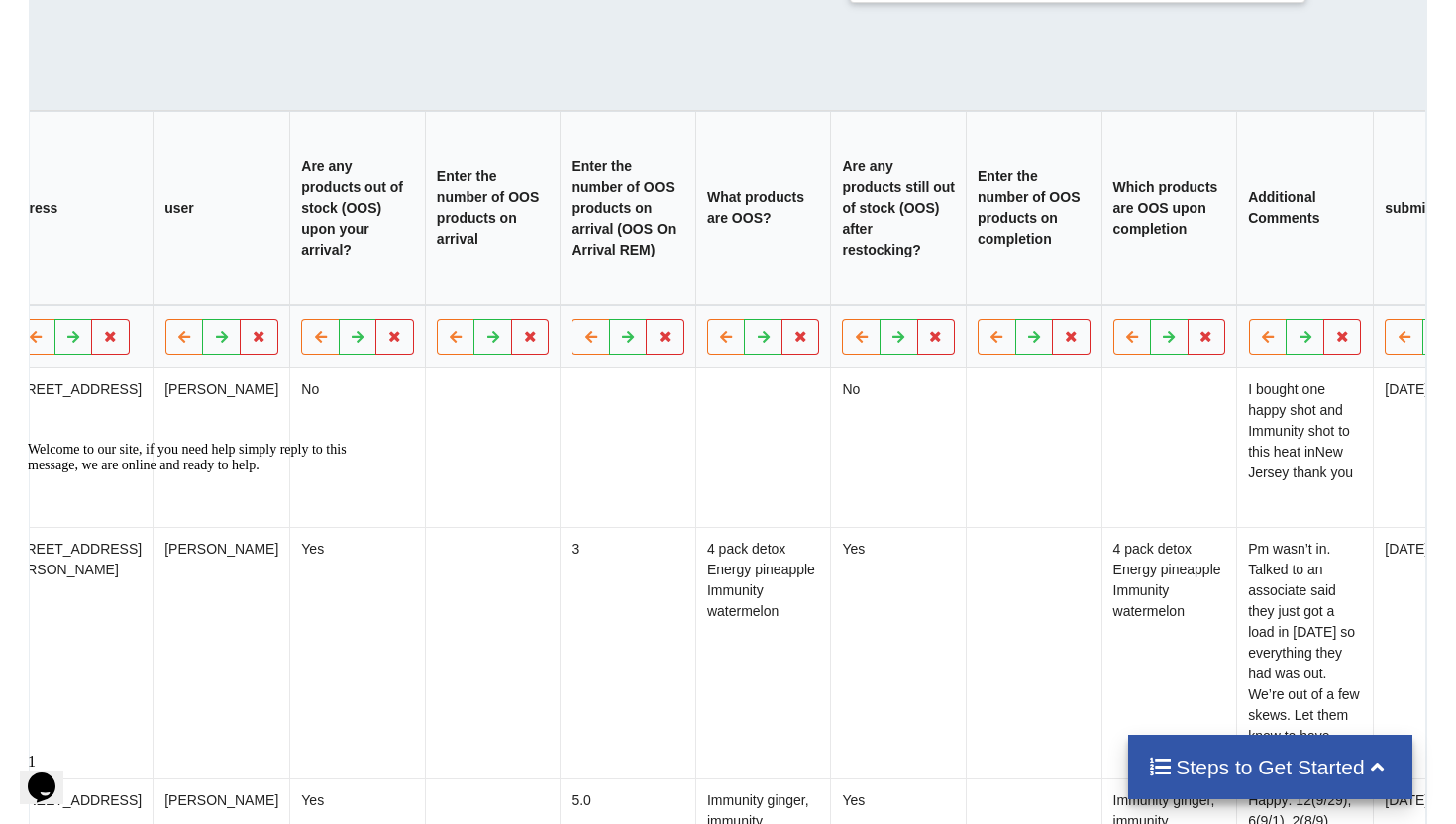 click on "Enter the number of OOS products on arrival" at bounding box center [492, 208] 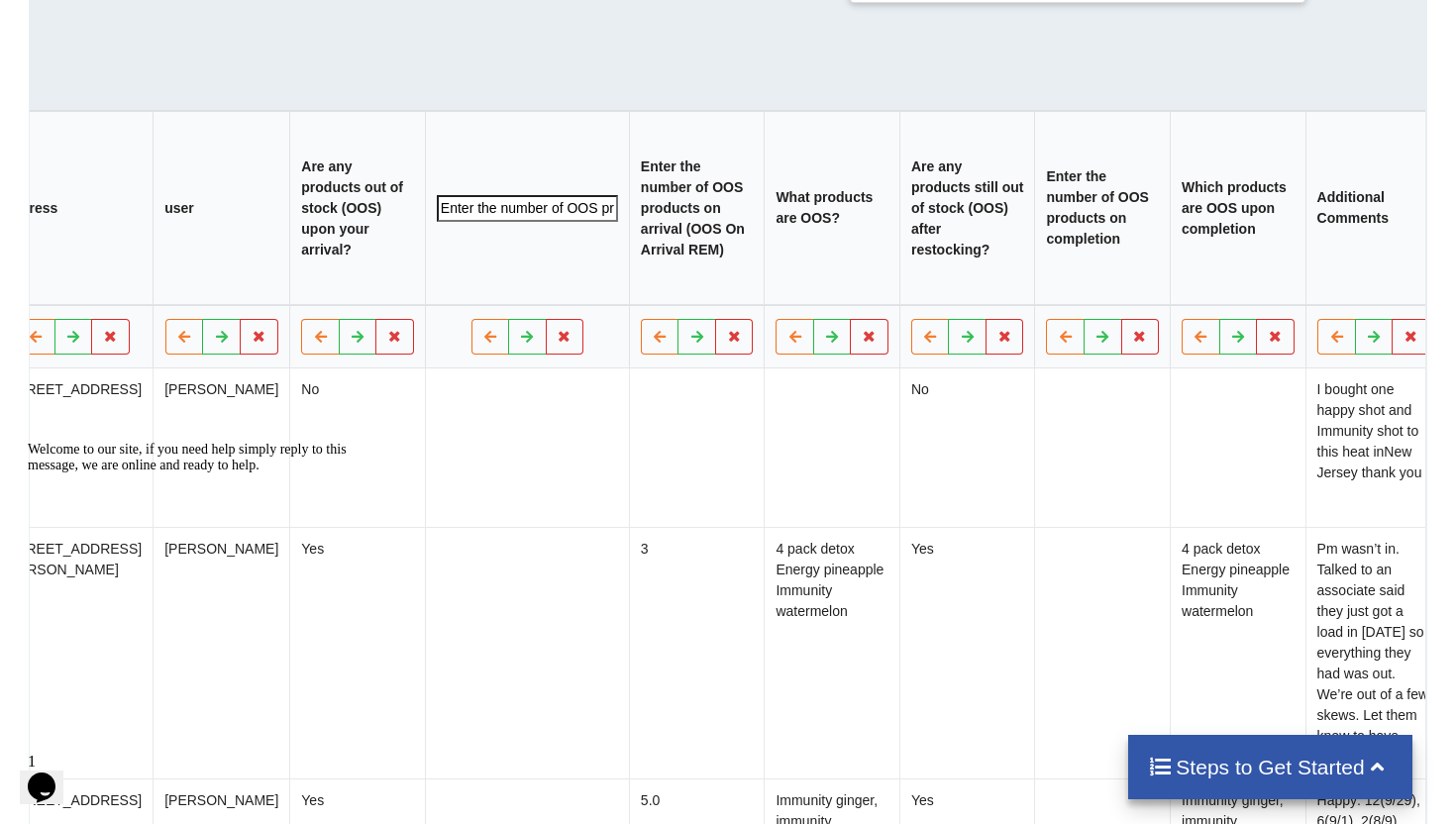 click on "hqAccountId hqAccountName storeId storeName address user Are any products out of stock (OOS) upon your arrival? Enter the number of OOS products on arrival Enter the number of OOS products on arrival (OOS On Arrival REM) What products are OOS? Are any products still out of stock (OOS) after restocking? Enter the number of OOS products on completion Which products are OOS upon completion  Additional Comments submittedAtDate submittedAtTime serverCreatedAtDate Enter the number of OOS products on completion (OOS After Visit REM)" at bounding box center (634, 208) 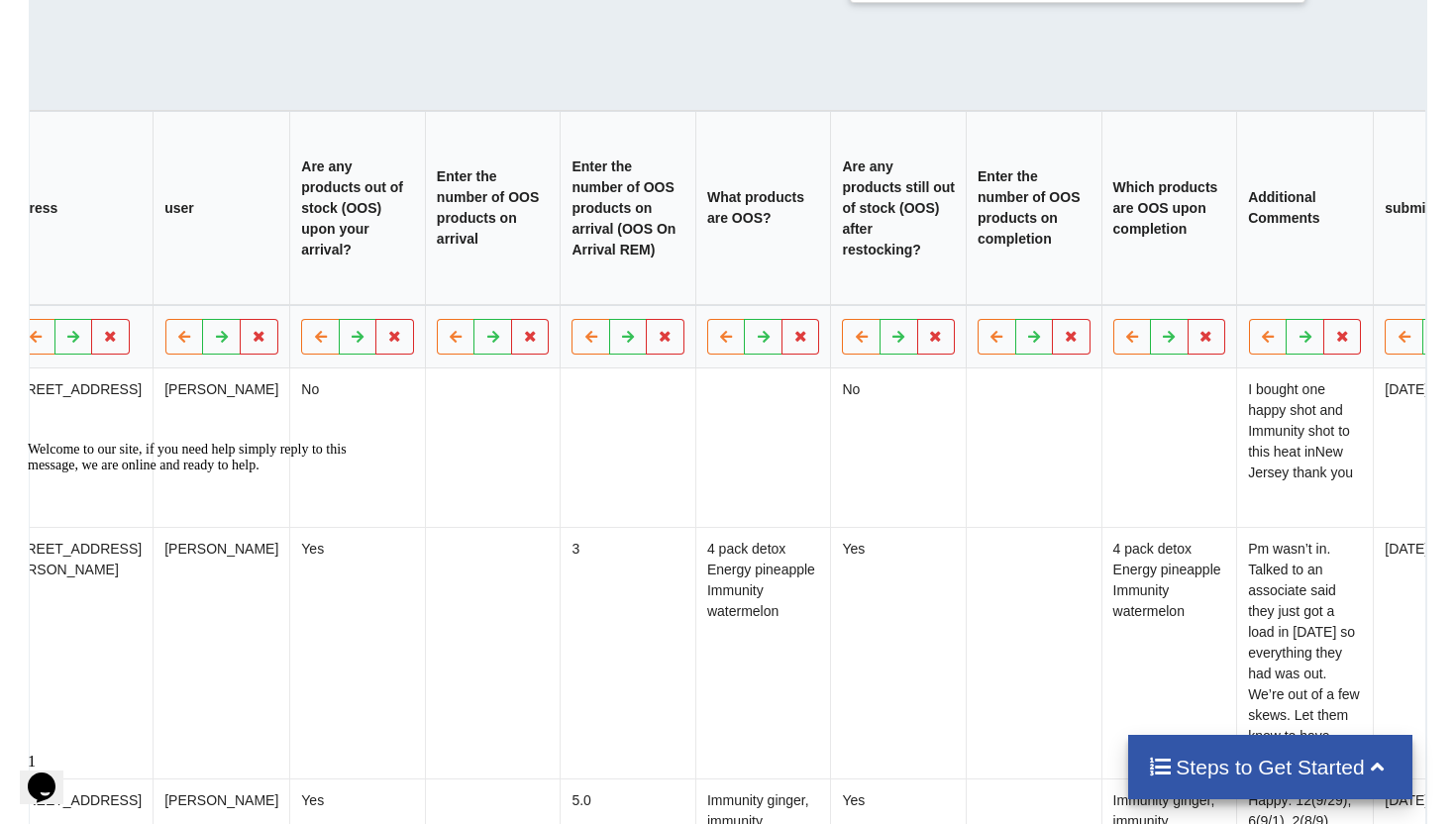 click on "Enter the number of OOS products on arrival (OOS On Arrival REM)" at bounding box center [628, 208] 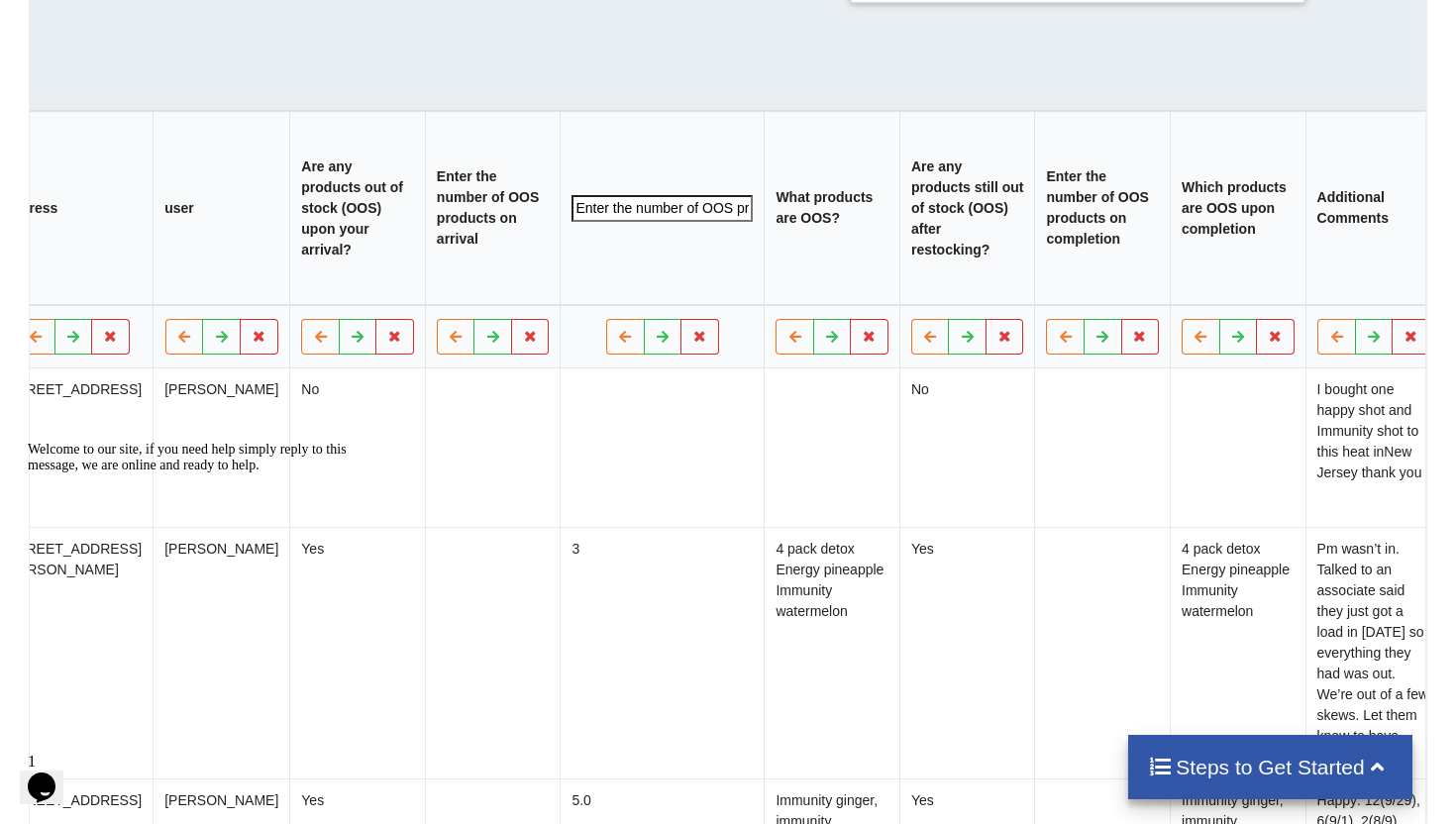 click on "Enter the number of OOS products on arrival" at bounding box center (492, 208) 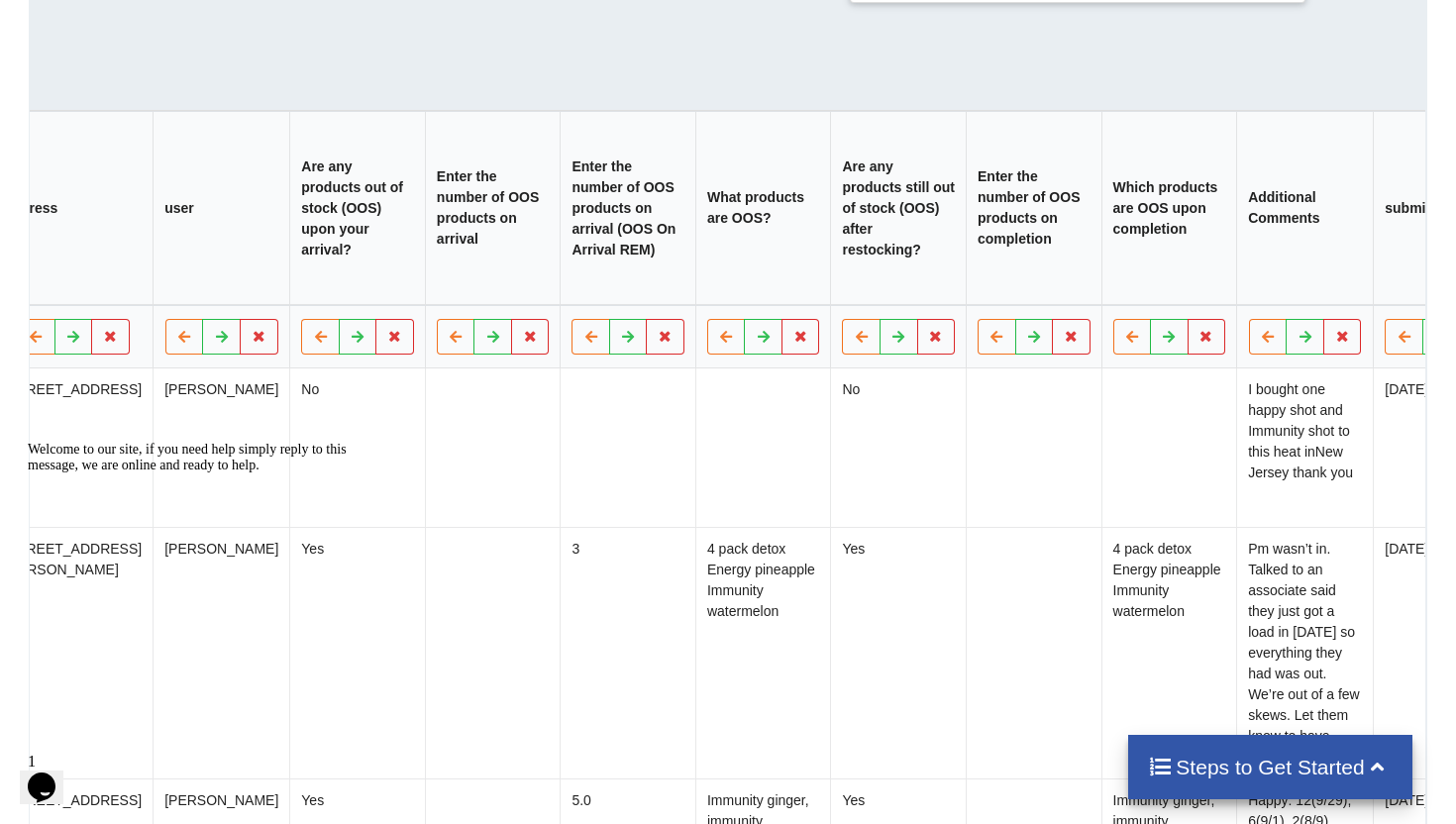 click on "Enter the number of OOS products on arrival" at bounding box center [492, 208] 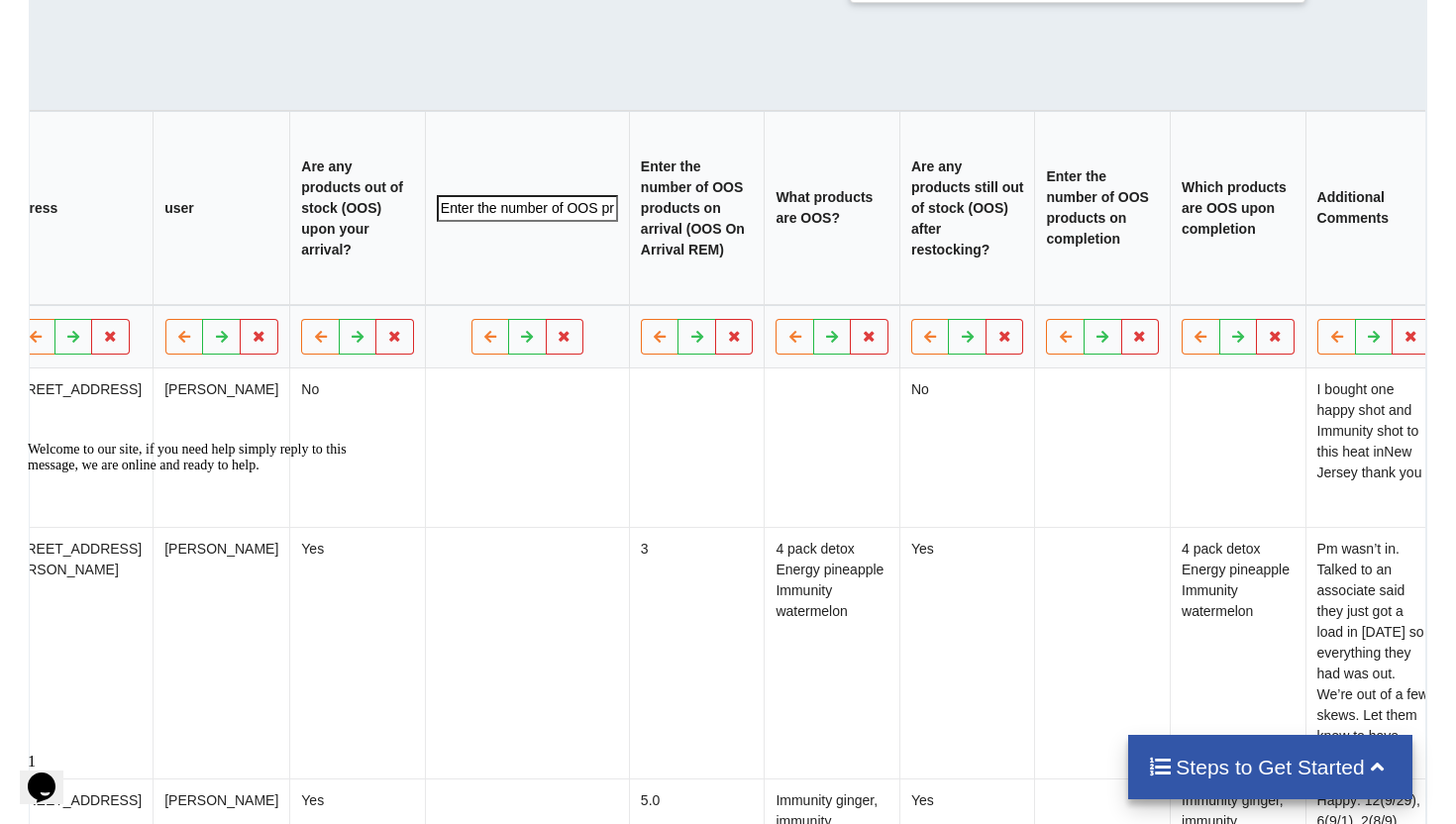 click on "Enter the number of OOS products on arrival" at bounding box center (527, 208) 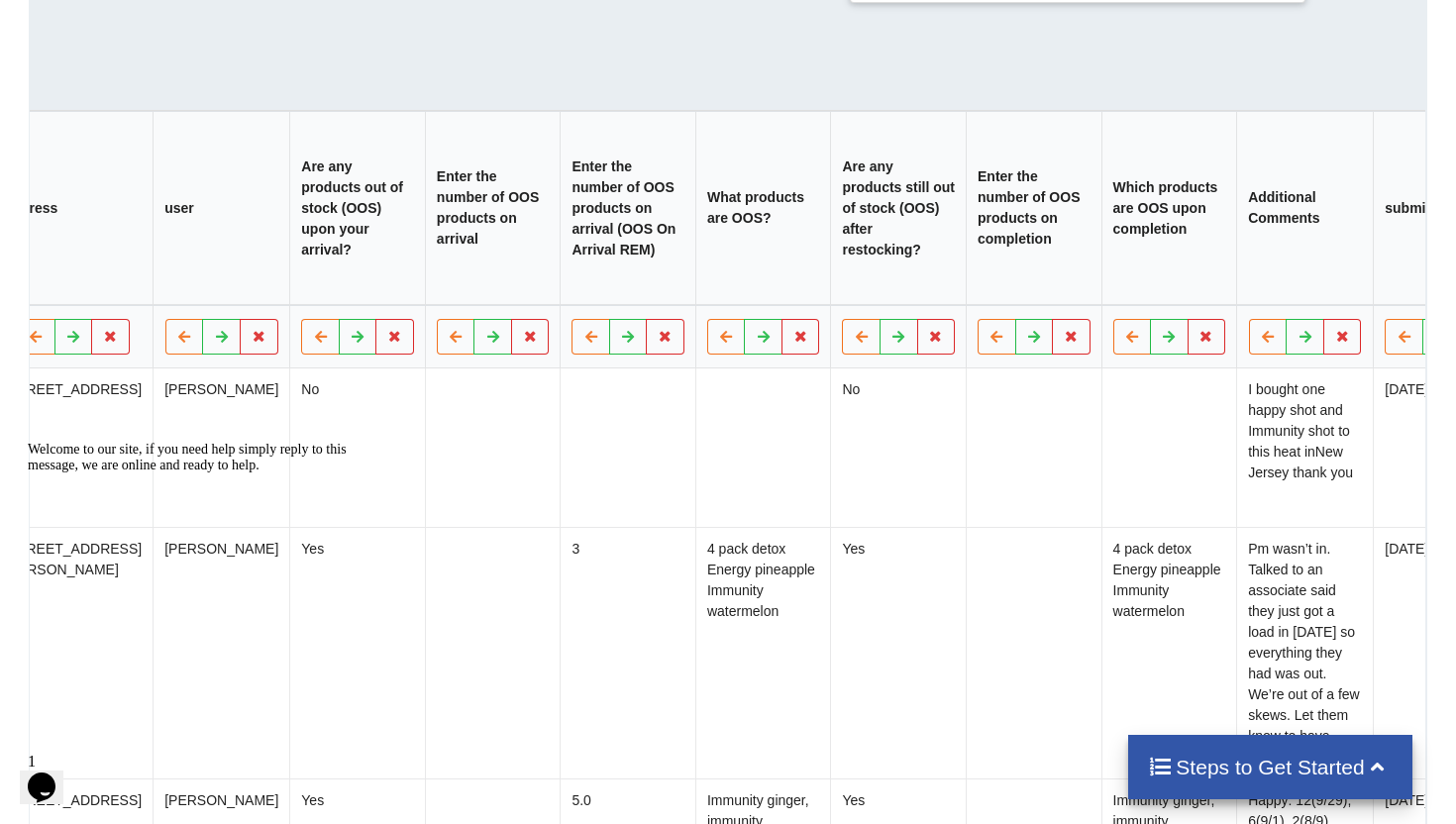 click on "Detailed View Read All Files Options hqAccountId hqAccountName storeId storeName address user Are any products out of stock (OOS) upon your arrival? Enter the number of OOS products on arrival Enter the number of OOS products on arrival (OOS On Arrival REM) What products are OOS? Are any products still out of stock (OOS) after restocking? Enter the number of OOS products on completion Which products are OOS upon completion  Additional Comments submittedAtDate submittedAtTime serverCreatedAtDate Enter the number of OOS products on completion (OOS After Visit REM) Albertsons_Safeway Mid Atlantic - Store Audit_submissions.csv File Options File Options Delete File Move File Down mkv4p1Pv3L ACME 2pV7d9IyJp ACME #1582 550 Myrtle Ave [PERSON_NAME] No No I bought one happy shot and Immunity shot to this heat inNew Jersey thank you [DATE] 2:54:47 PM [DATE] Albertsons_Safeway NorCal - Store Audit_submissions.csv File Options File Options Delete File Move File Up Move File Down KBWHrP4922 Safeway Inc. Yes 3" at bounding box center (-22, 1013) 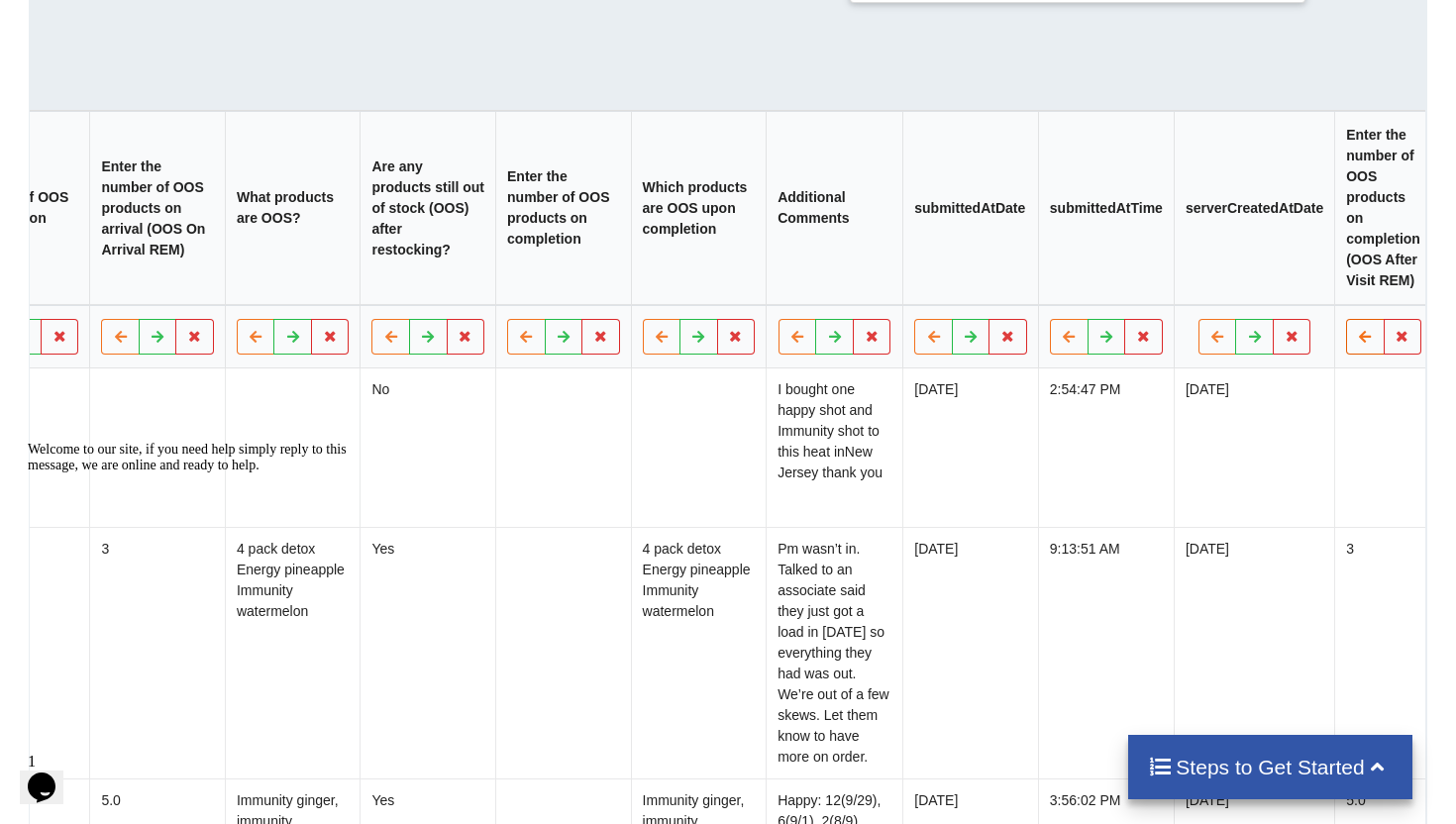 click at bounding box center [1366, 336] 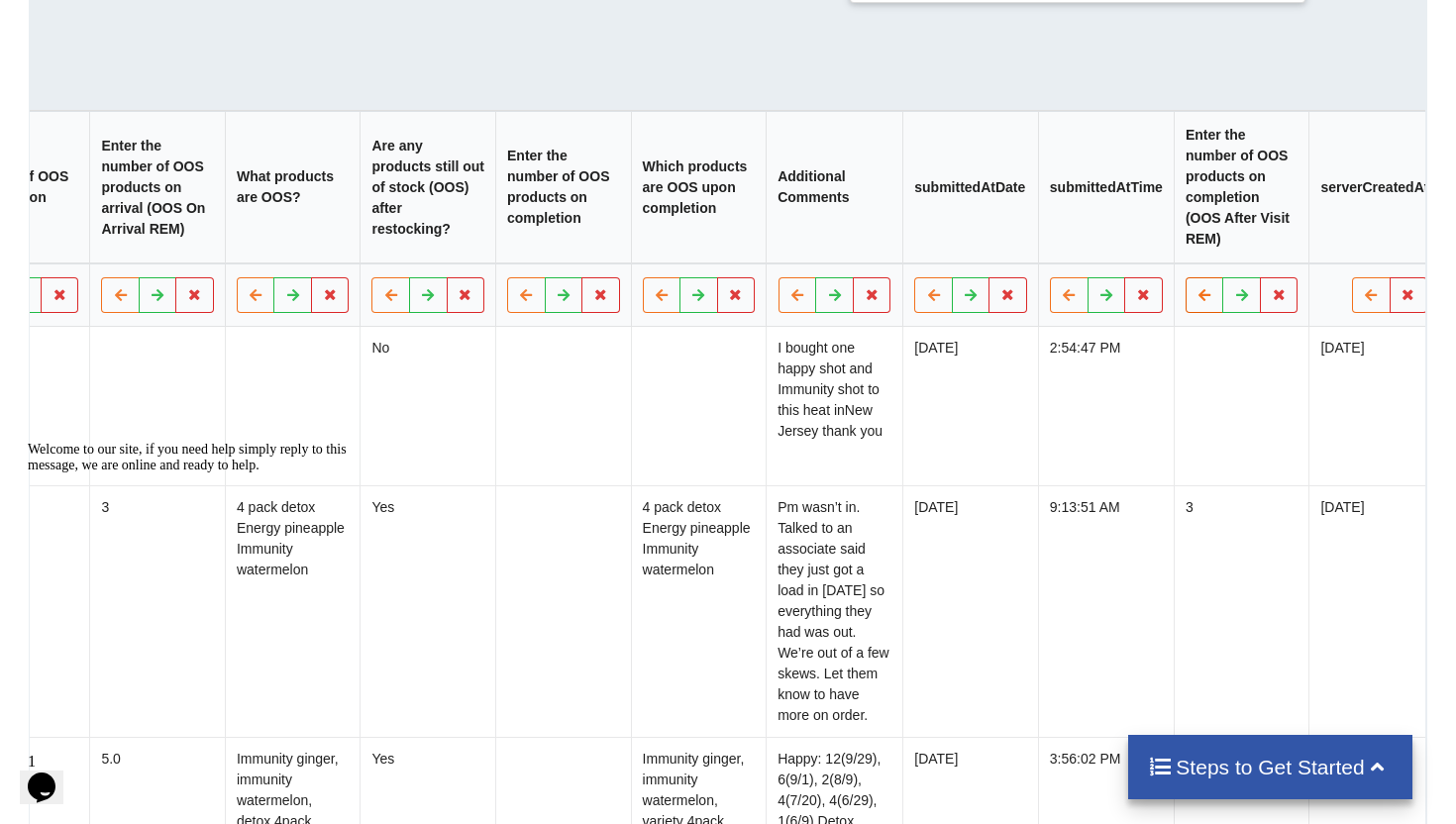 click at bounding box center (1204, 294) 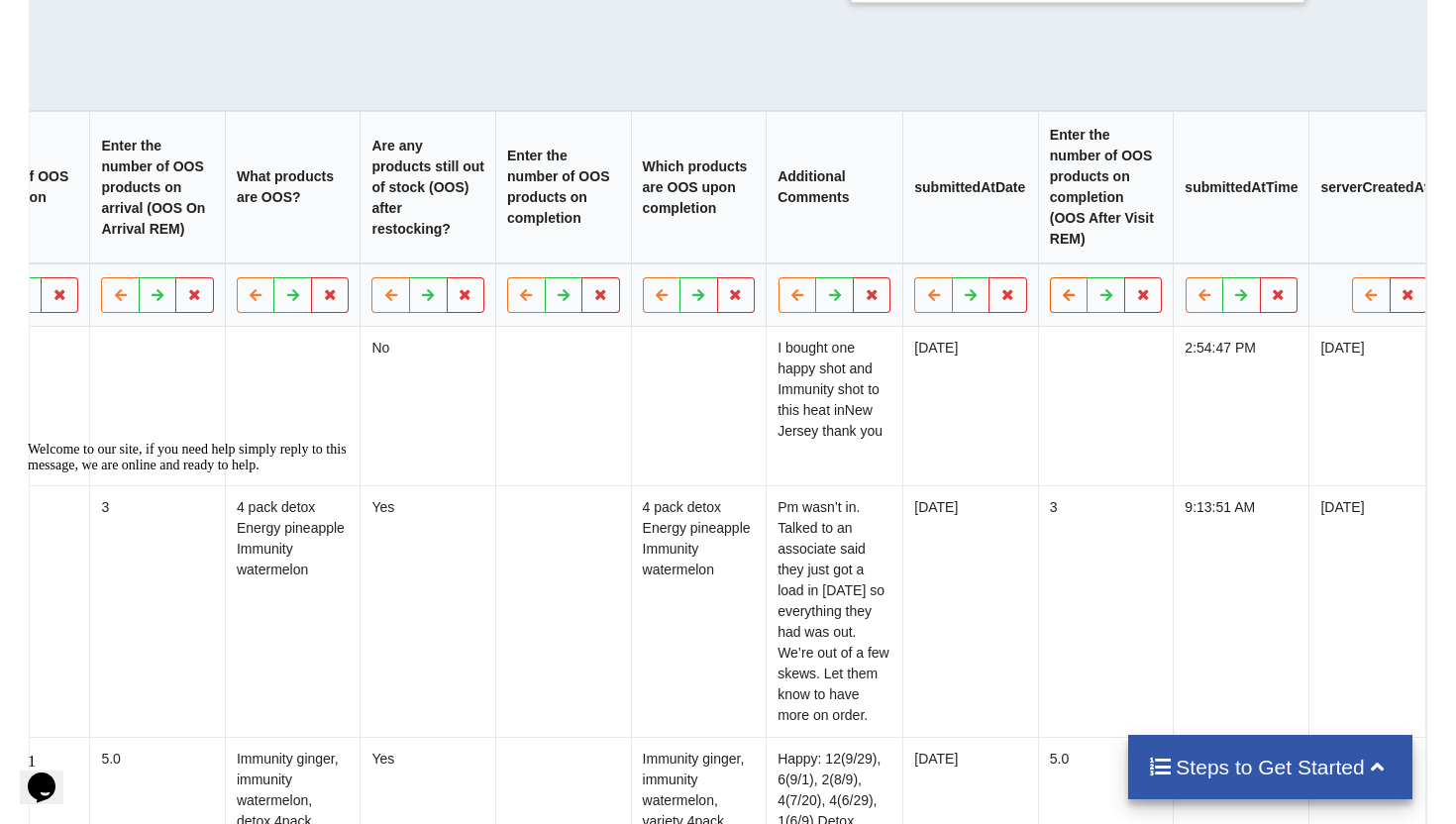 click at bounding box center [1069, 294] 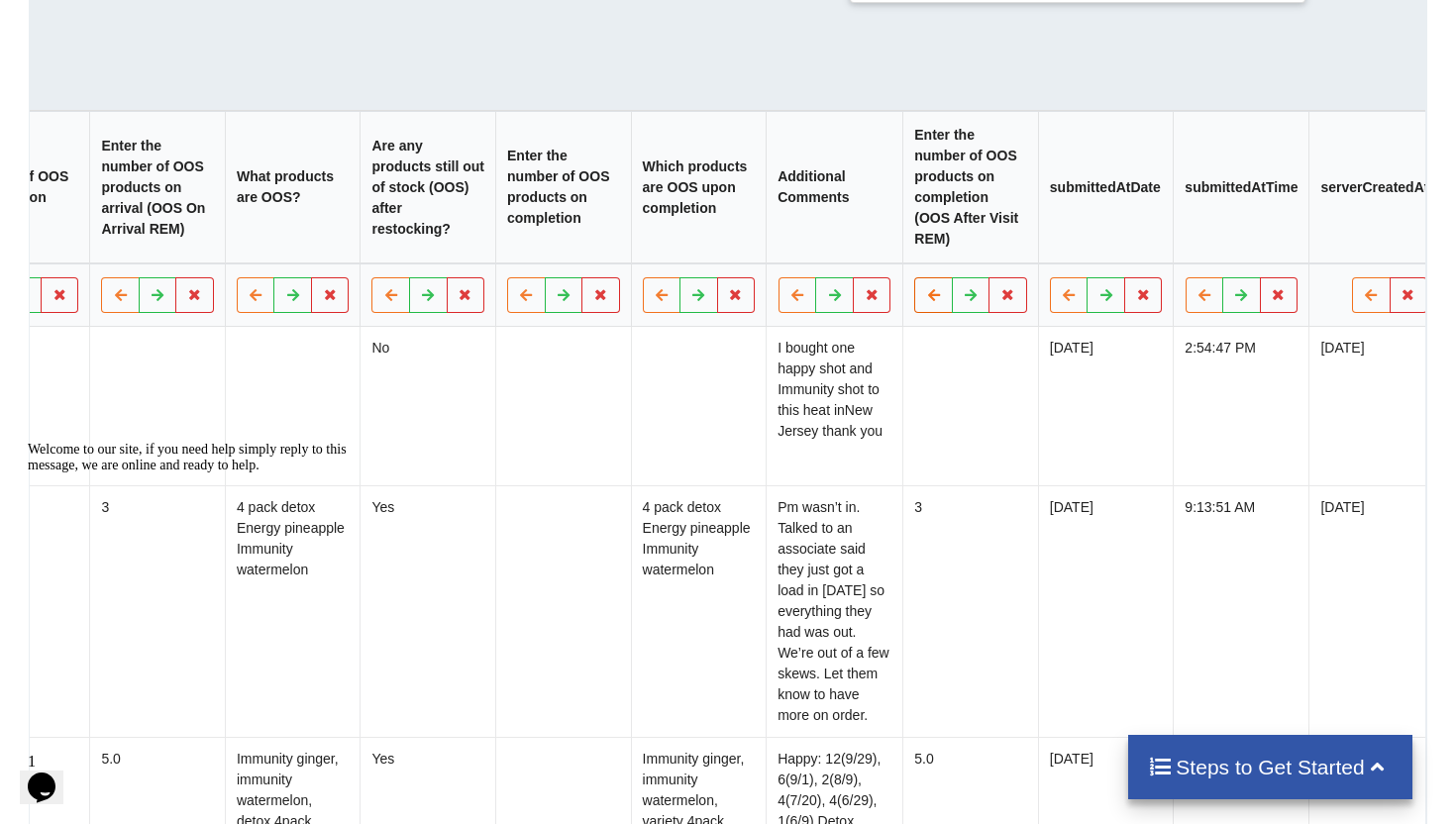 click at bounding box center (934, 295) 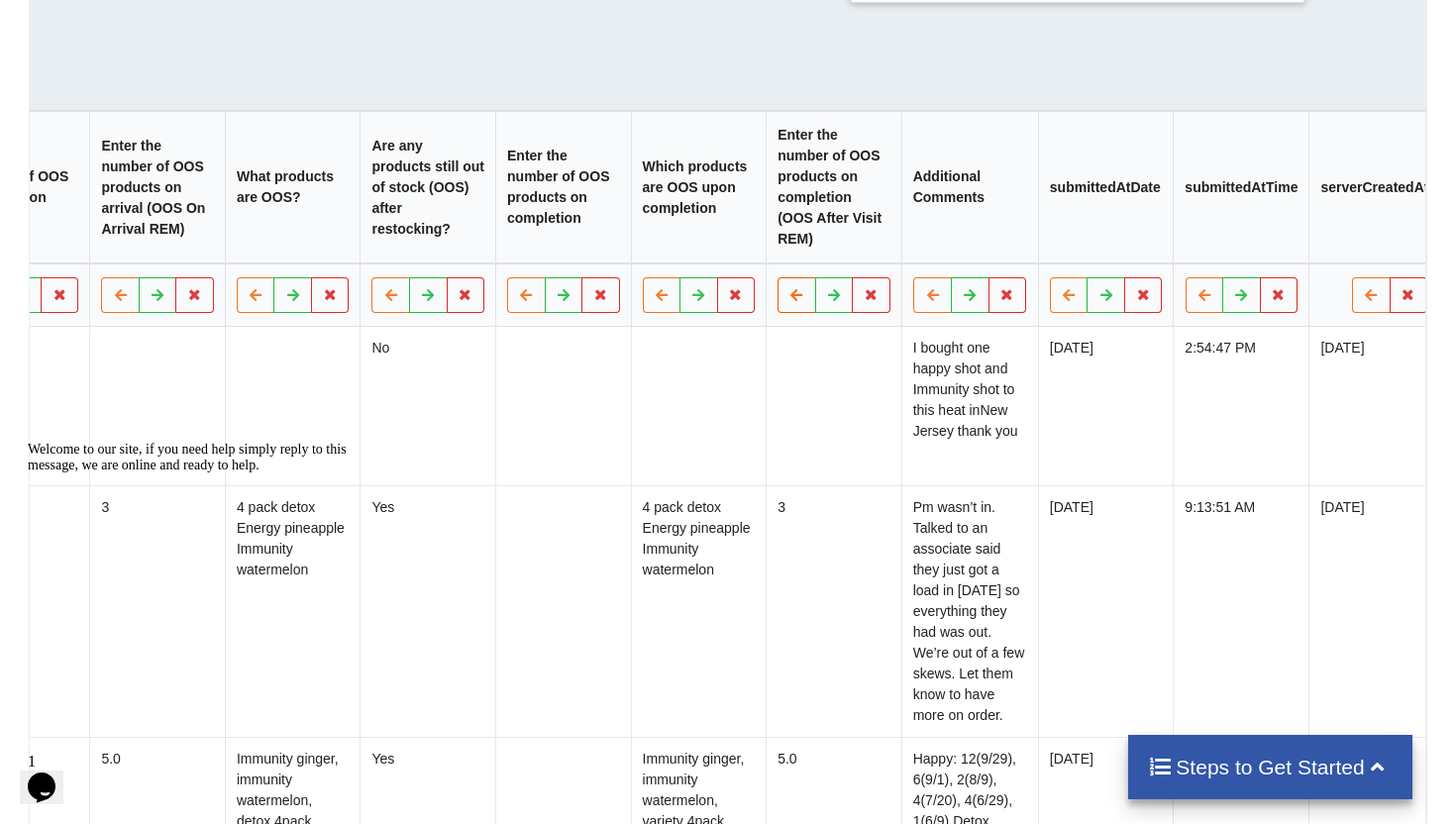 click at bounding box center (797, 295) 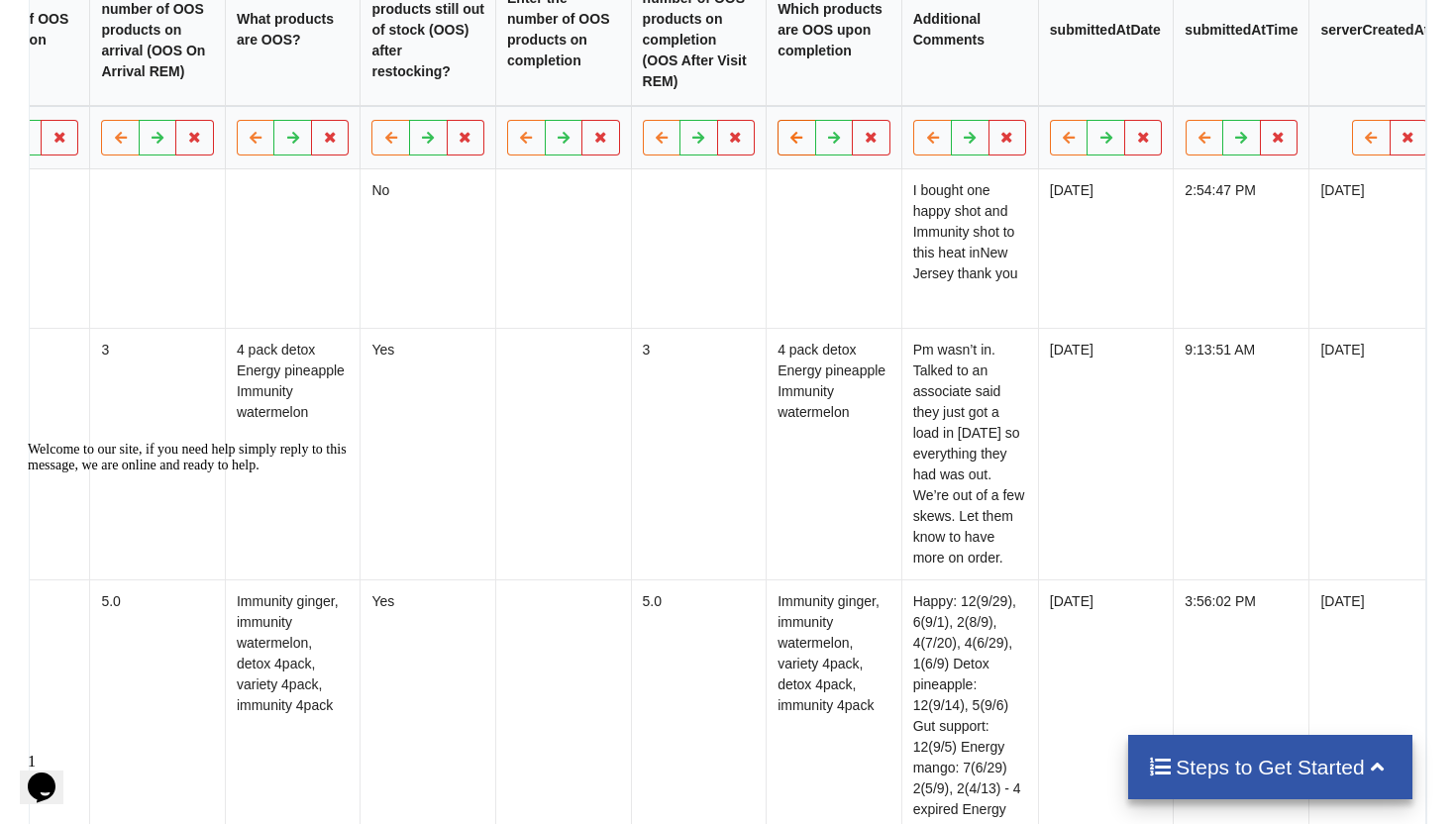 scroll, scrollTop: 1095, scrollLeft: 0, axis: vertical 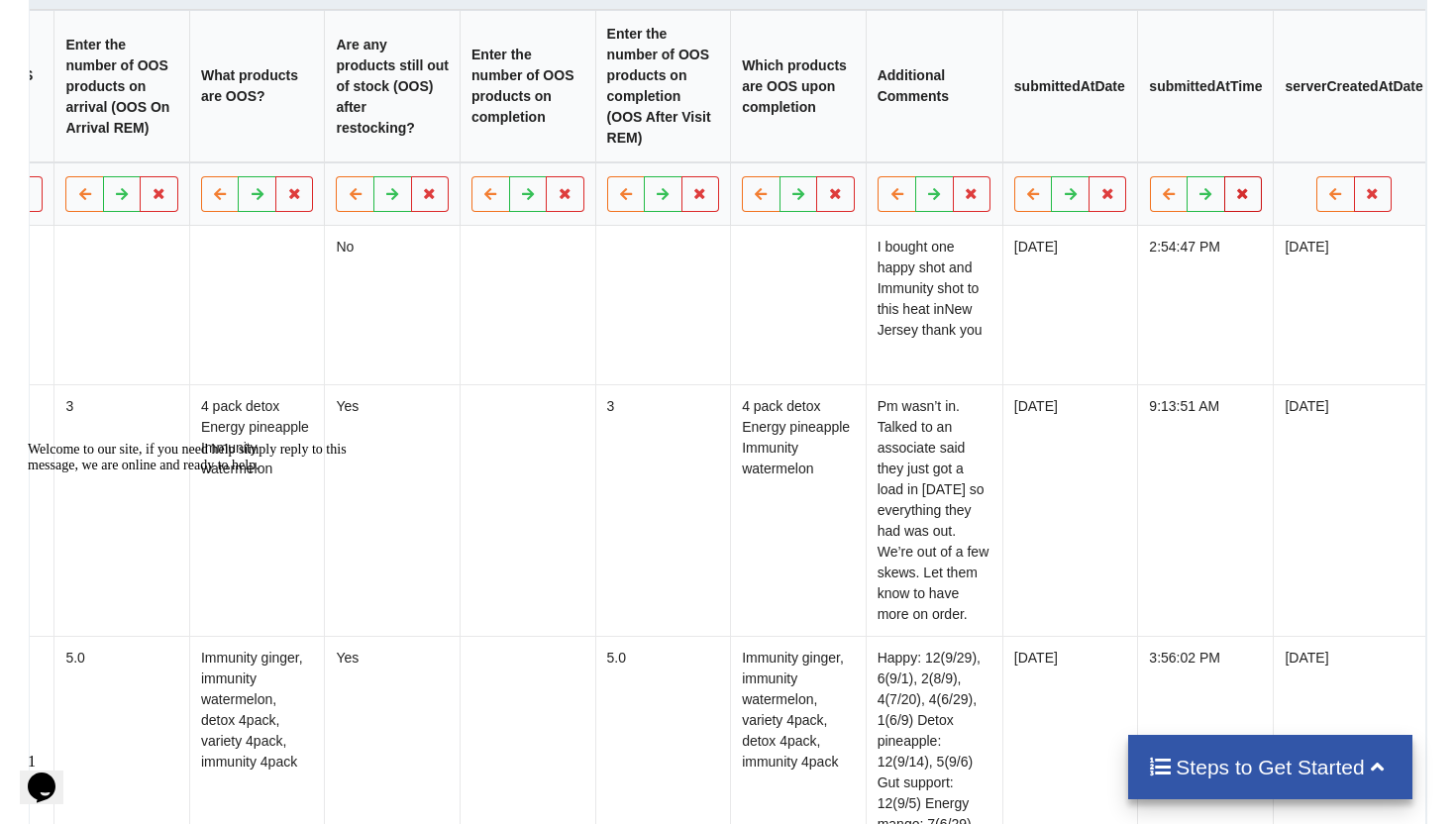 click at bounding box center [1243, 194] 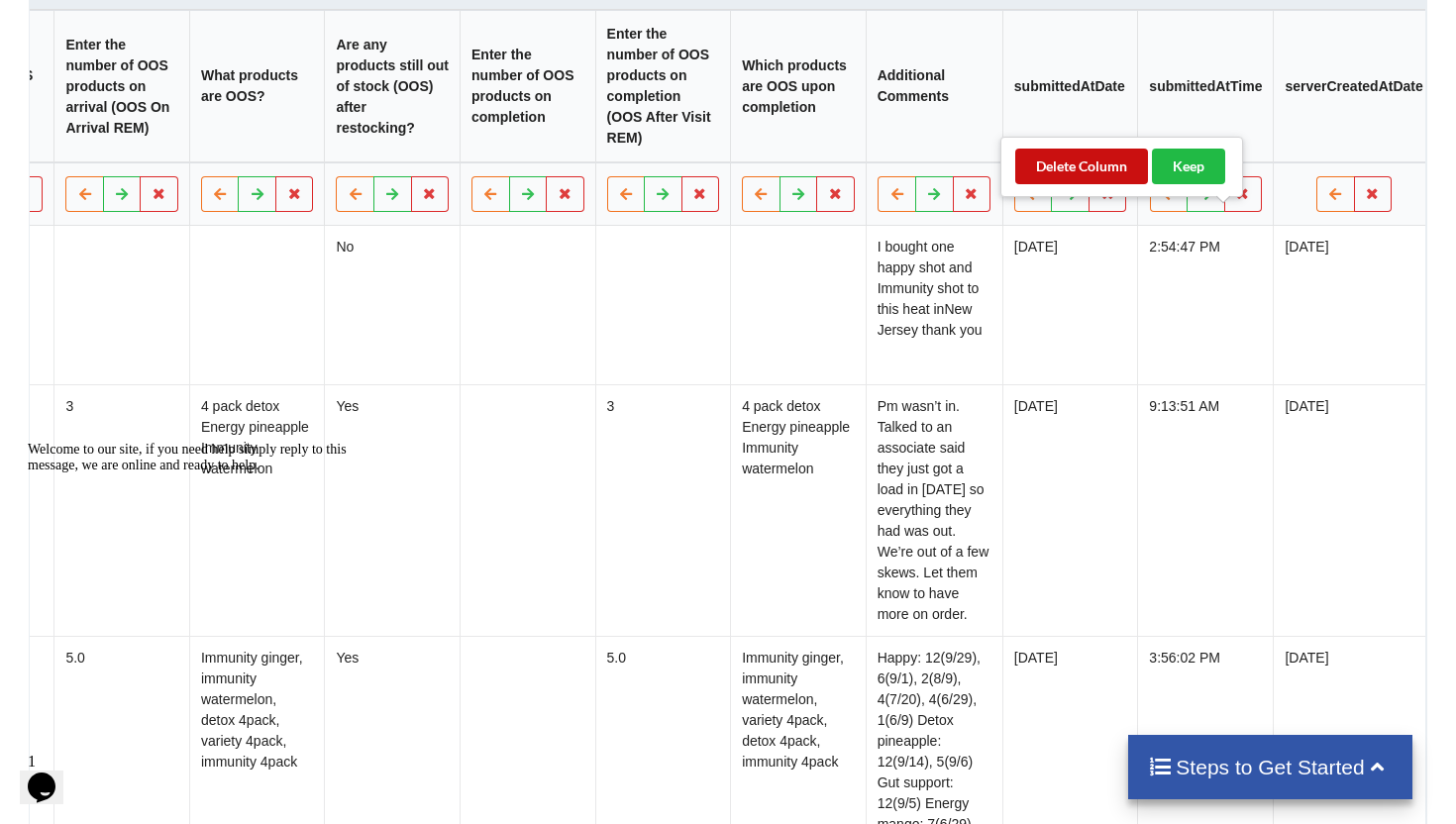 click on "Delete Column" at bounding box center [1082, 166] 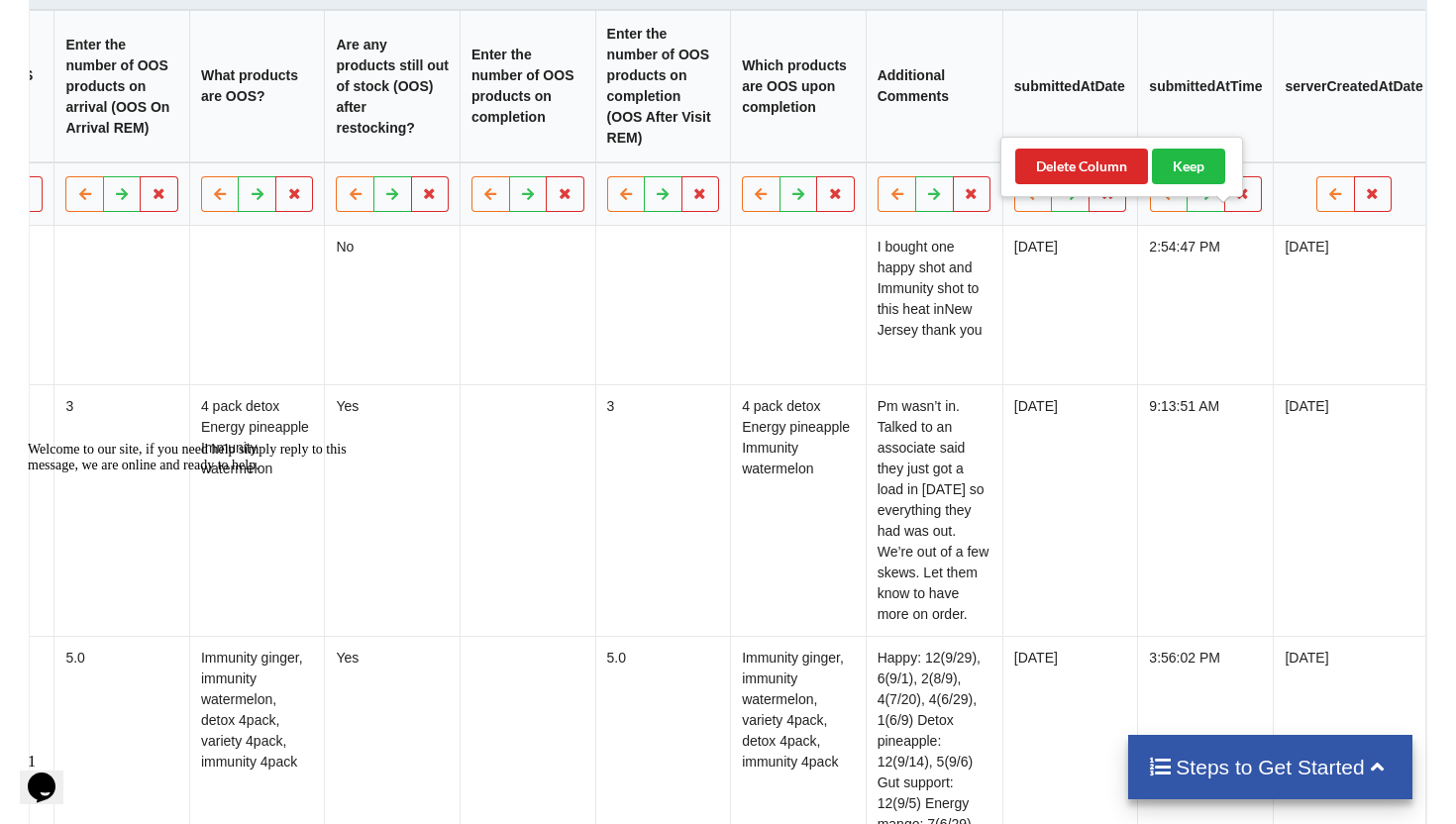 scroll, scrollTop: 0, scrollLeft: 1114, axis: horizontal 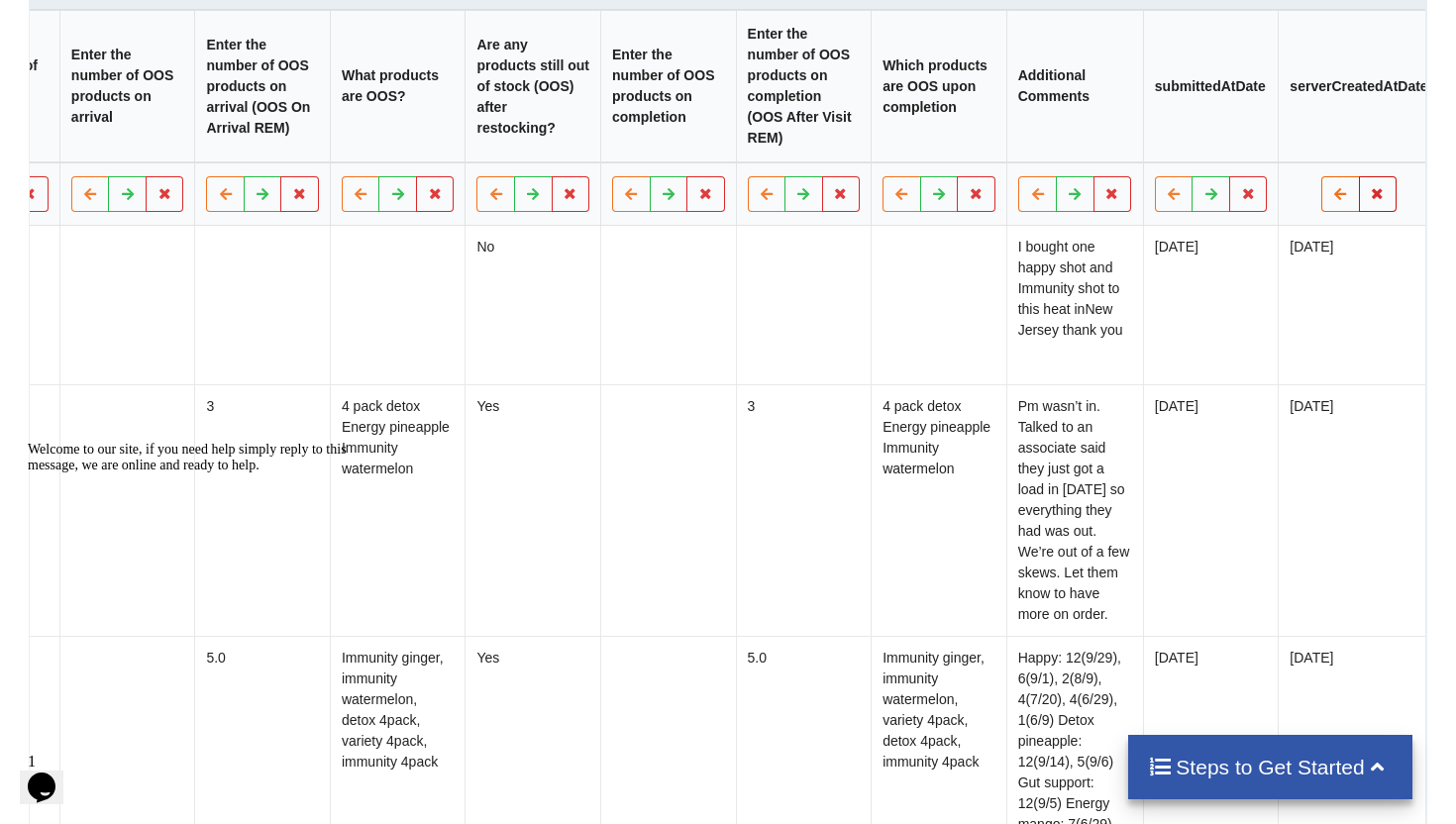 drag, startPoint x: 1372, startPoint y: 222, endPoint x: 1326, endPoint y: 206, distance: 48.703183 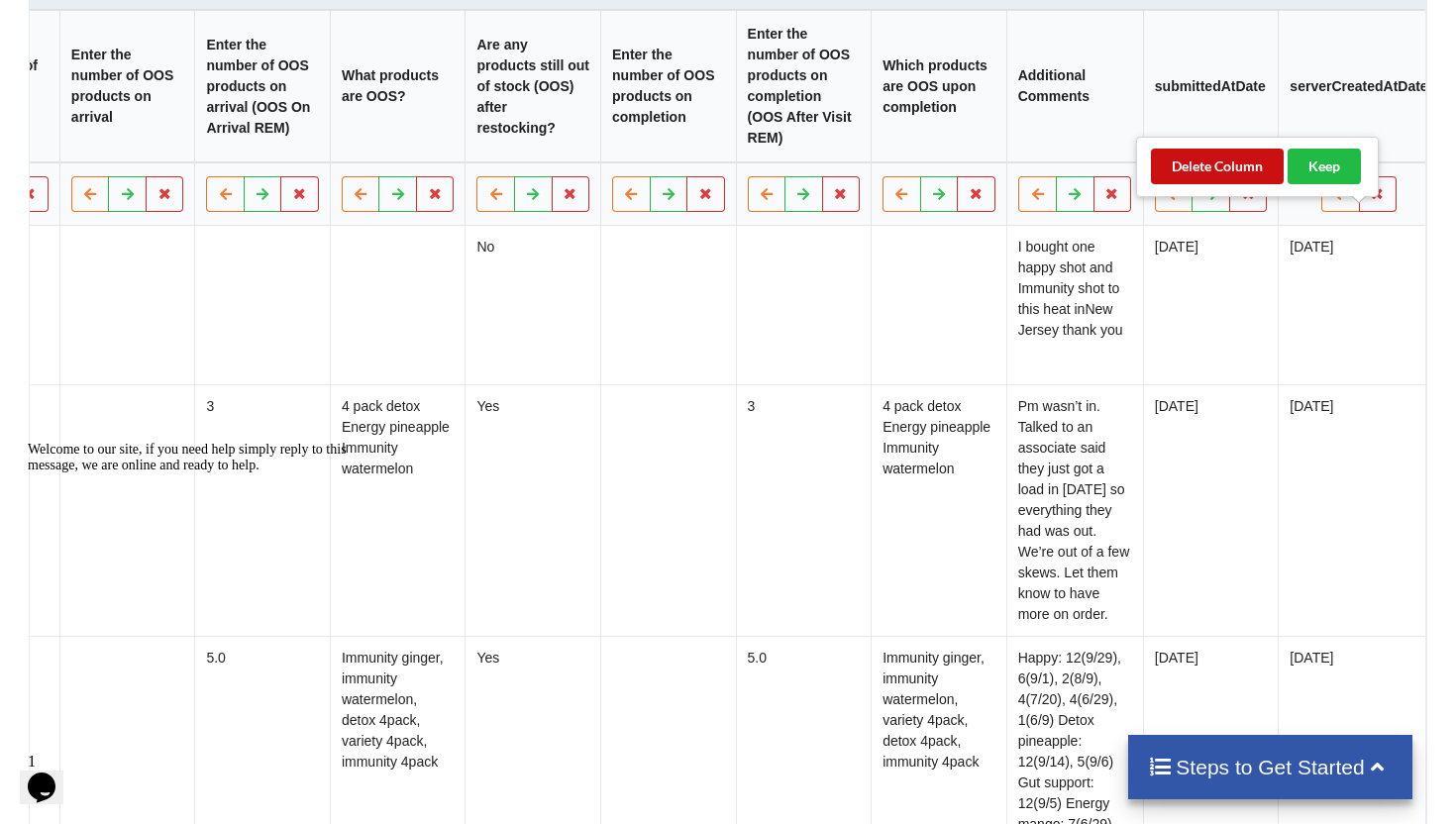 click on "Delete Column" at bounding box center [1217, 166] 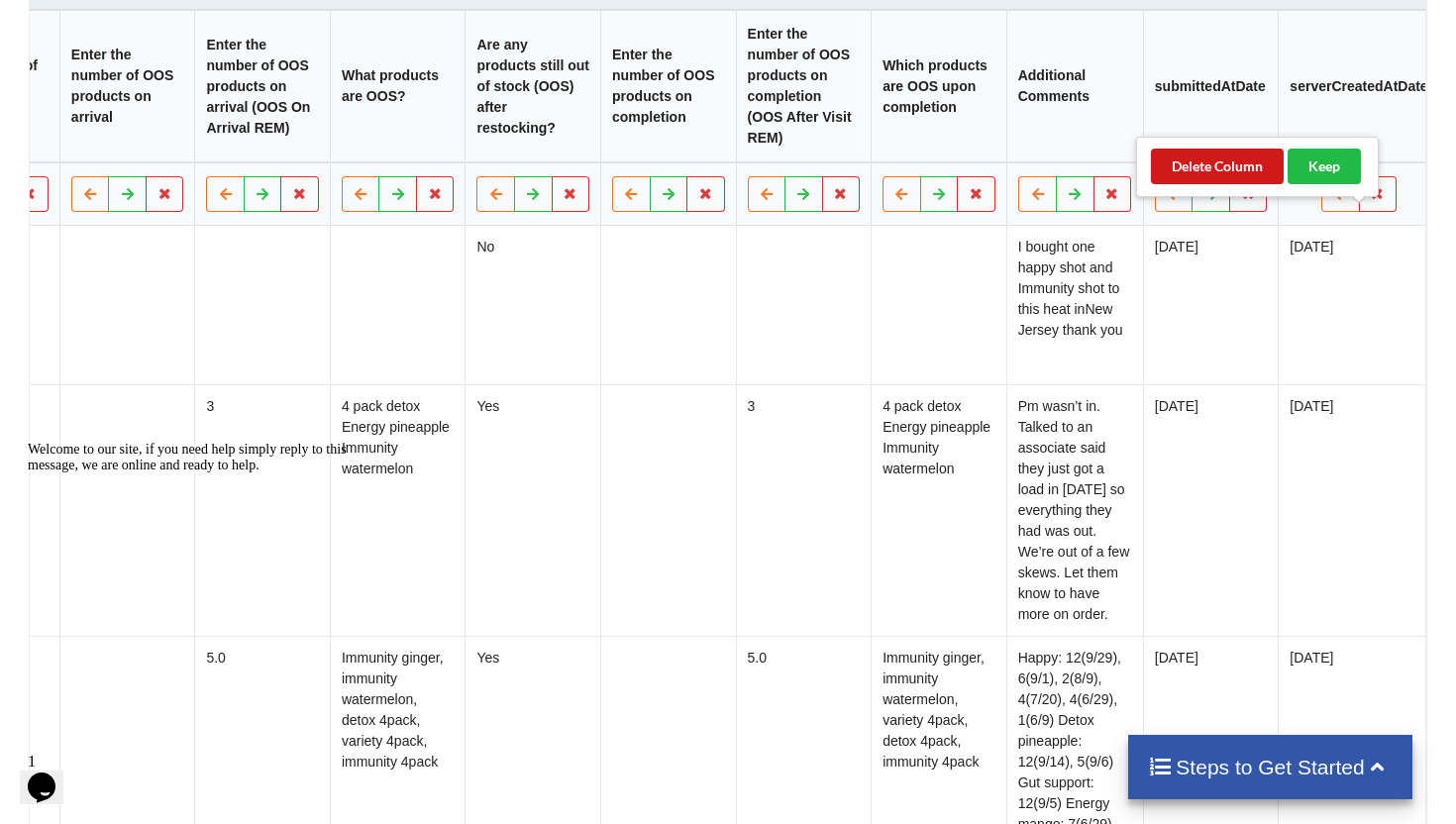 scroll, scrollTop: 0, scrollLeft: 946, axis: horizontal 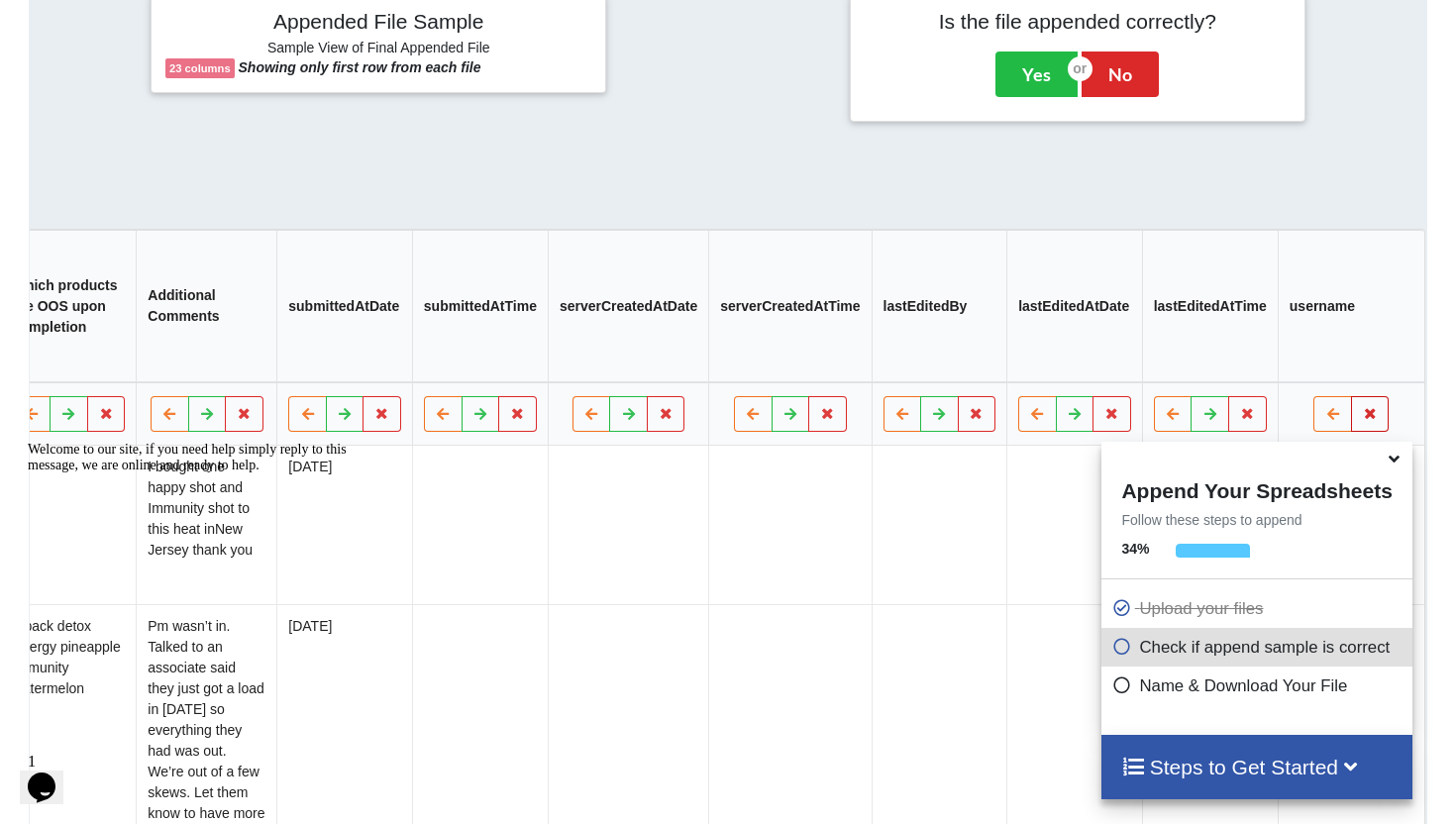 click at bounding box center [1370, 414] 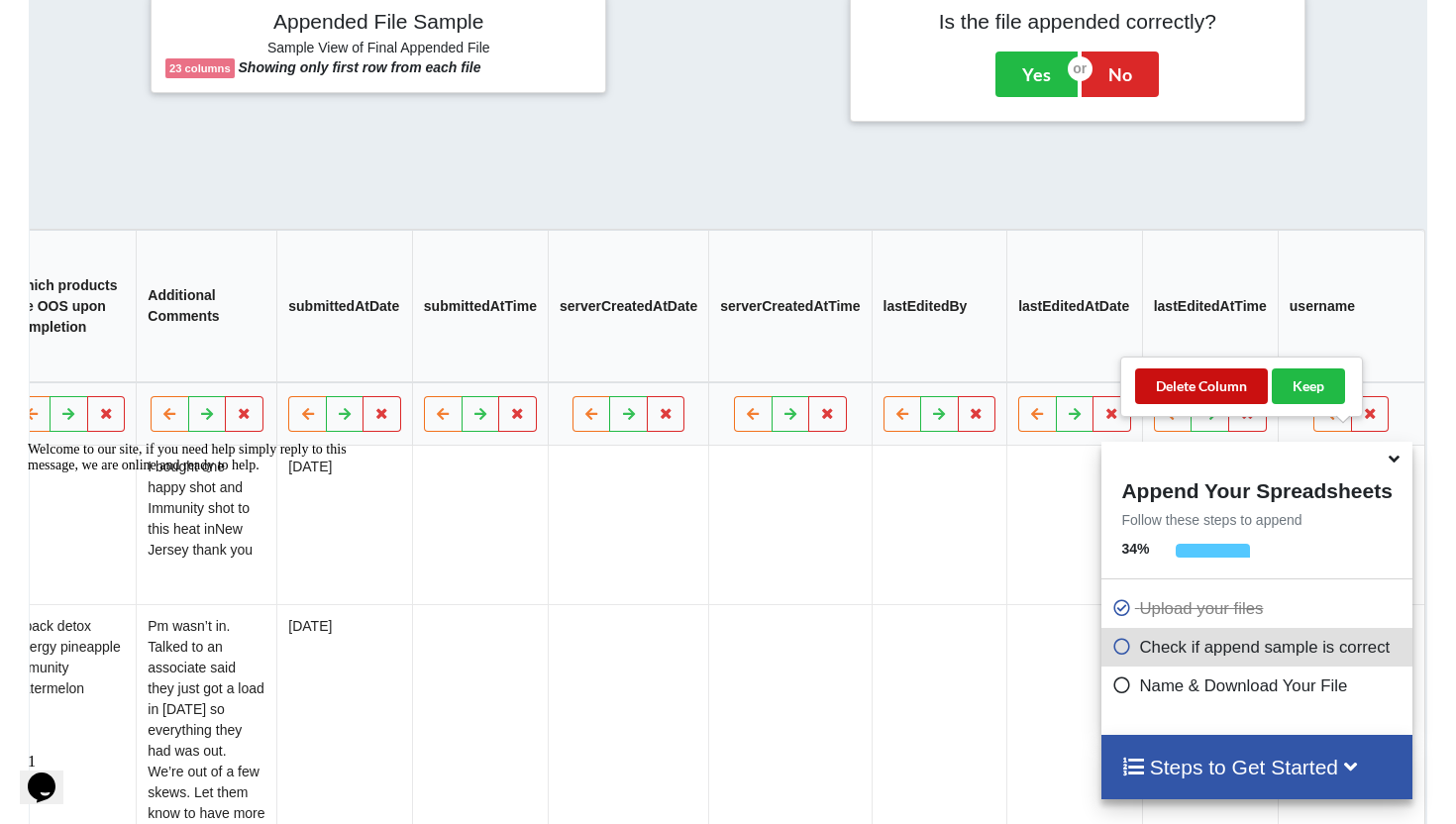 click on "Delete Column" at bounding box center [1201, 386] 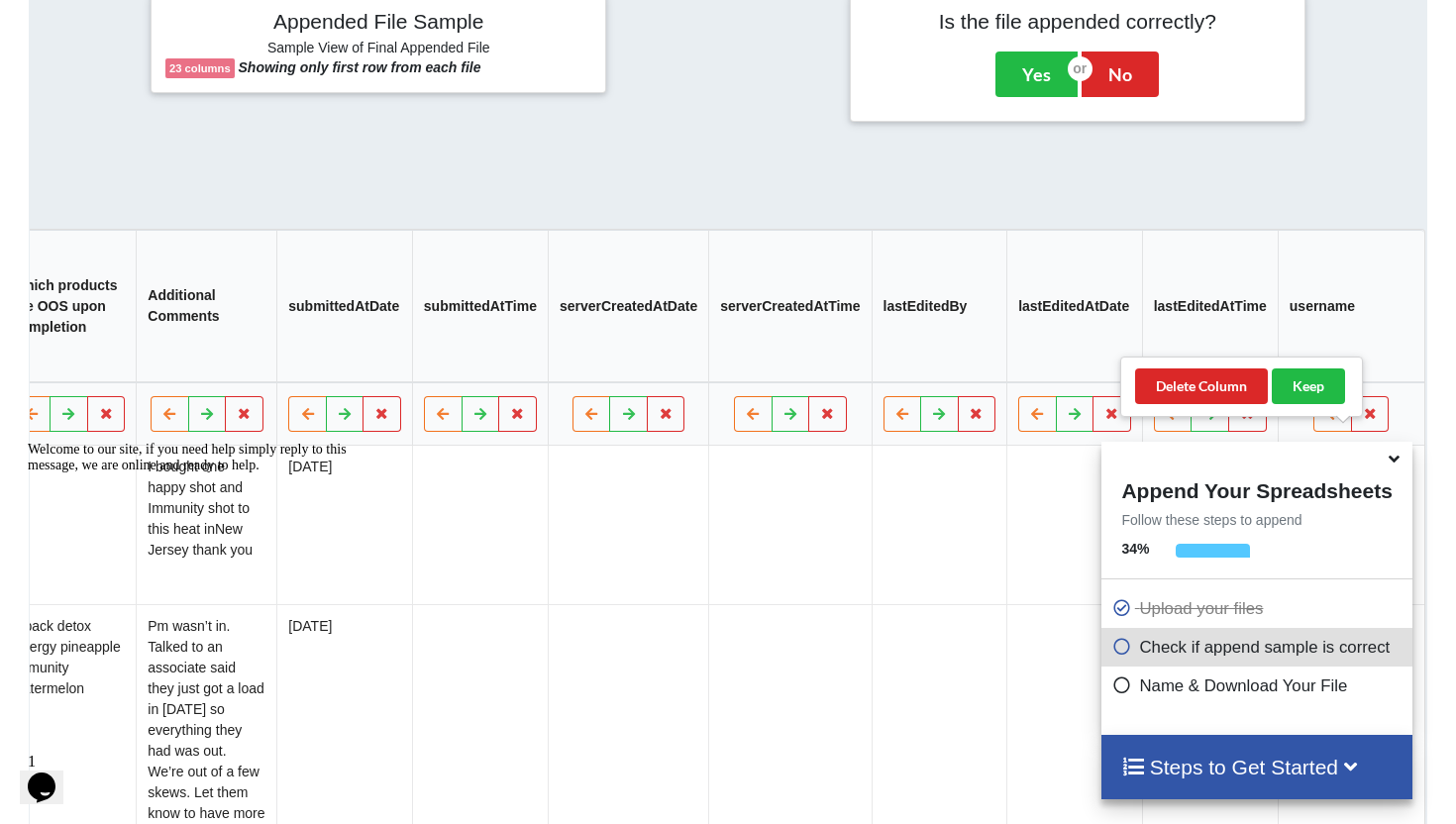 scroll, scrollTop: 0, scrollLeft: 1839, axis: horizontal 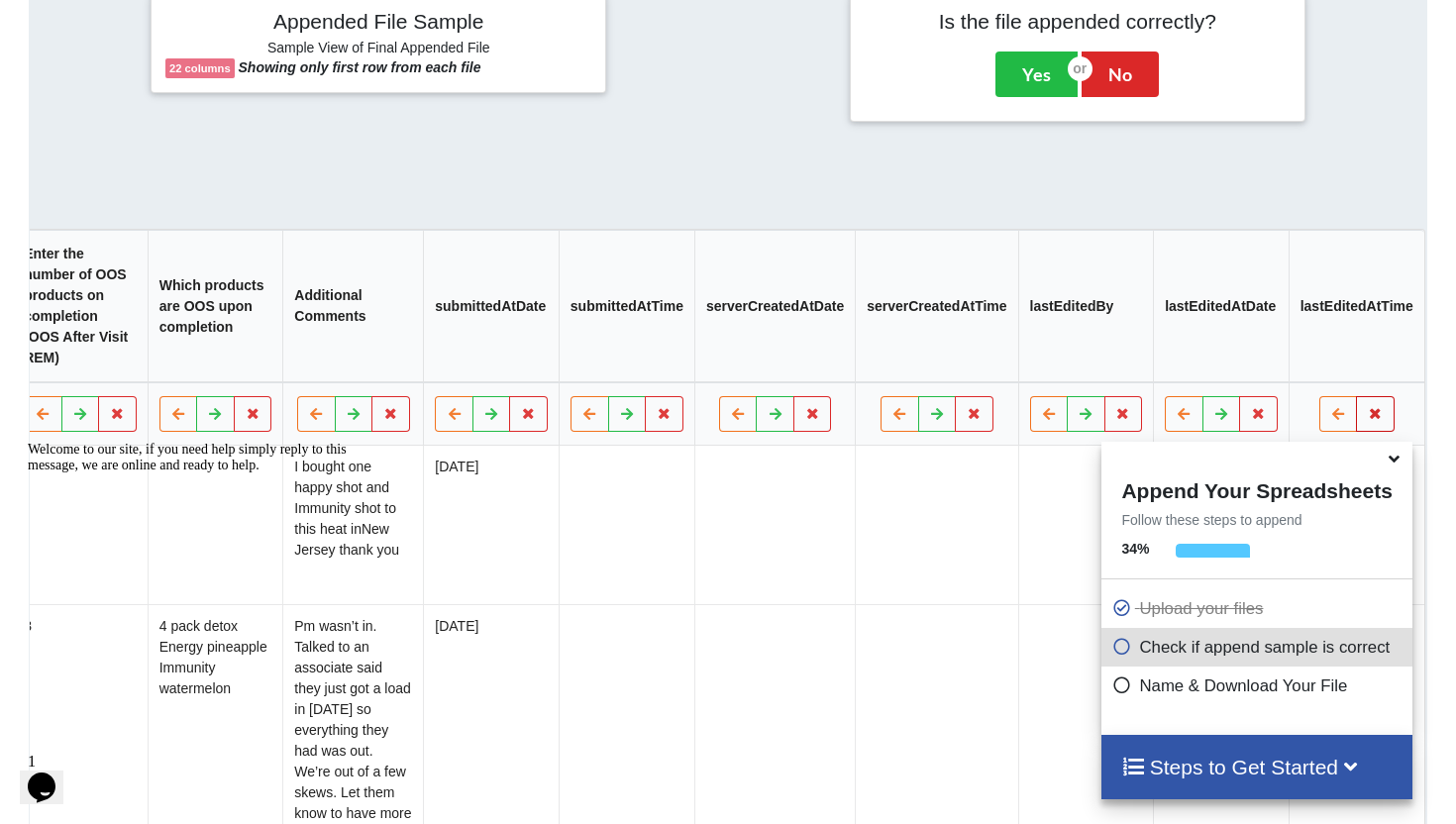 click at bounding box center (1376, 413) 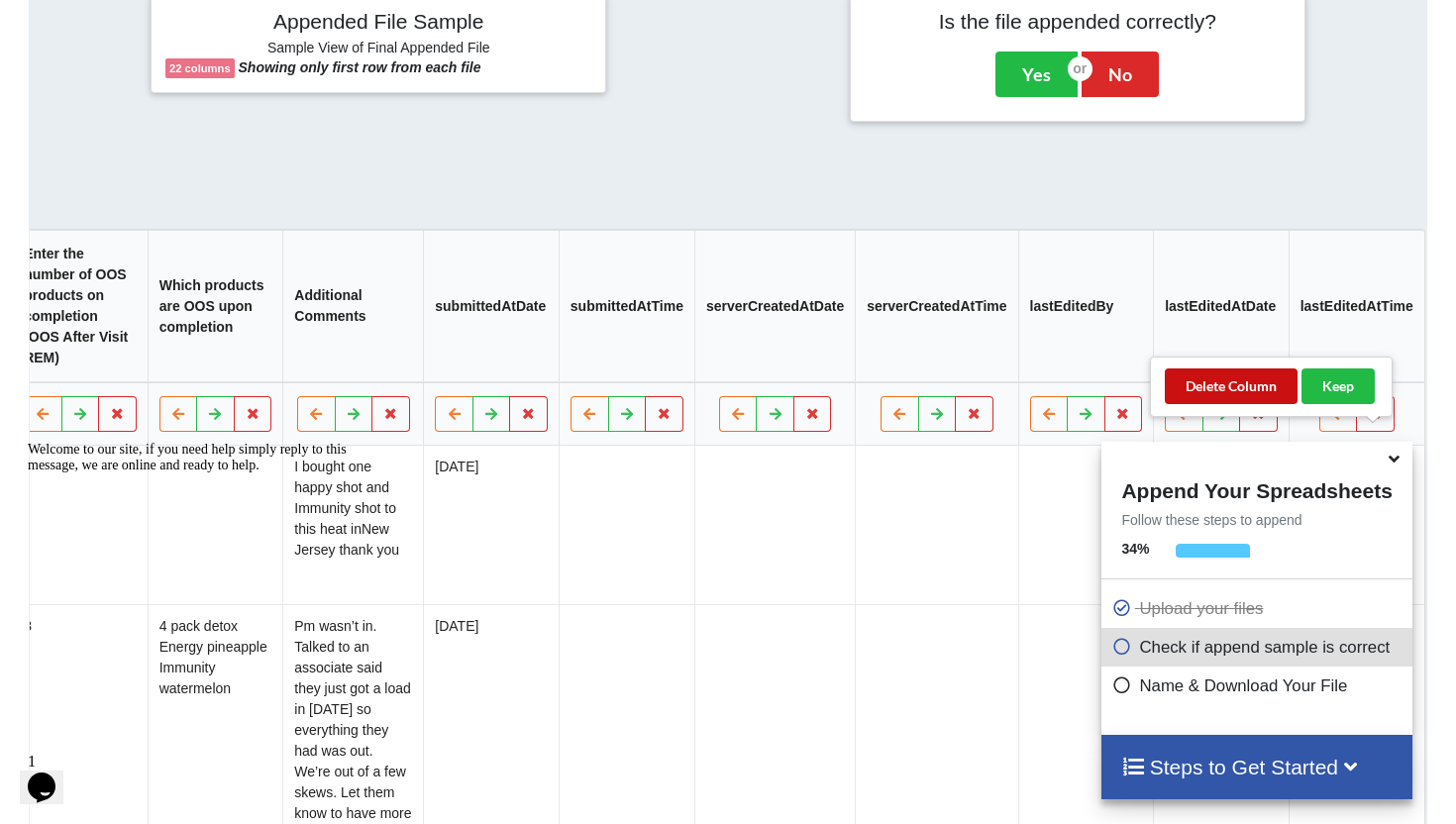 click on "Delete Column" at bounding box center [1231, 386] 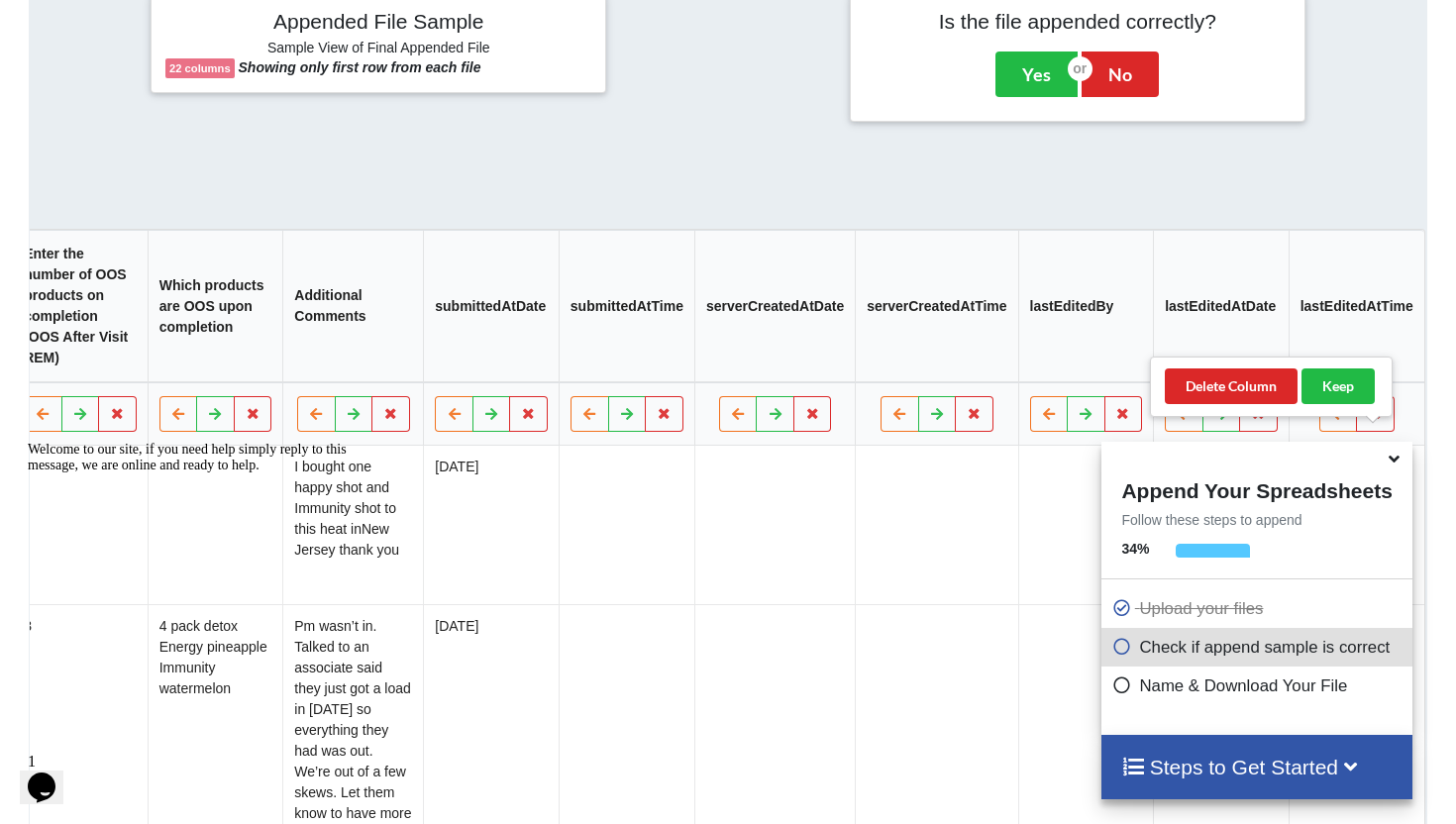 scroll, scrollTop: 0, scrollLeft: 1699, axis: horizontal 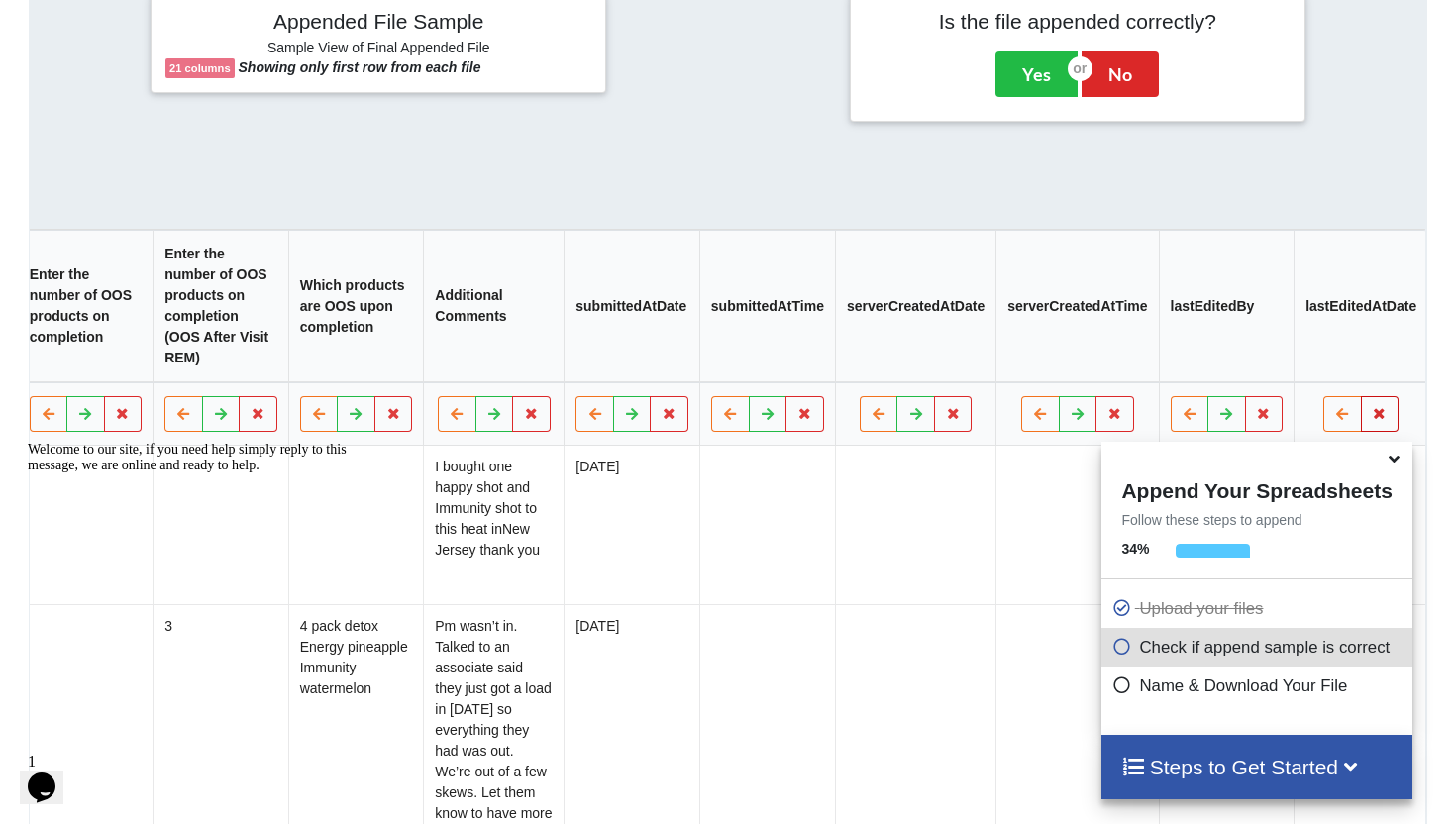 drag, startPoint x: 1377, startPoint y: 436, endPoint x: 1320, endPoint y: 420, distance: 59.20304 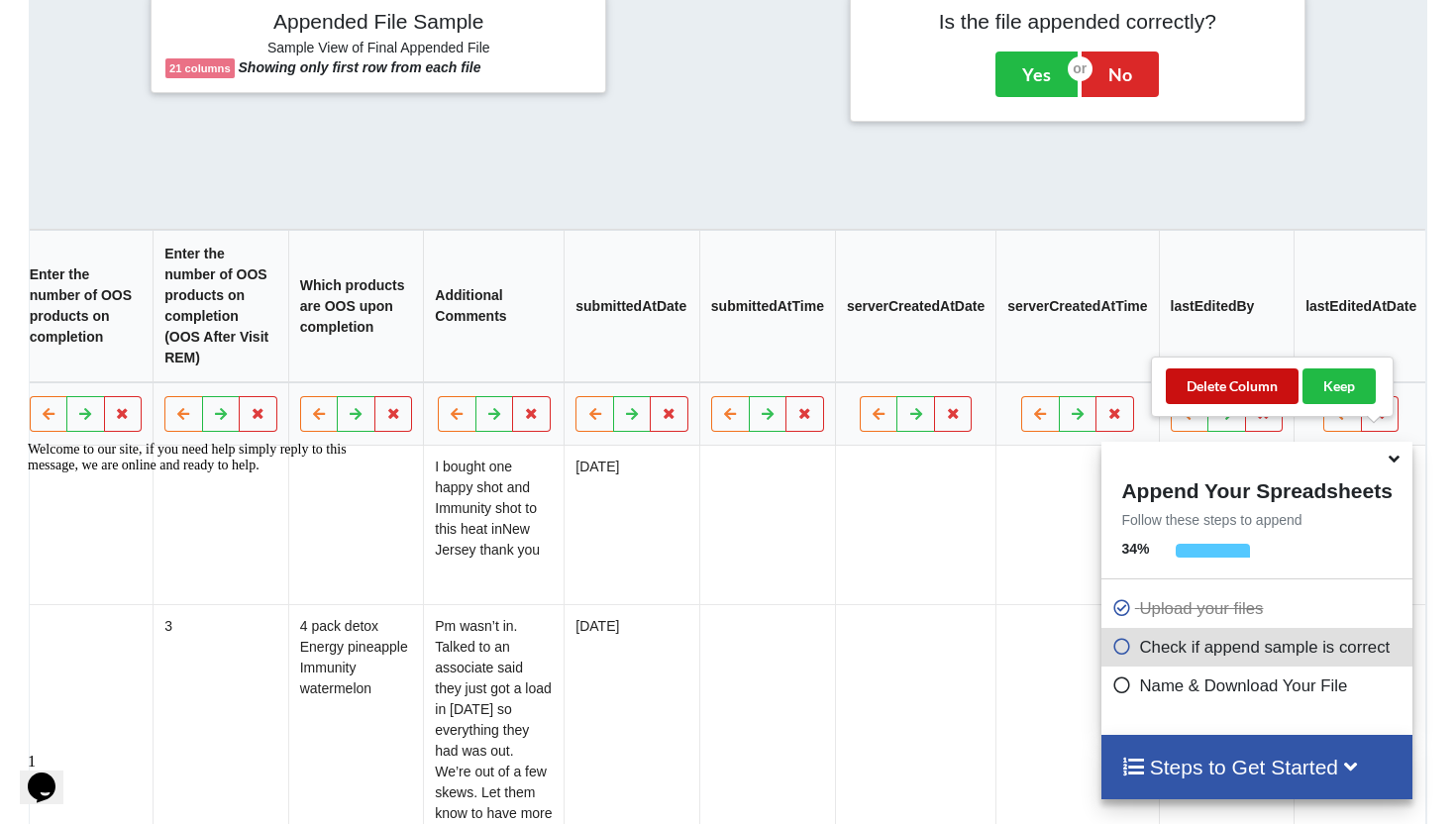 click on "Delete Column" at bounding box center [1232, 386] 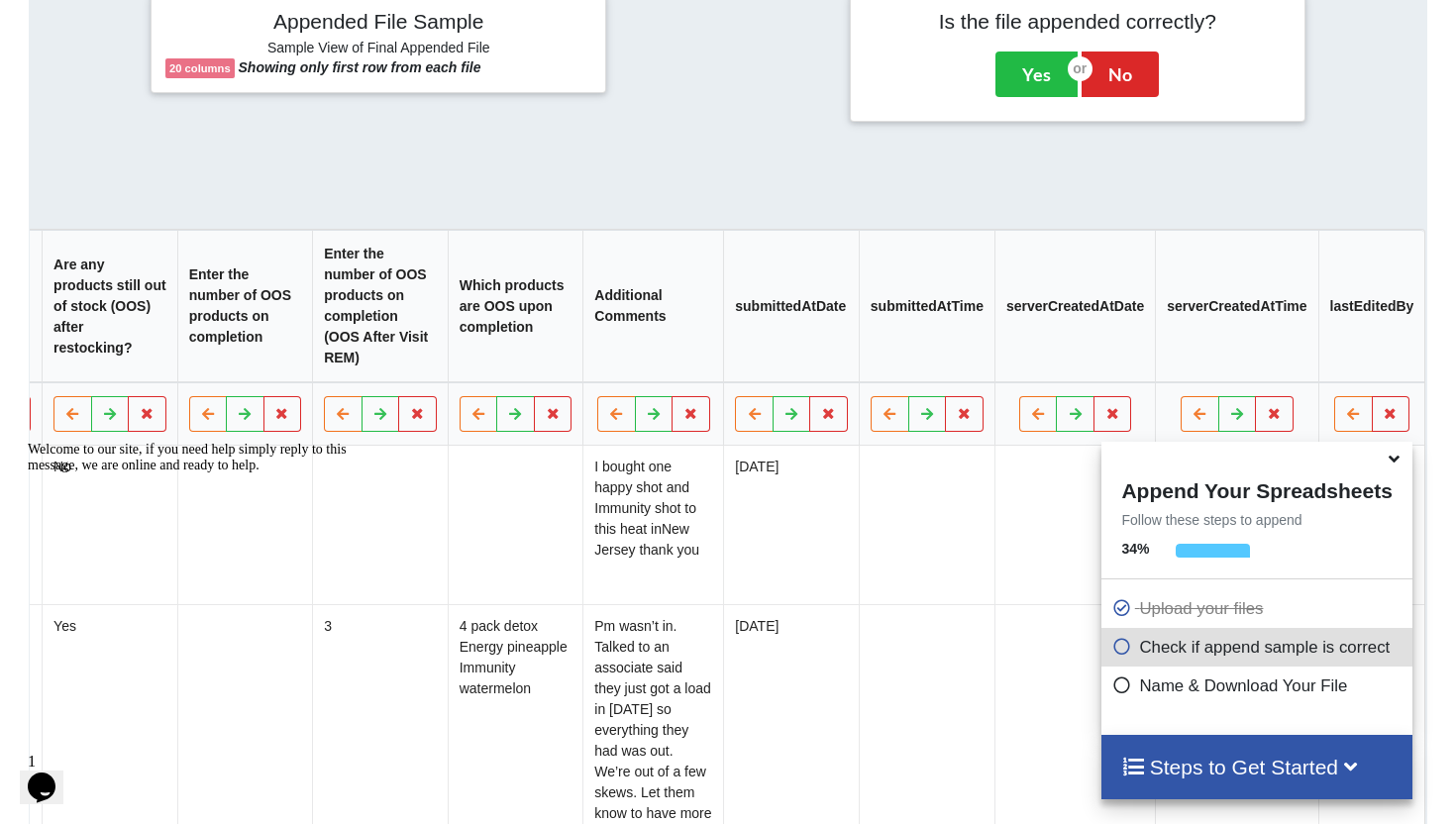 scroll, scrollTop: 0, scrollLeft: 1534, axis: horizontal 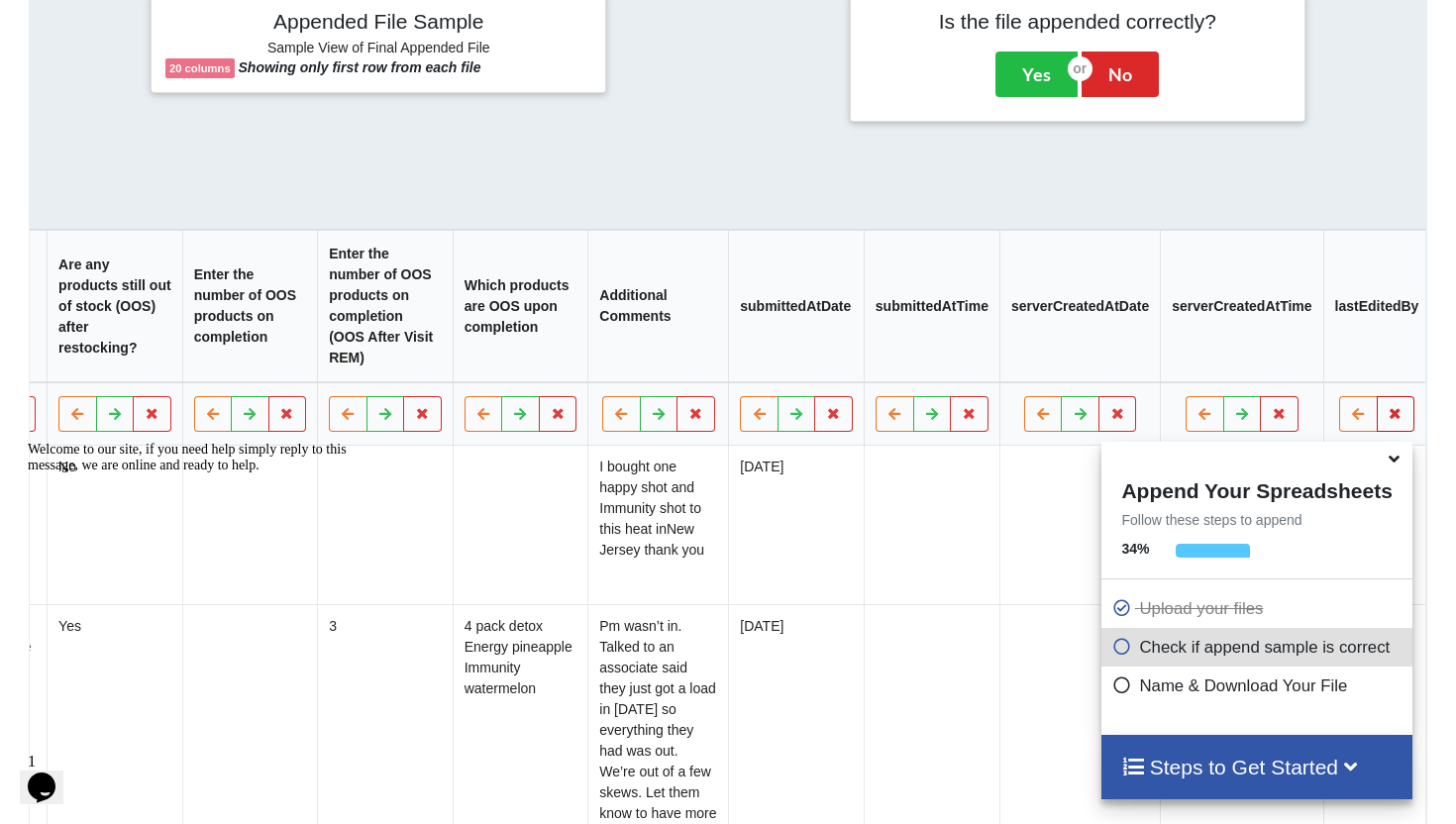drag, startPoint x: 1381, startPoint y: 432, endPoint x: 1329, endPoint y: 418, distance: 53.851648 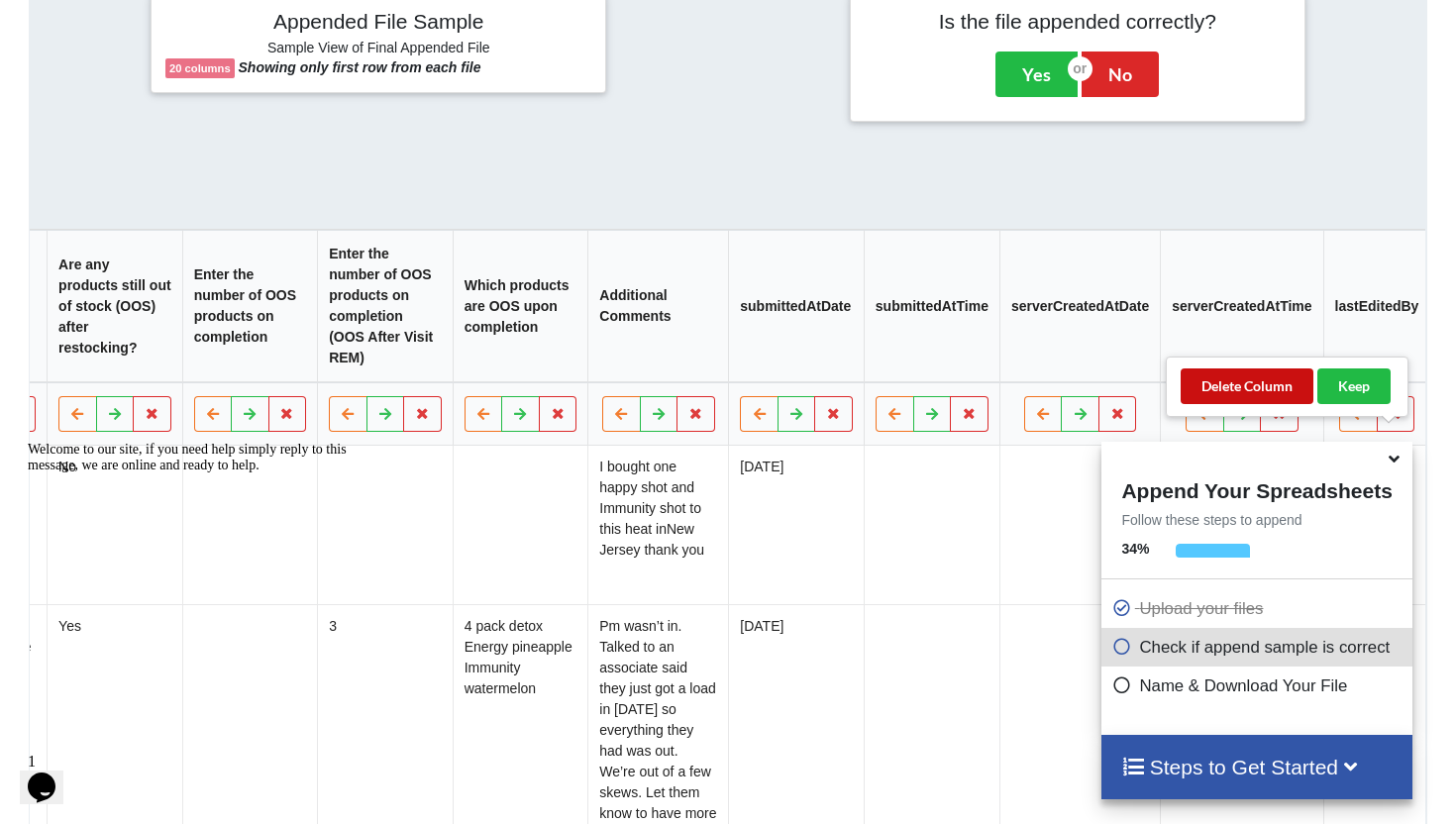 drag, startPoint x: 1257, startPoint y: 396, endPoint x: 1272, endPoint y: 406, distance: 18.027756 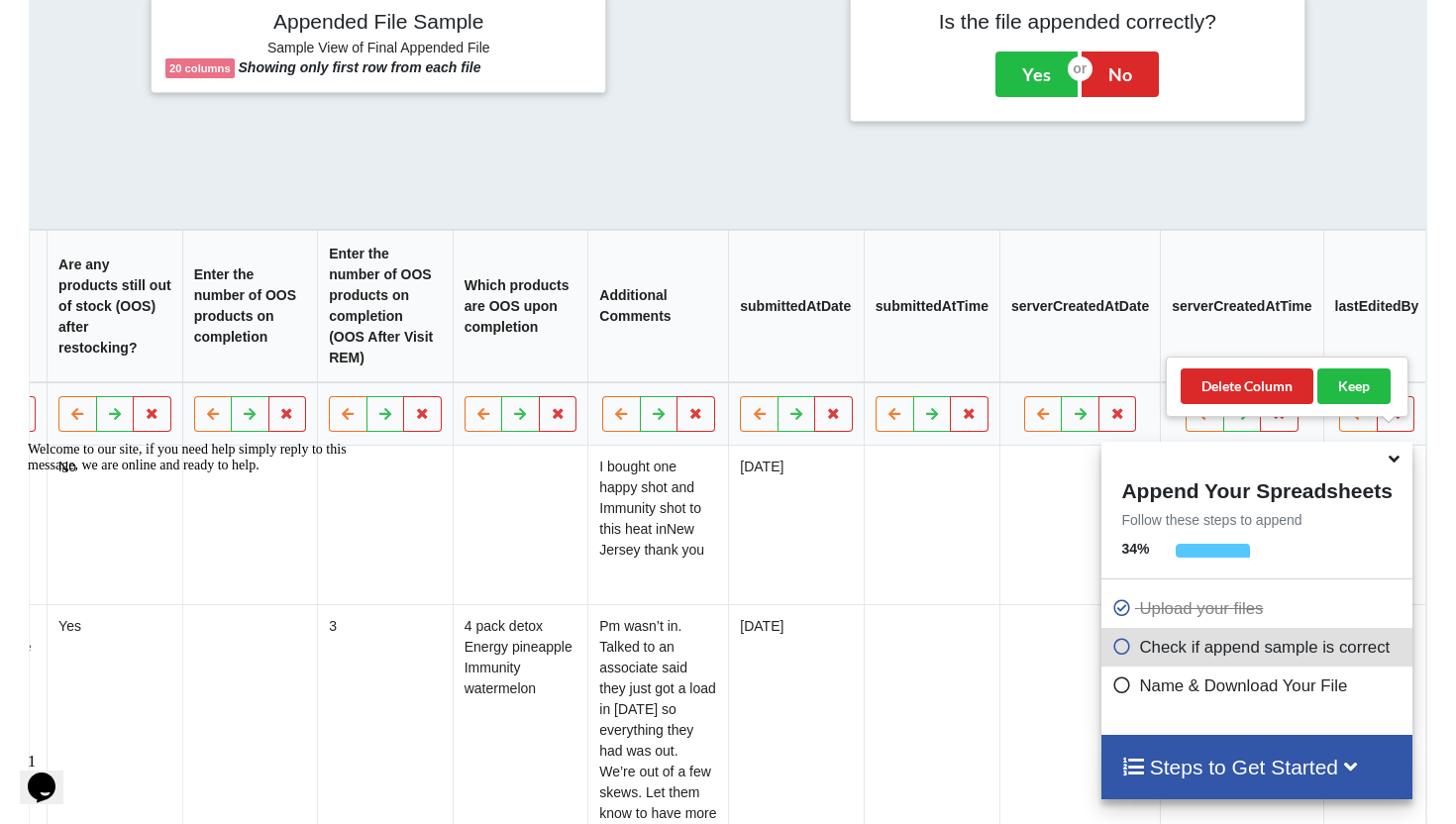 scroll, scrollTop: 0, scrollLeft: 1425, axis: horizontal 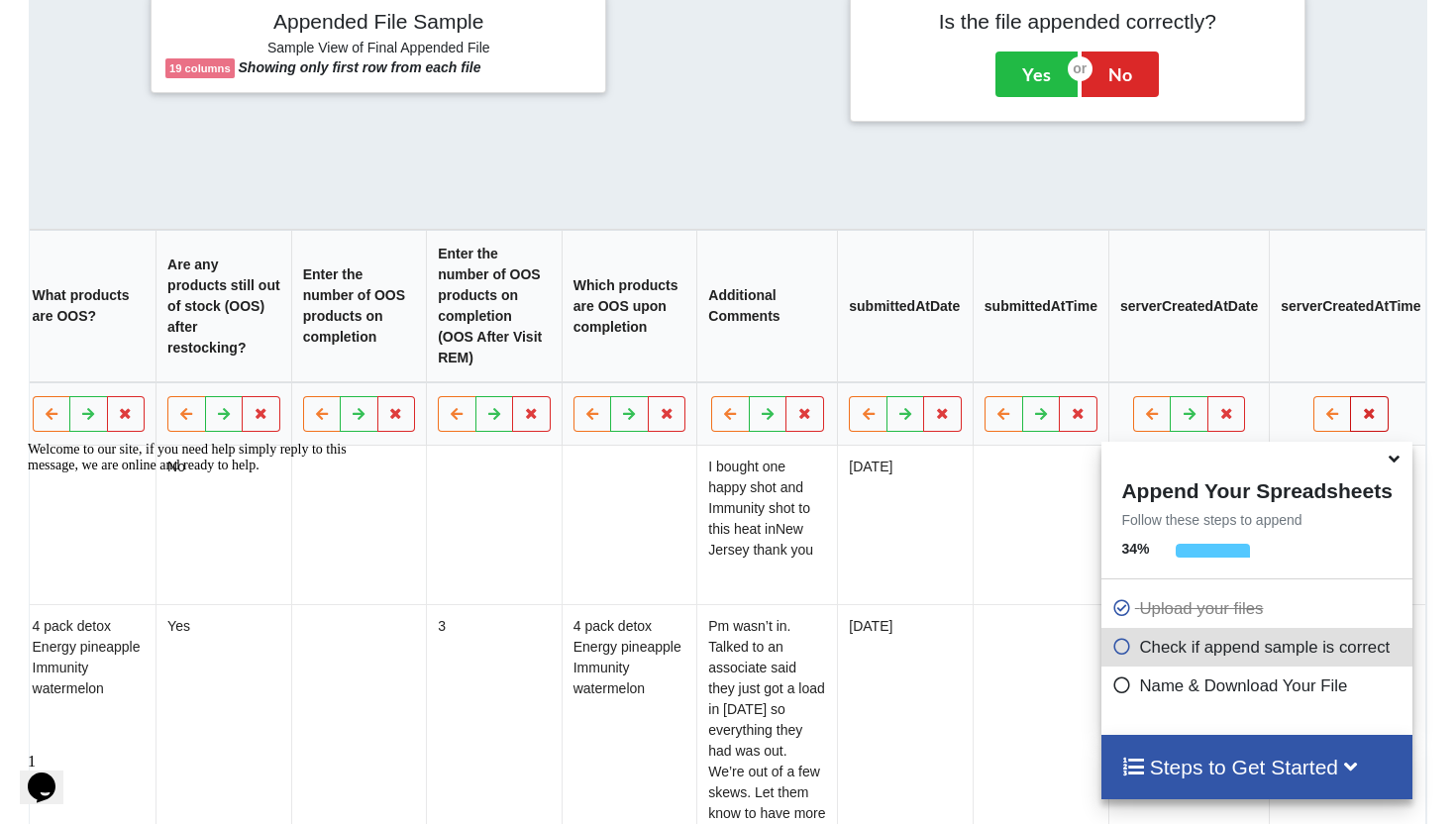 click at bounding box center (1370, 414) 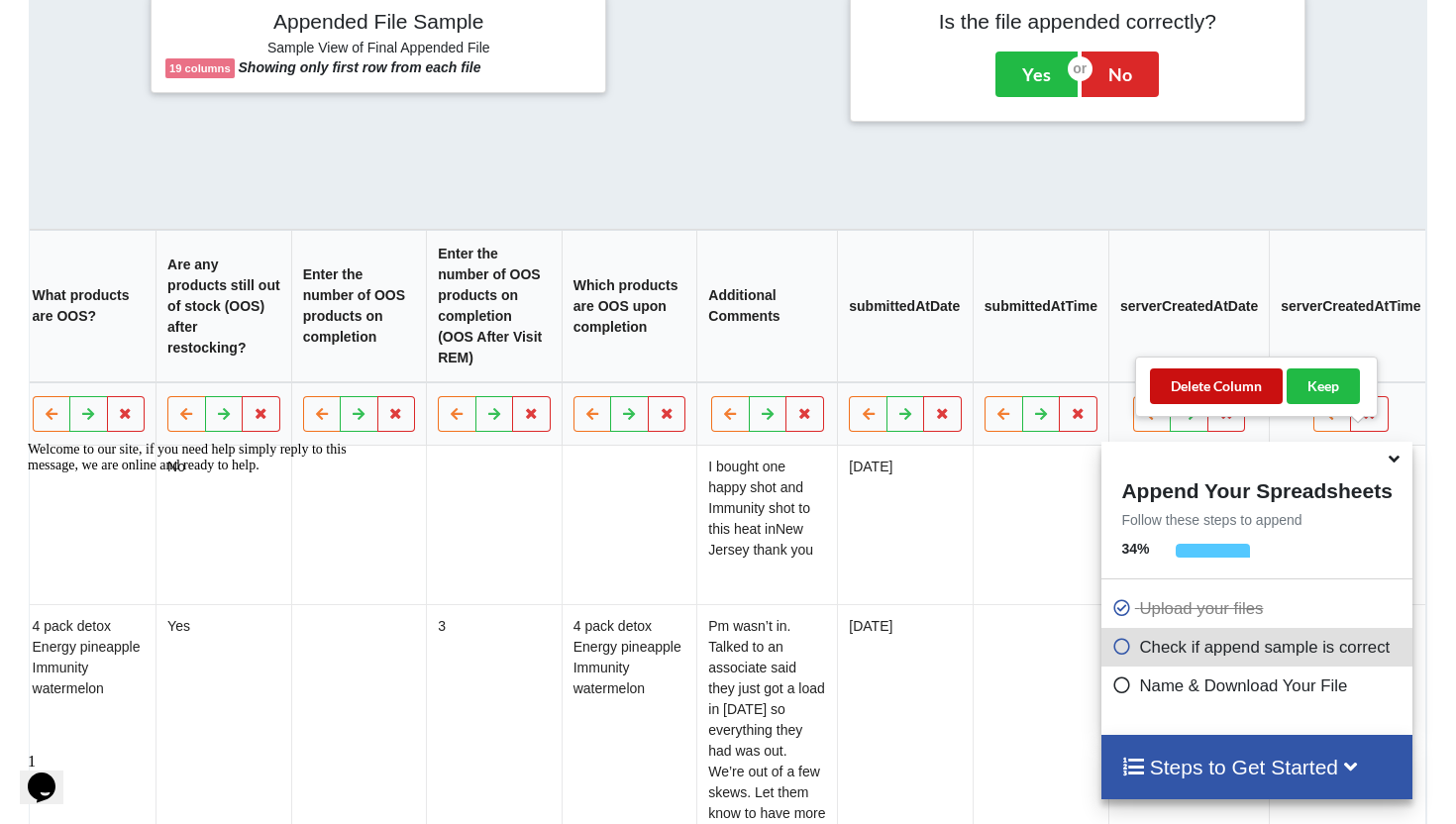 click on "Delete Column" at bounding box center [1216, 386] 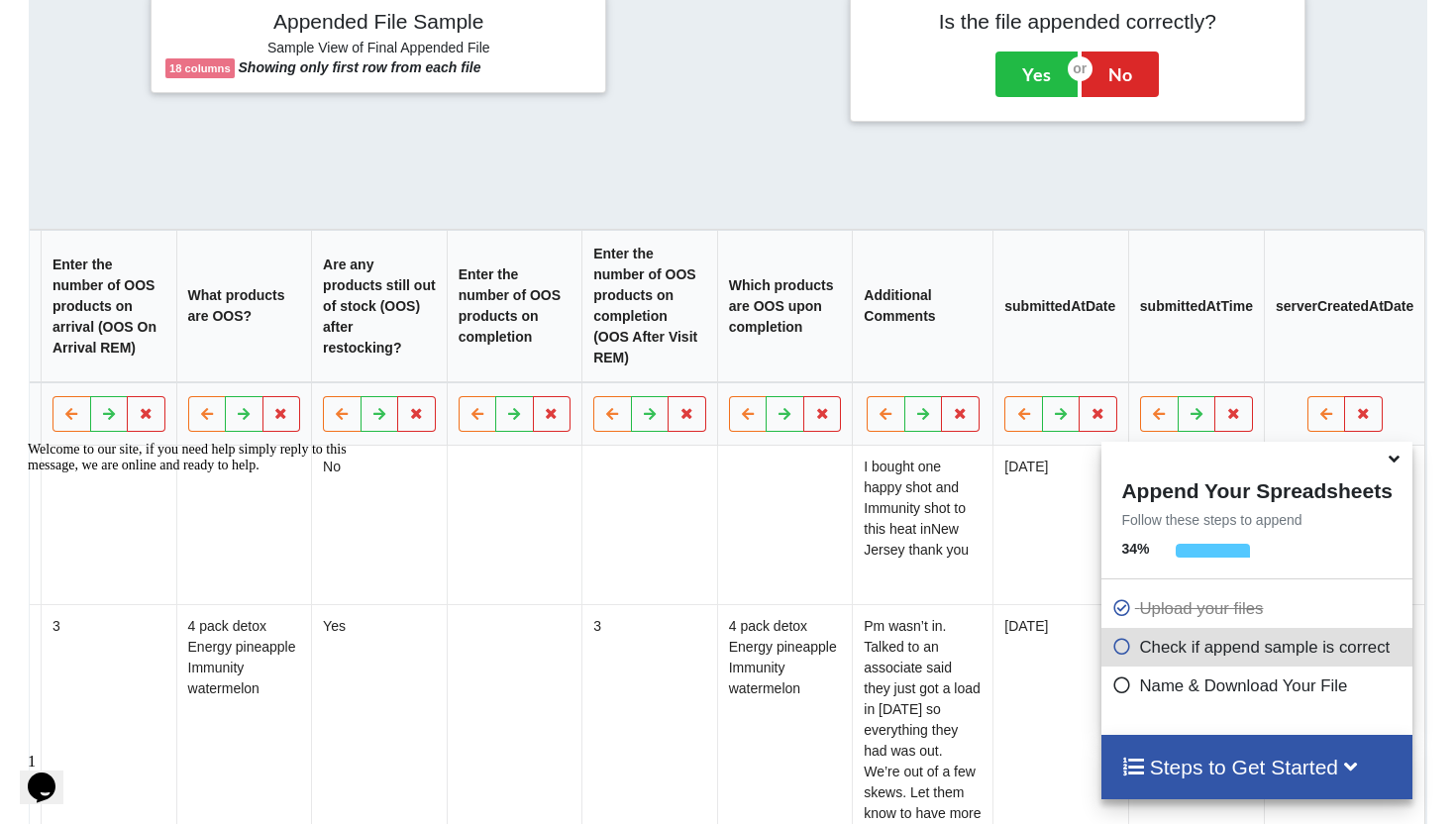scroll, scrollTop: 0, scrollLeft: 1256, axis: horizontal 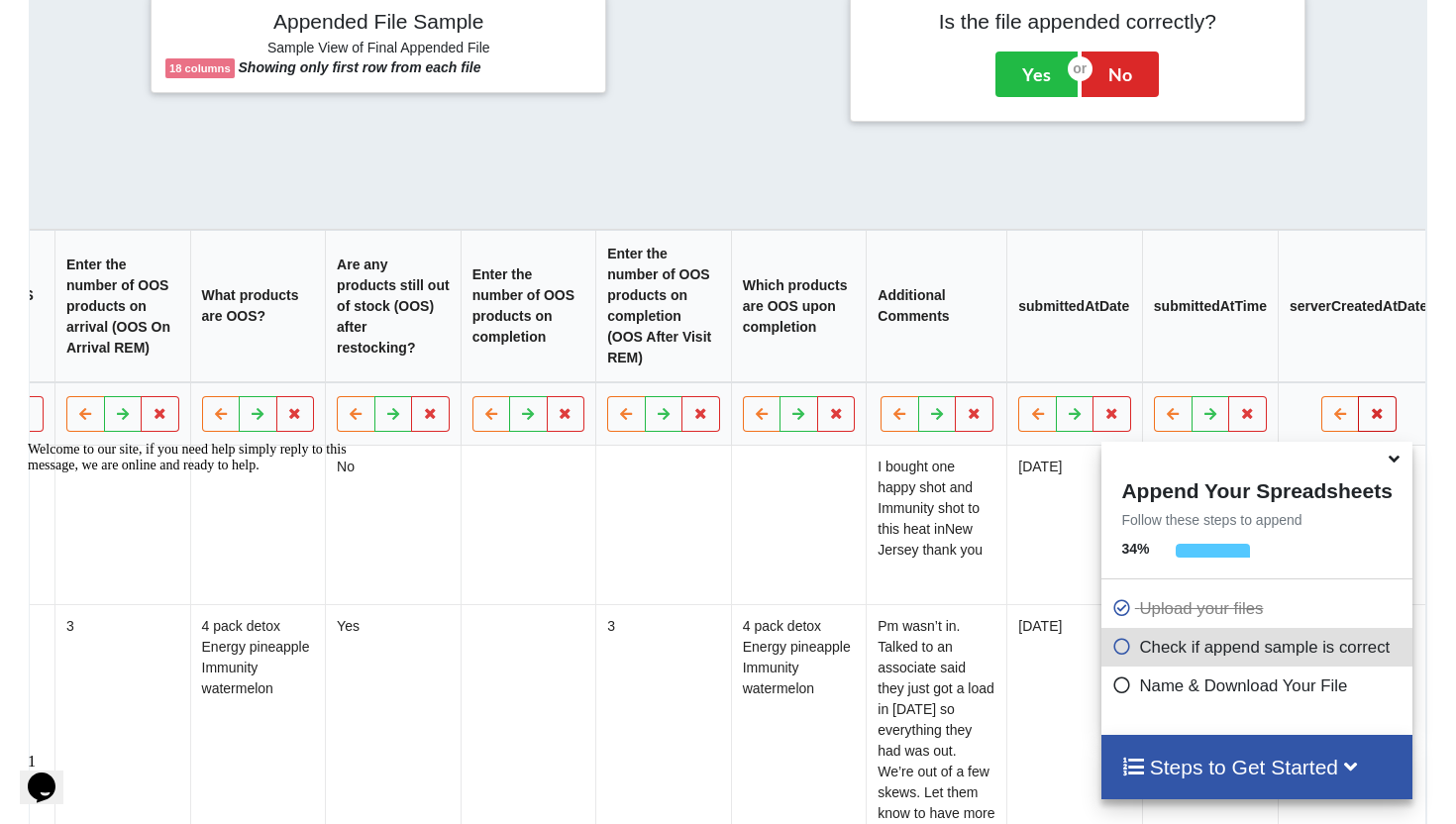 click at bounding box center [1378, 414] 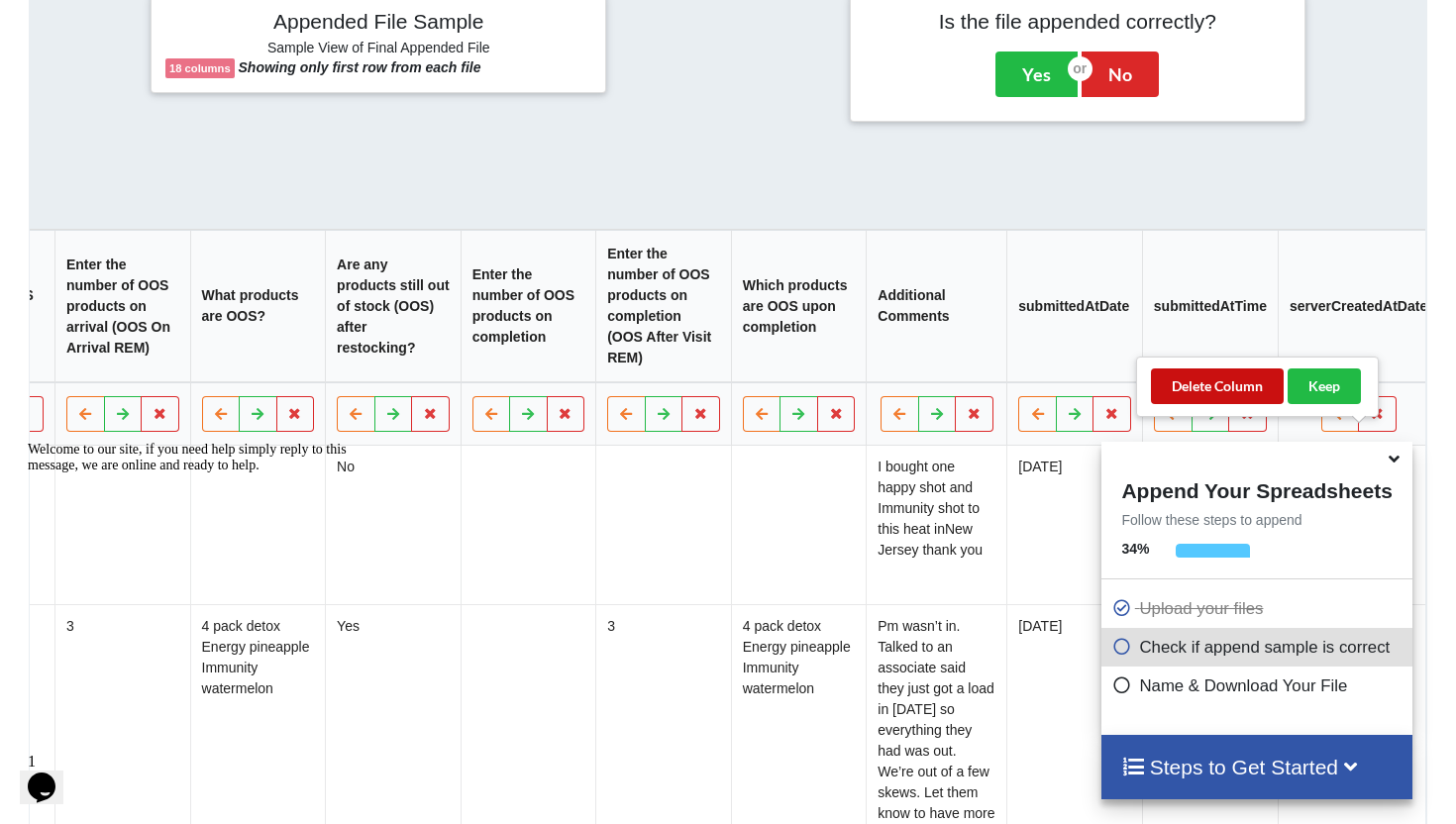 click on "Delete Column" at bounding box center (1217, 386) 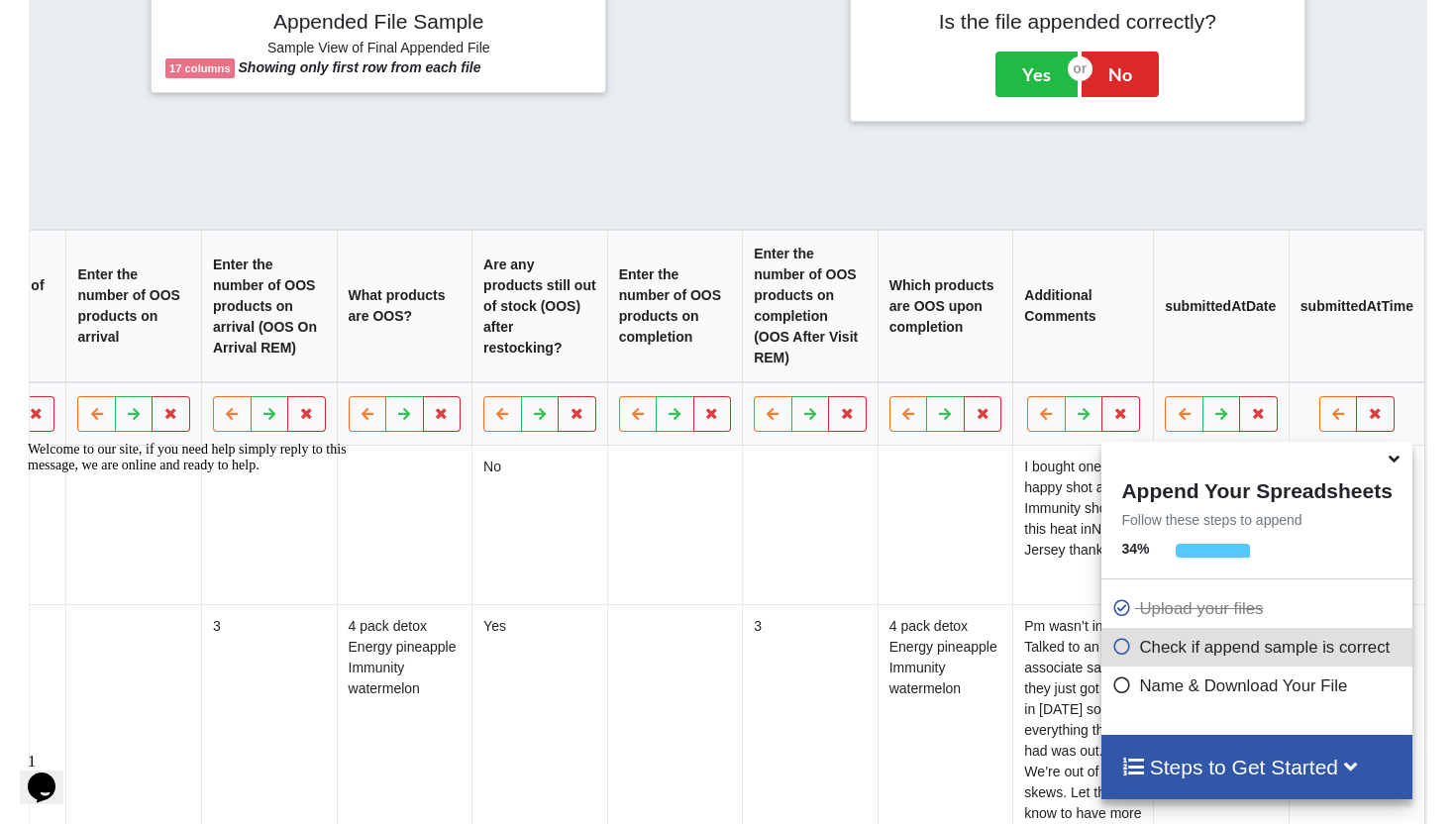 scroll, scrollTop: 0, scrollLeft: 1088, axis: horizontal 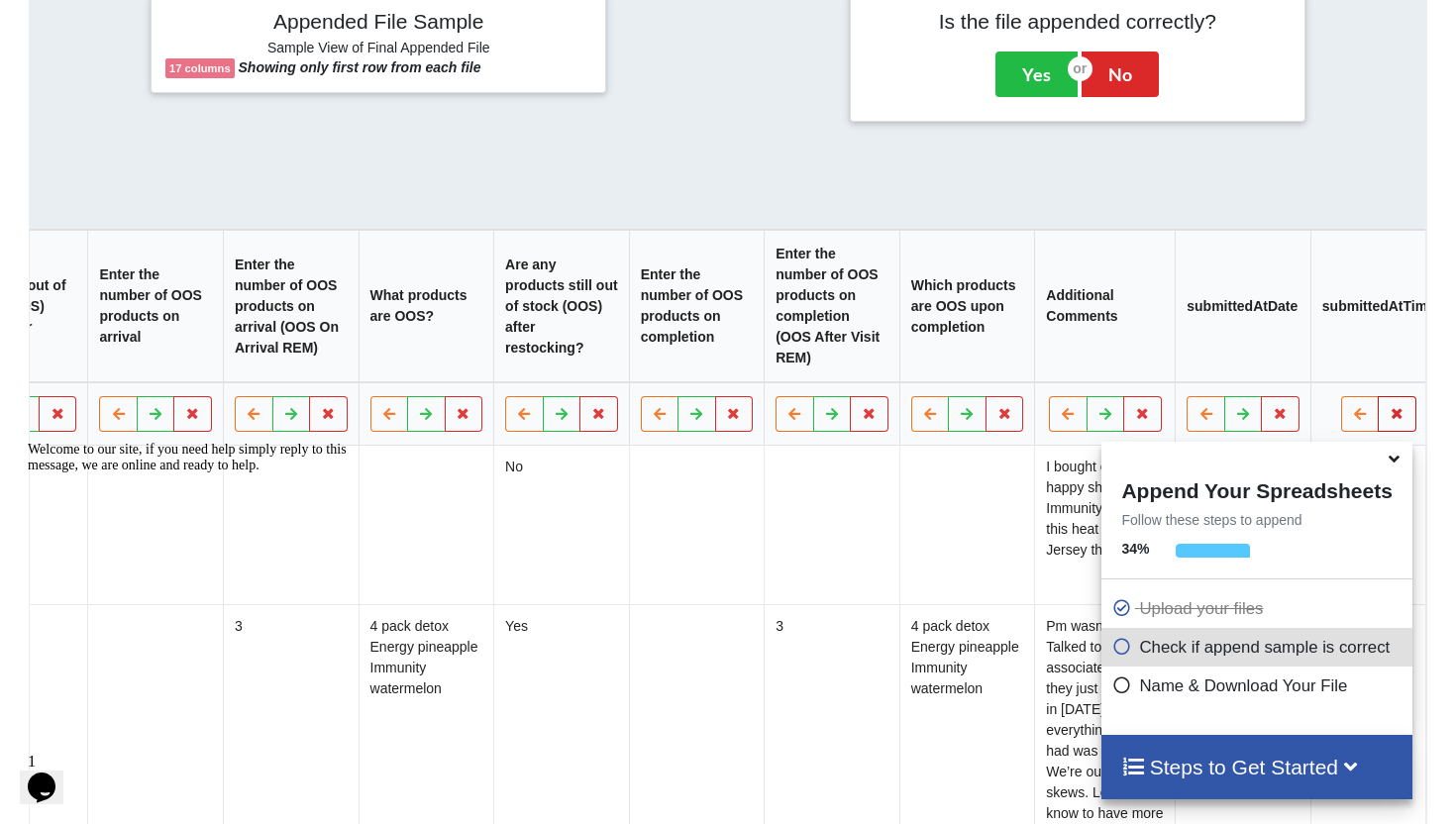 click at bounding box center (1398, 414) 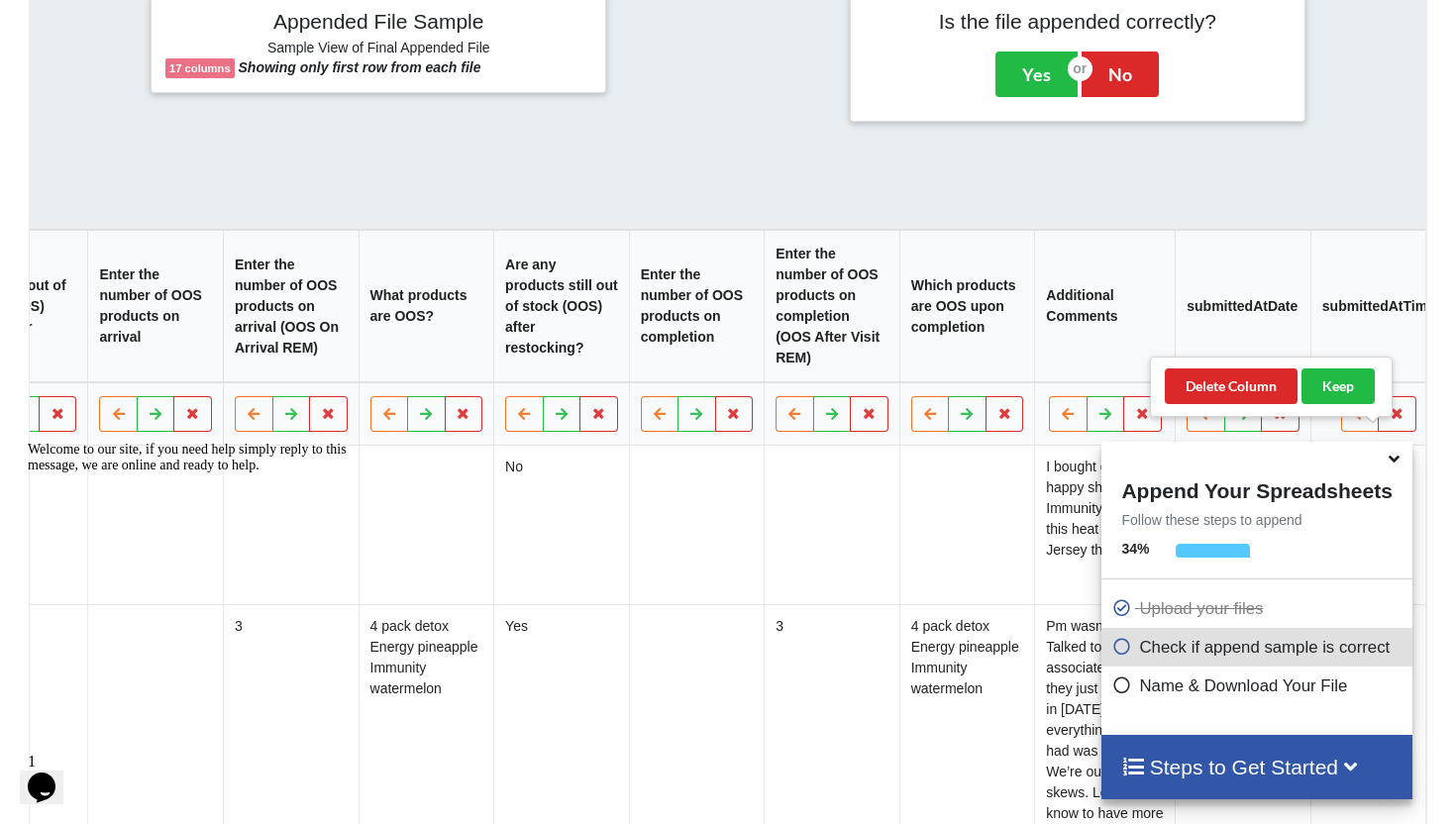 click on "Delete Column Keep" at bounding box center (1271, 386) 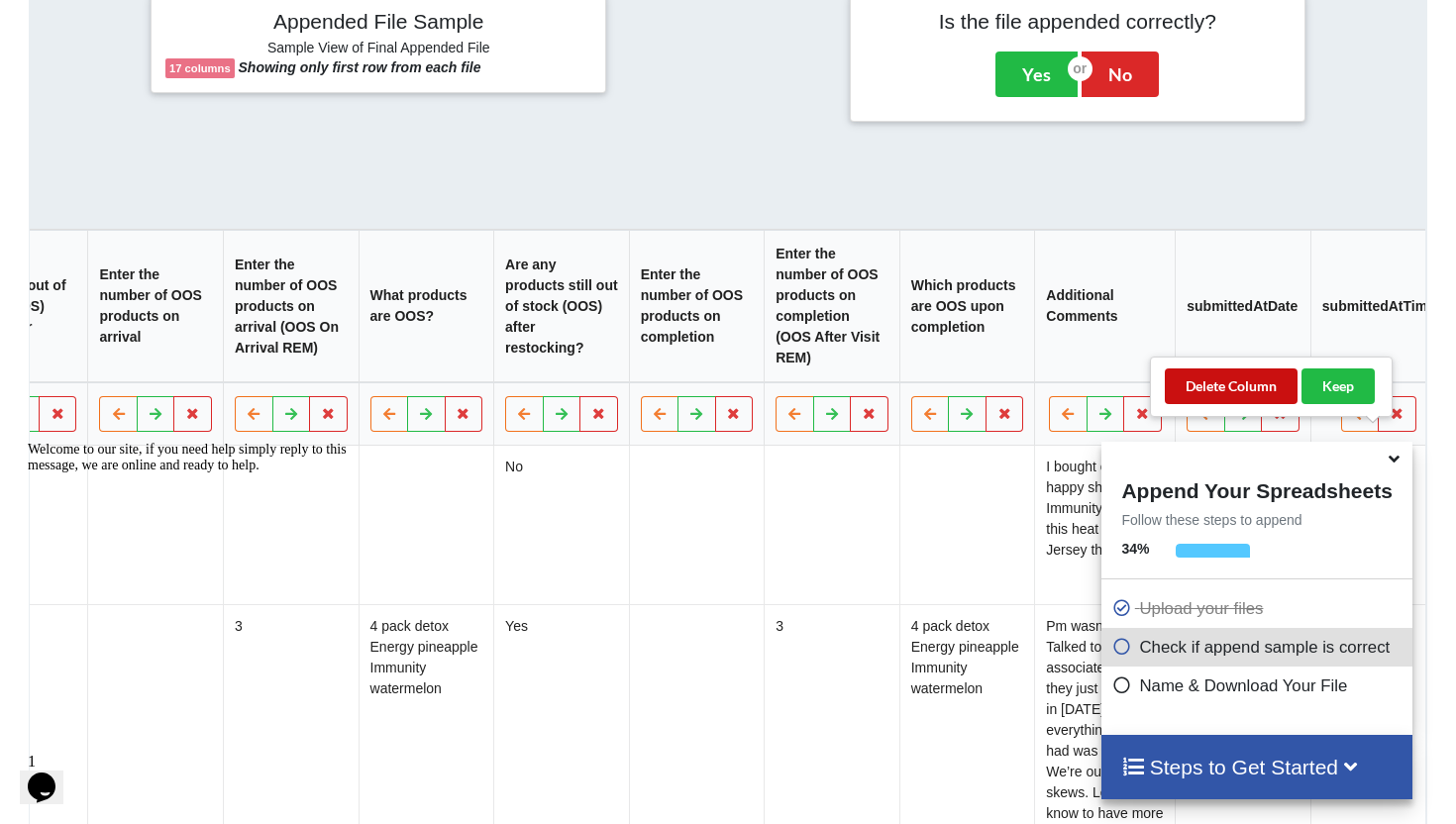 click on "Delete Column" at bounding box center (1231, 386) 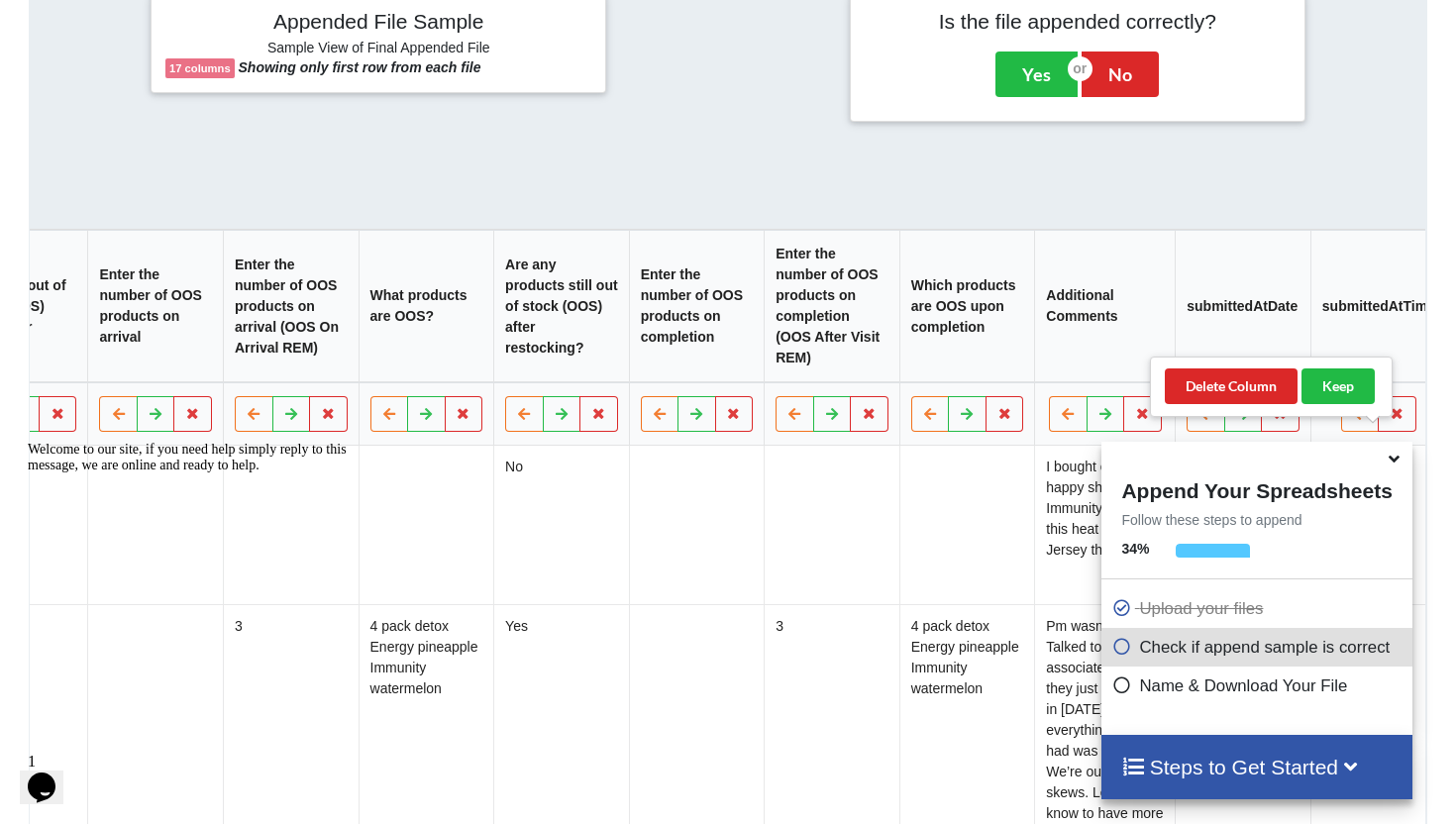 scroll, scrollTop: 0, scrollLeft: 946, axis: horizontal 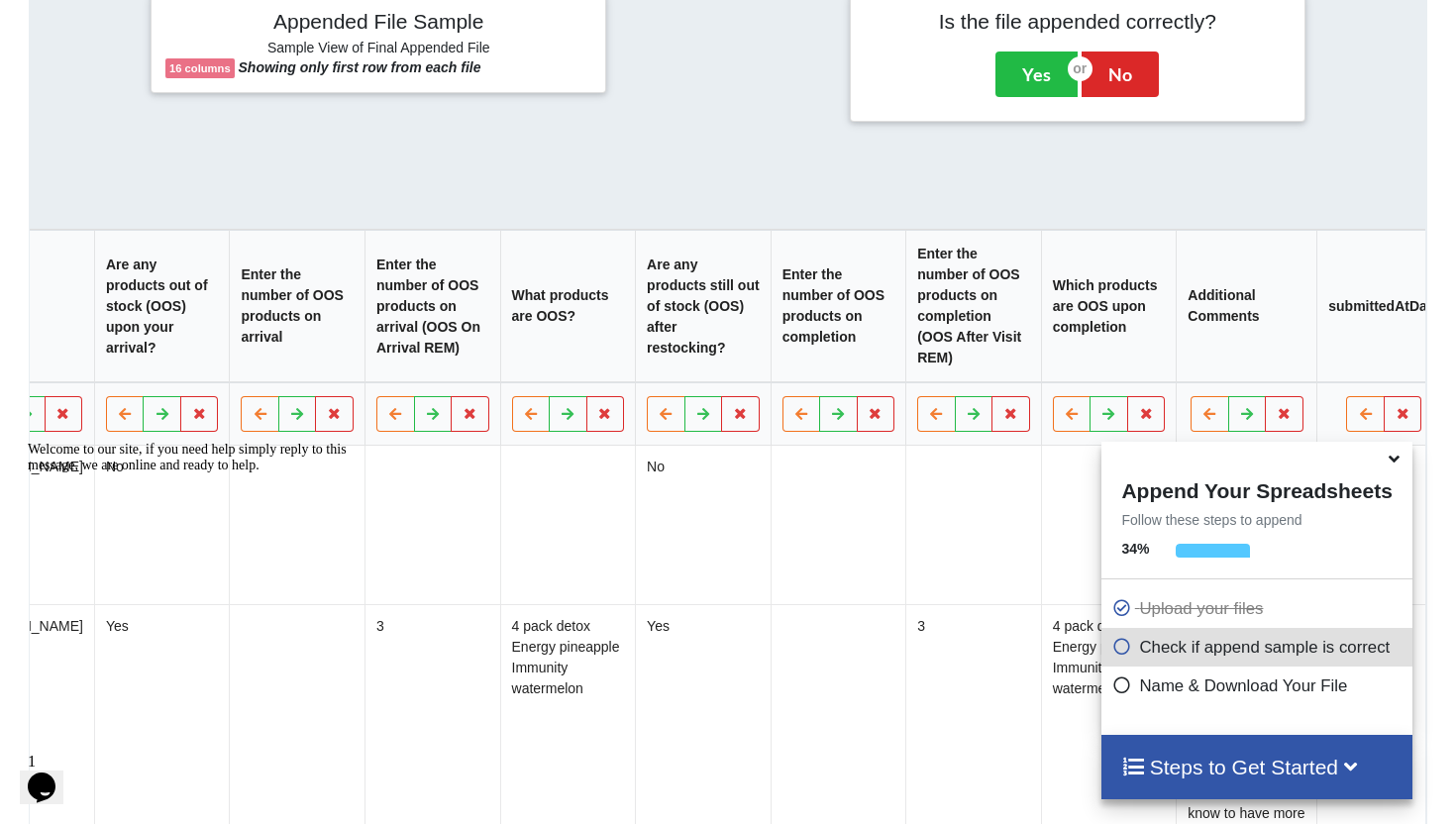click at bounding box center [1394, 456] 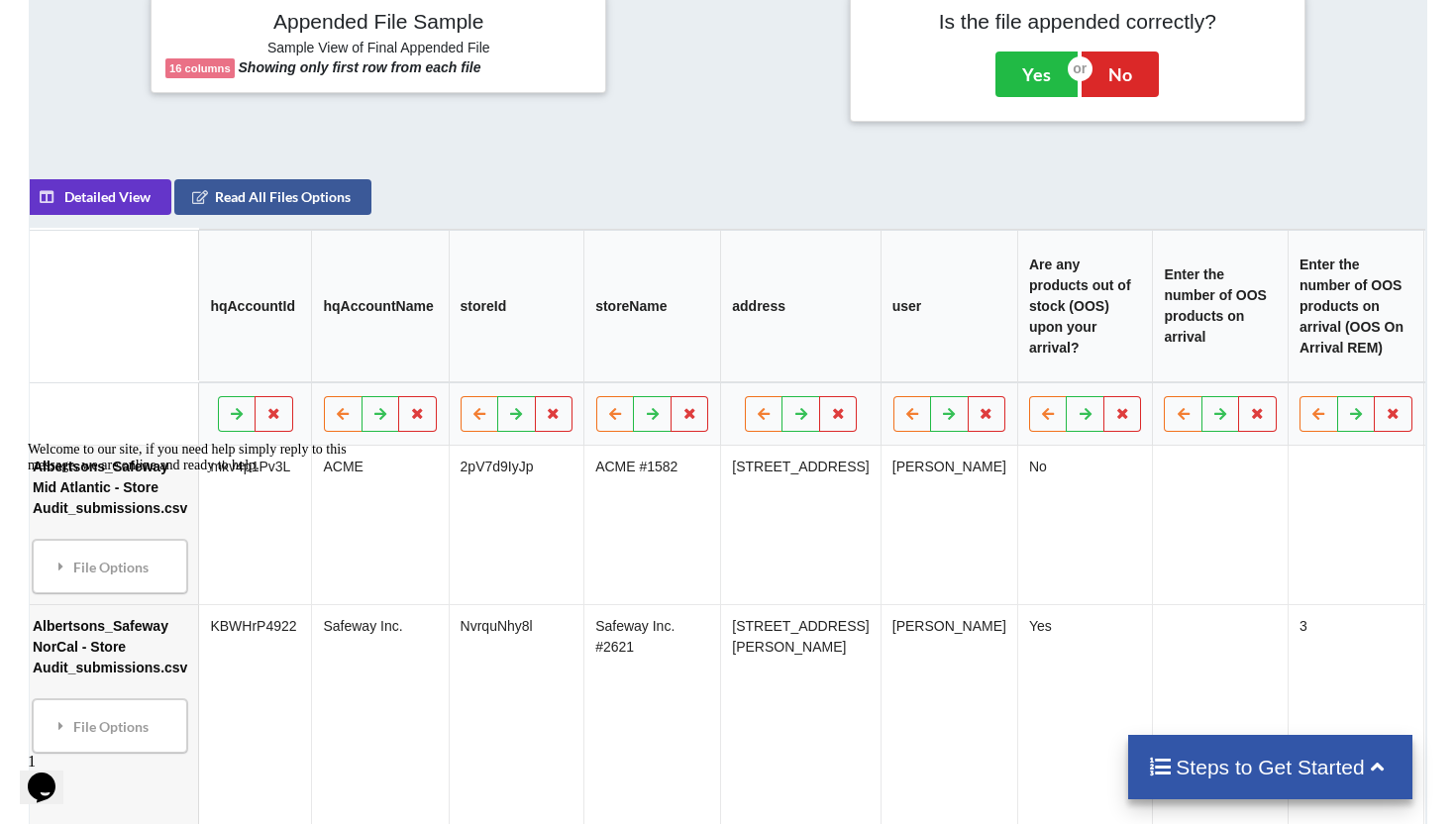 scroll, scrollTop: 0, scrollLeft: 0, axis: both 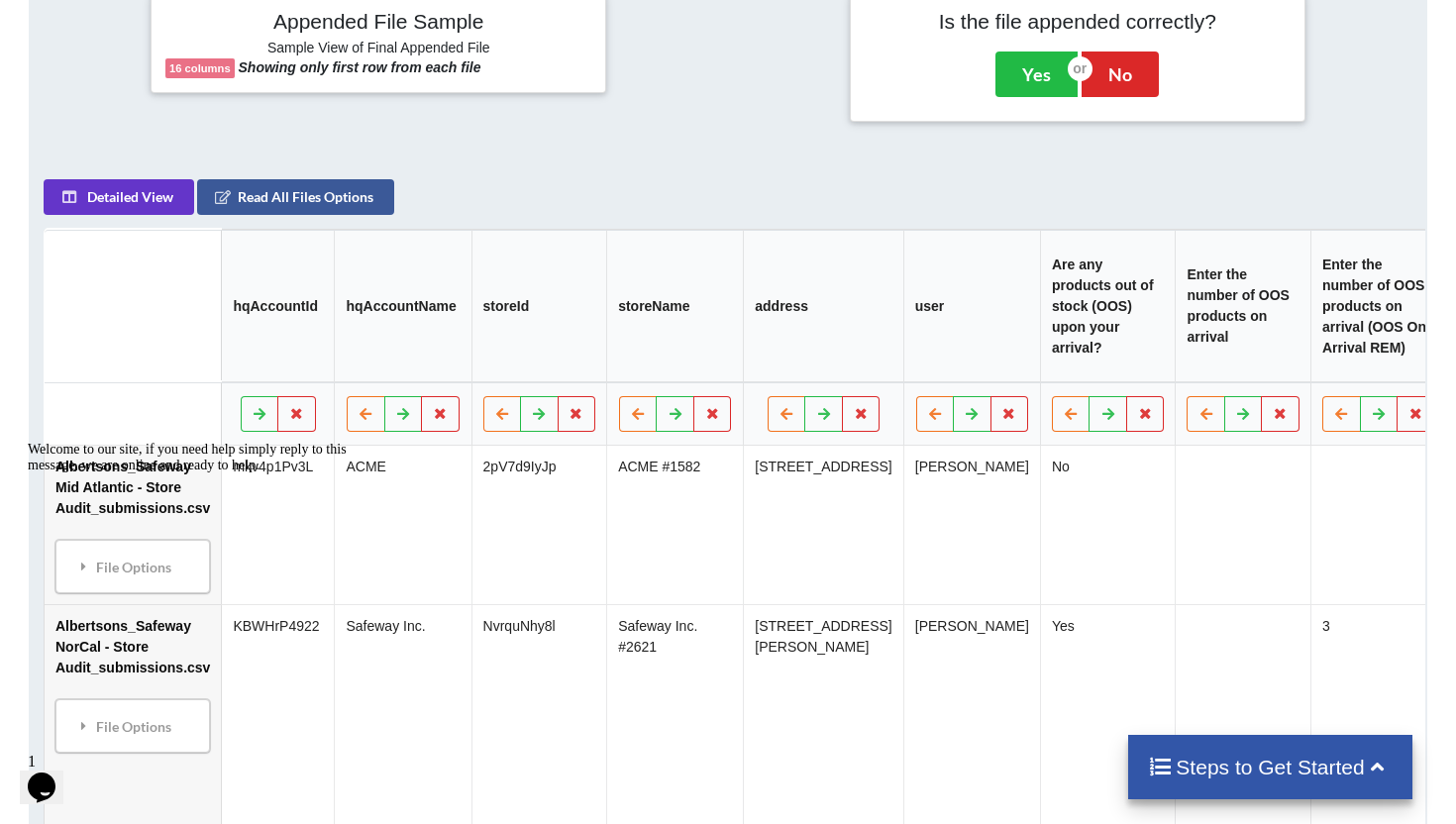 click on "Welcome to our site, if you need help simply reply to this message, we are online and ready to help." at bounding box center (206, 458) 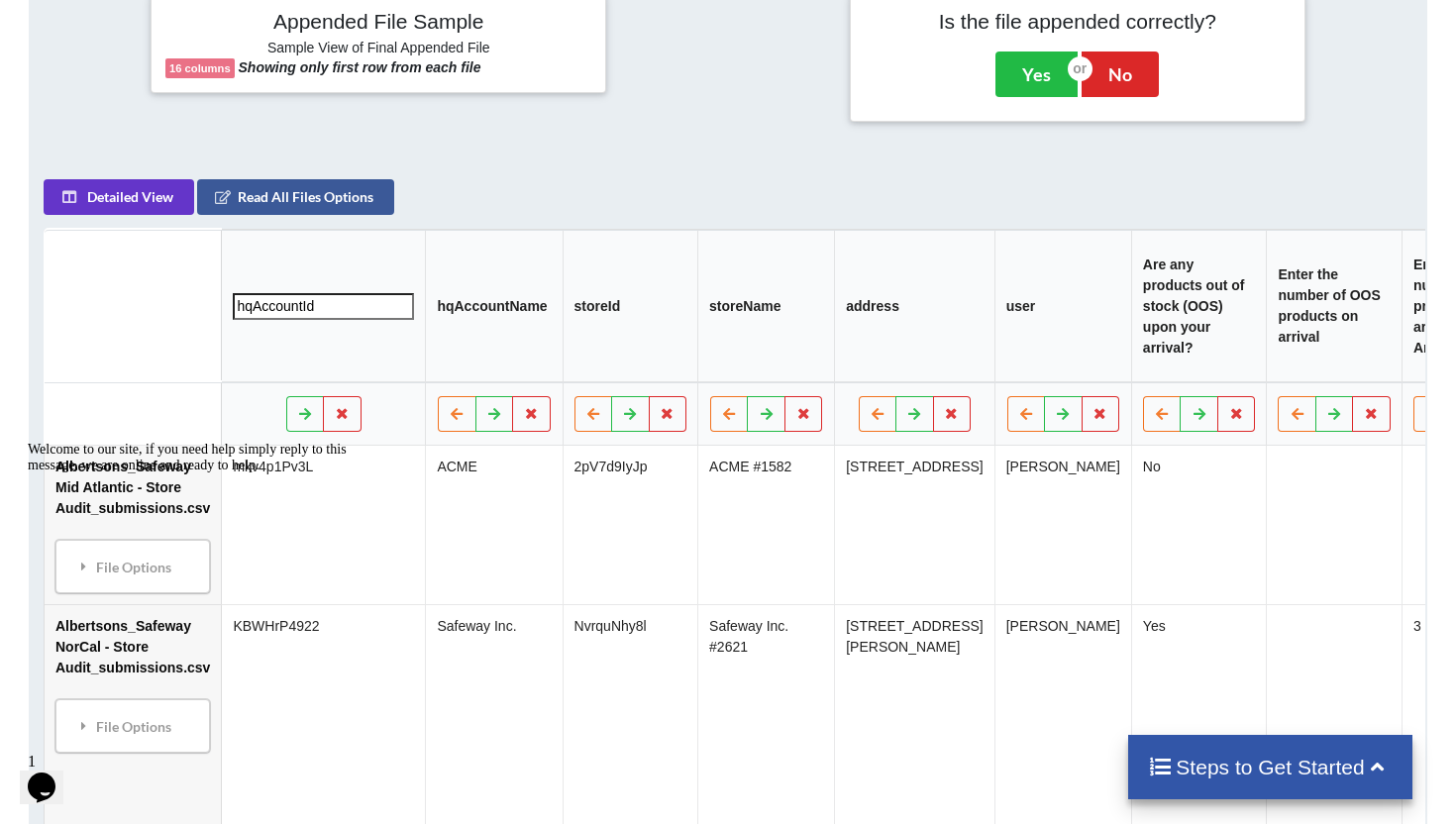 click on "Welcome to our site, if you need help simply reply to this message, we are online and ready to help." at bounding box center (206, 458) 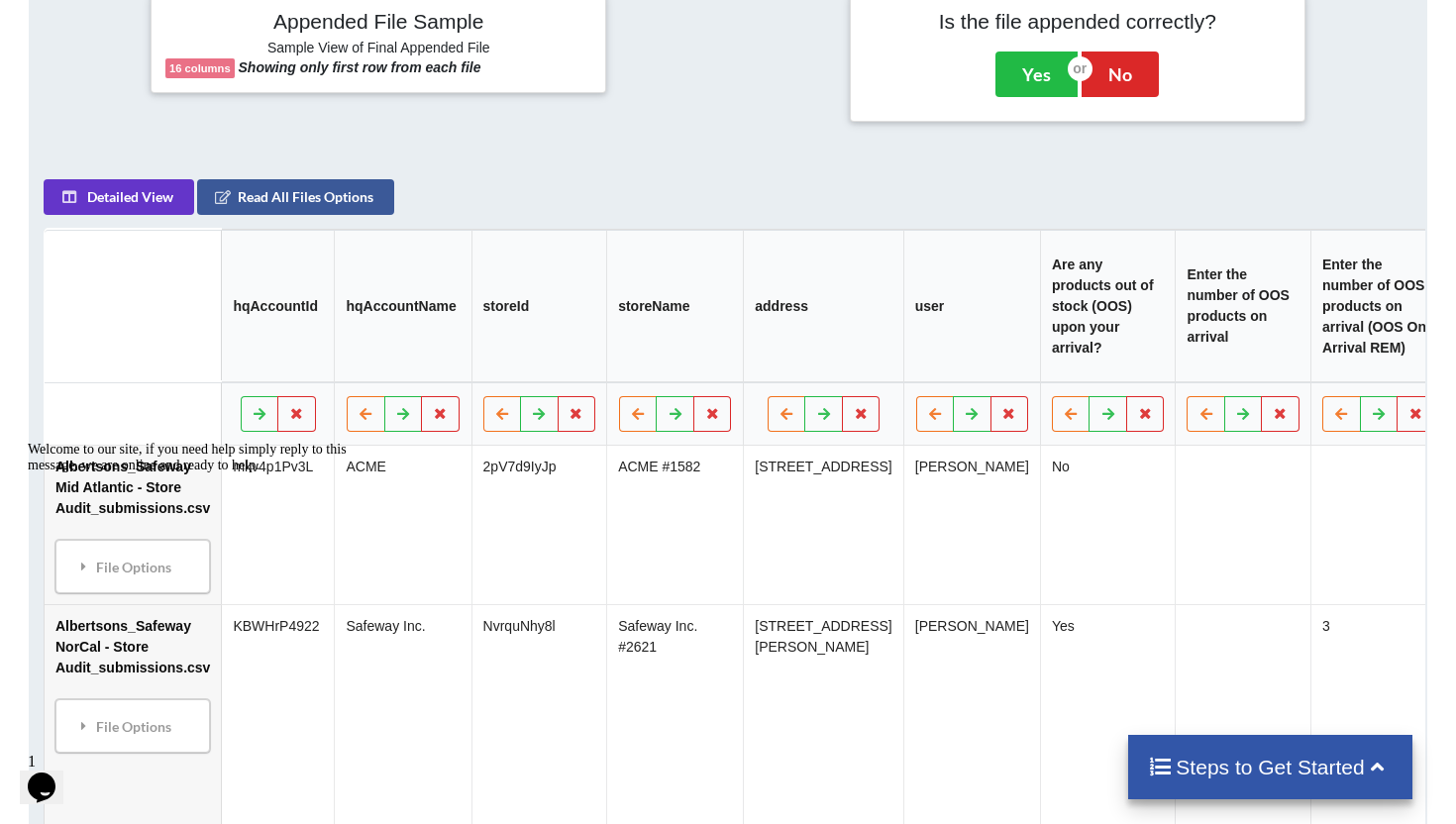 click on "Welcome to our site, if you need help simply reply to this message, we are online and ready to help." at bounding box center (206, 458) 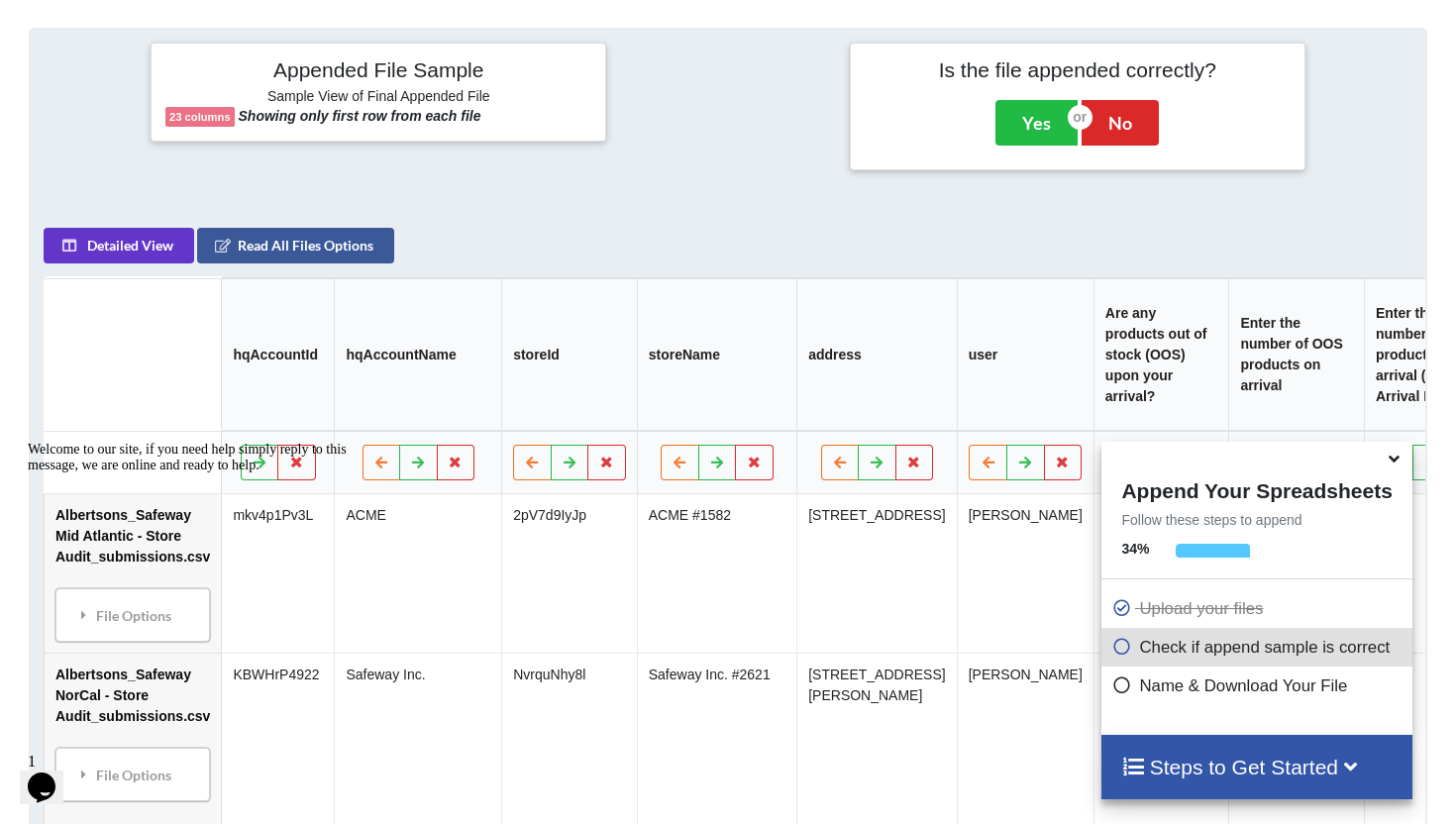 scroll, scrollTop: 799, scrollLeft: 0, axis: vertical 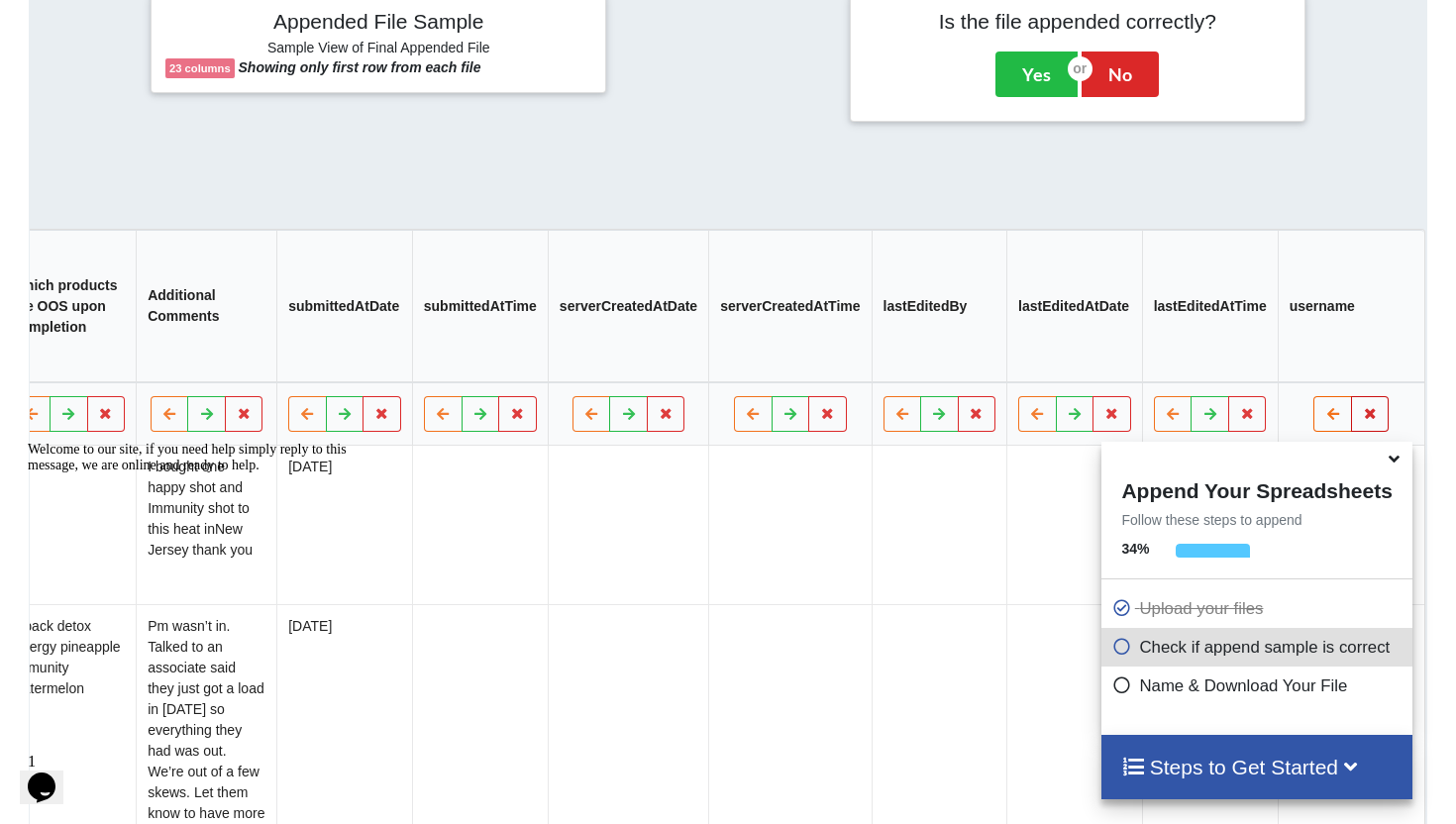 drag, startPoint x: 1340, startPoint y: 430, endPoint x: 1323, endPoint y: 429, distance: 17.029386 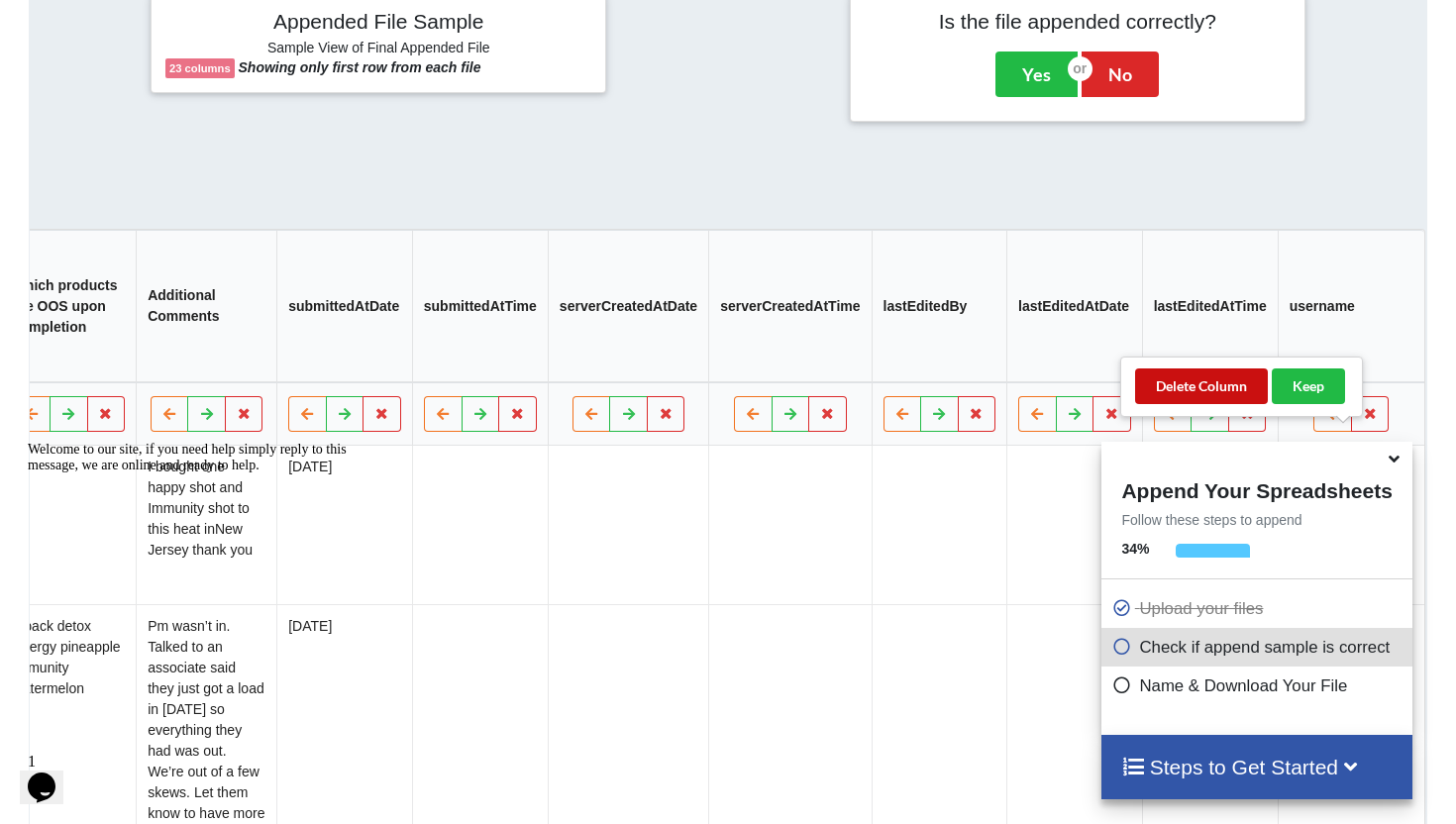 click on "Delete Column" at bounding box center (1201, 386) 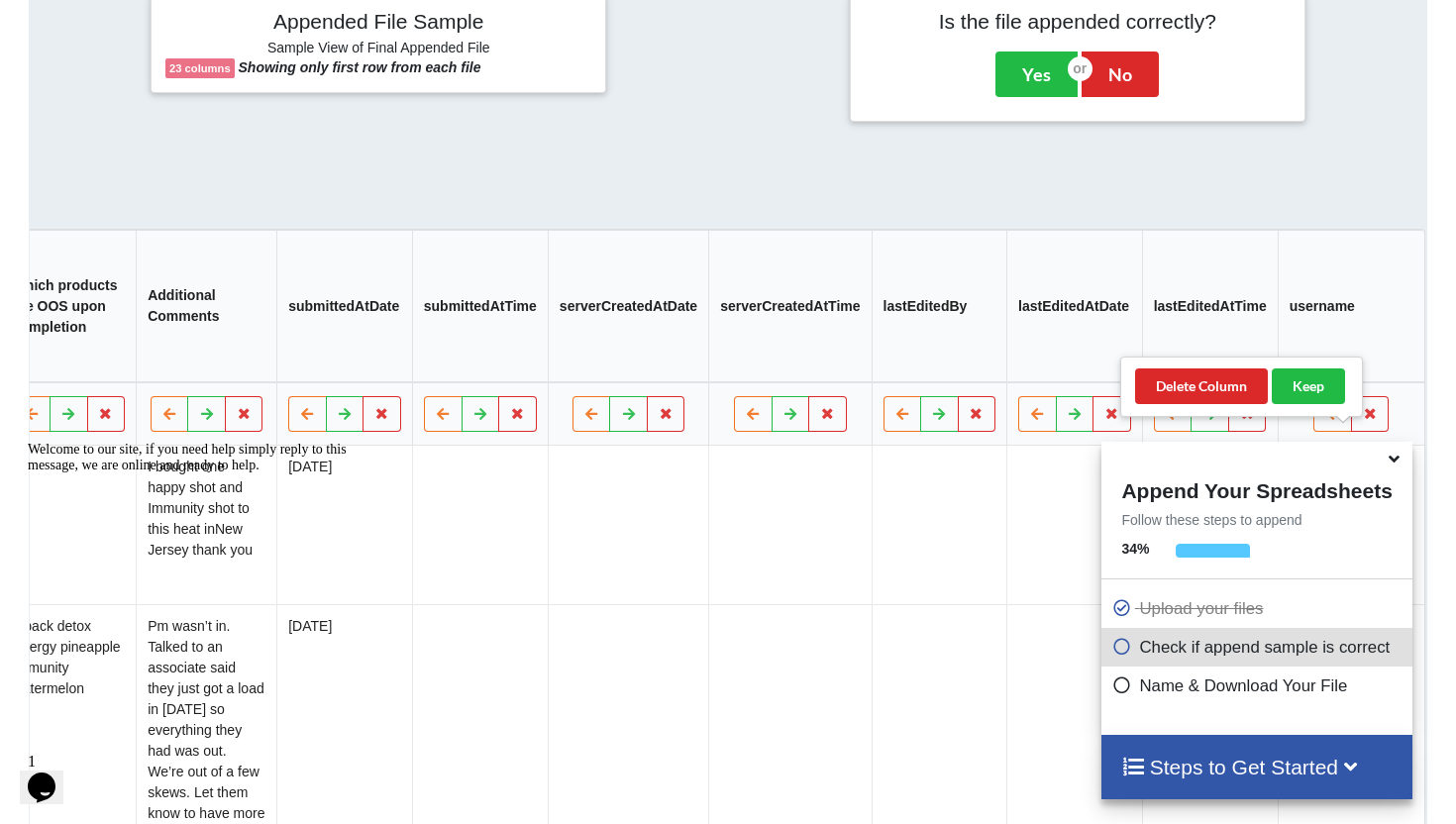 scroll, scrollTop: 0, scrollLeft: 1839, axis: horizontal 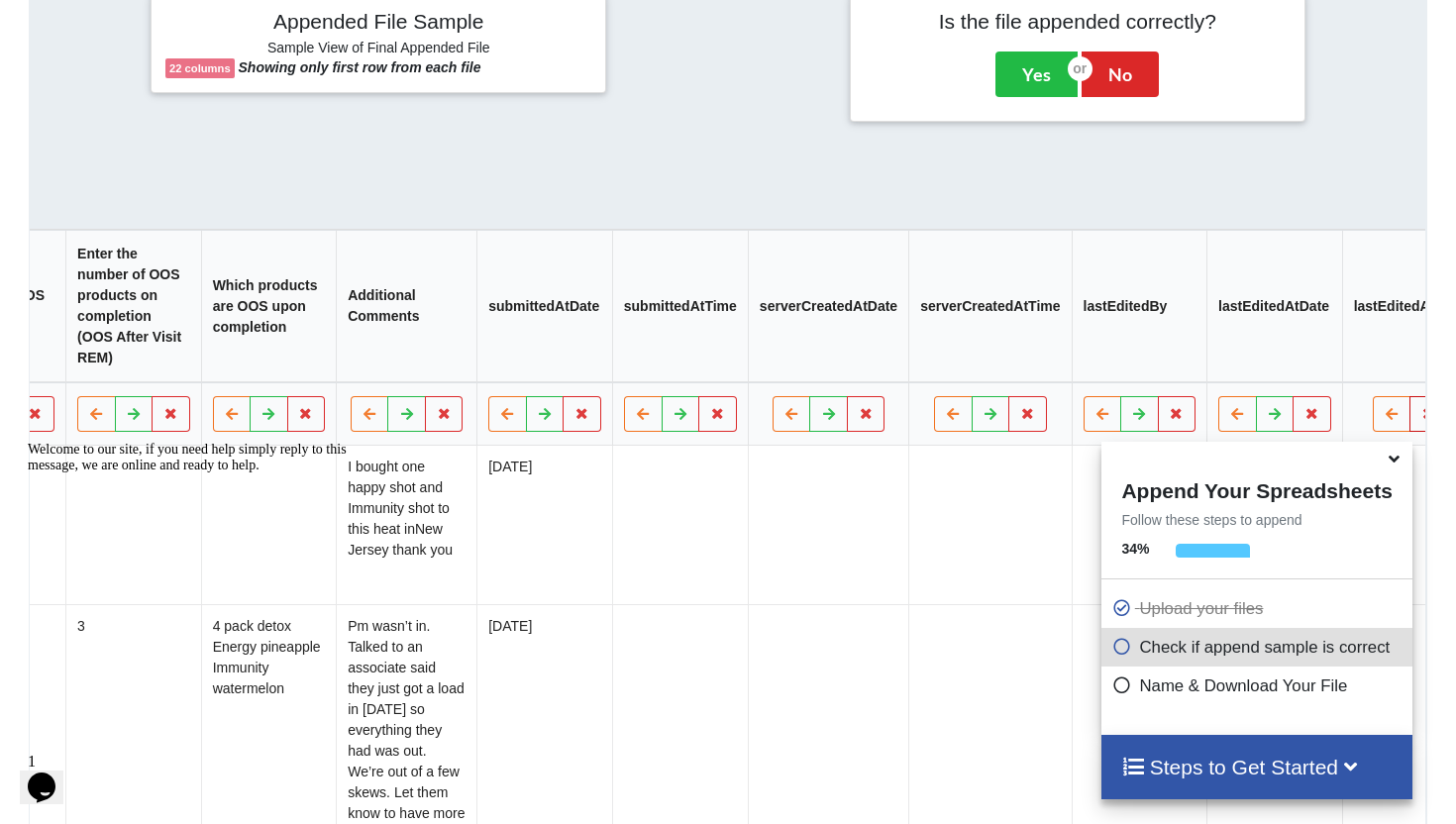 drag, startPoint x: 1361, startPoint y: 431, endPoint x: 1316, endPoint y: 420, distance: 46.32494 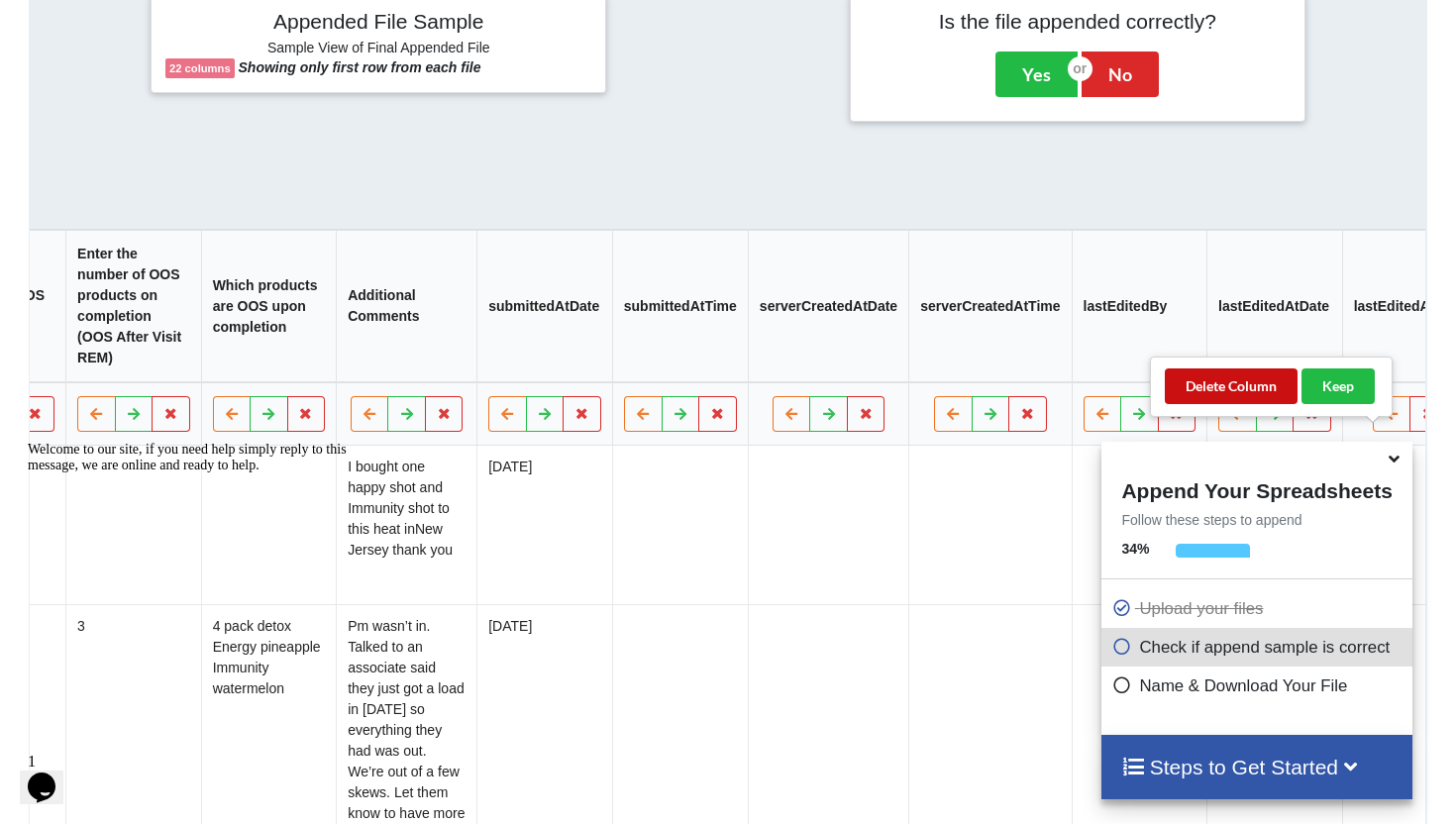 click on "Delete Column" at bounding box center (1231, 386) 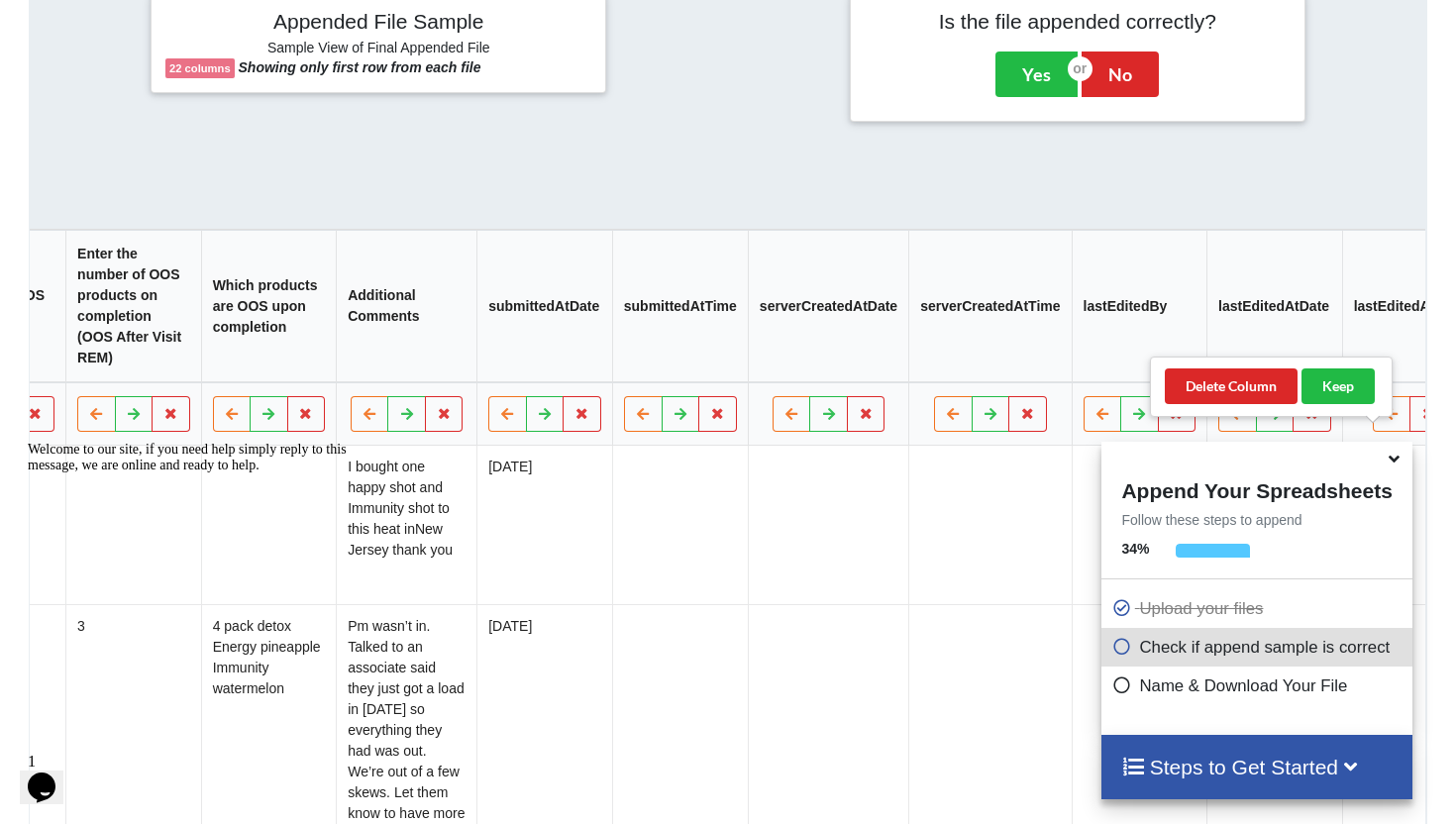 scroll, scrollTop: 0, scrollLeft: 1699, axis: horizontal 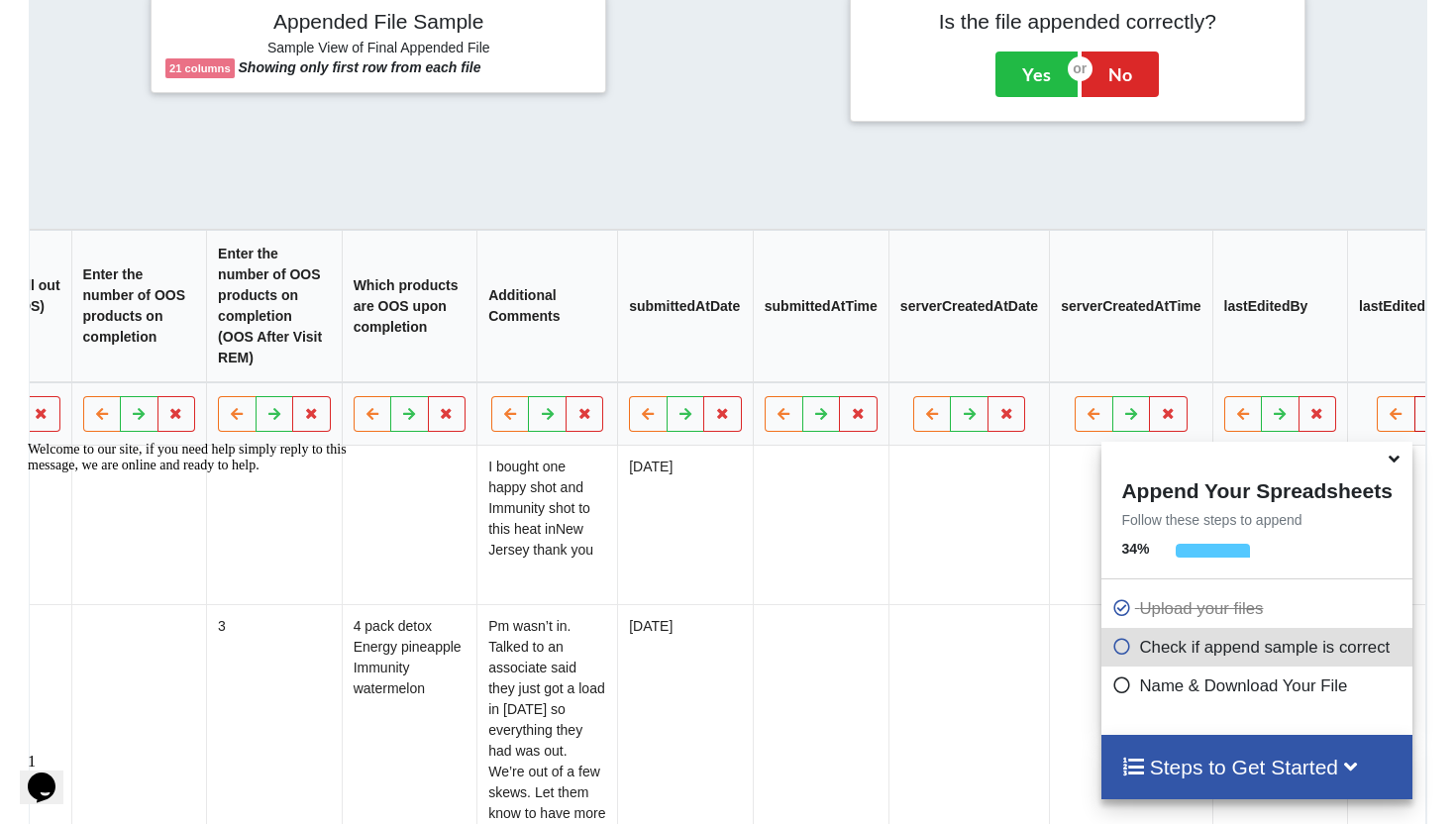 click at bounding box center [1433, 414] 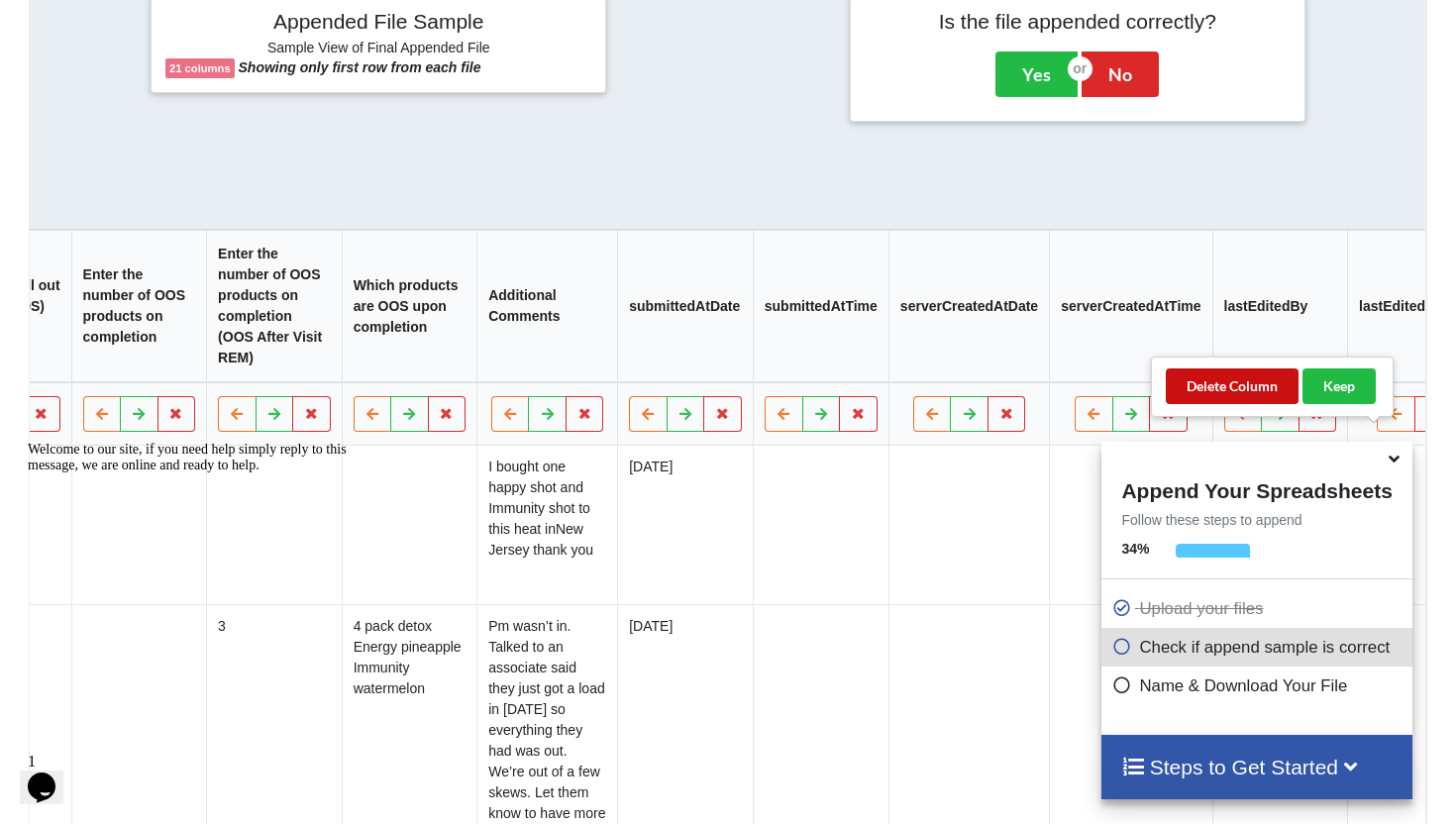 click on "Delete Column" at bounding box center (1232, 386) 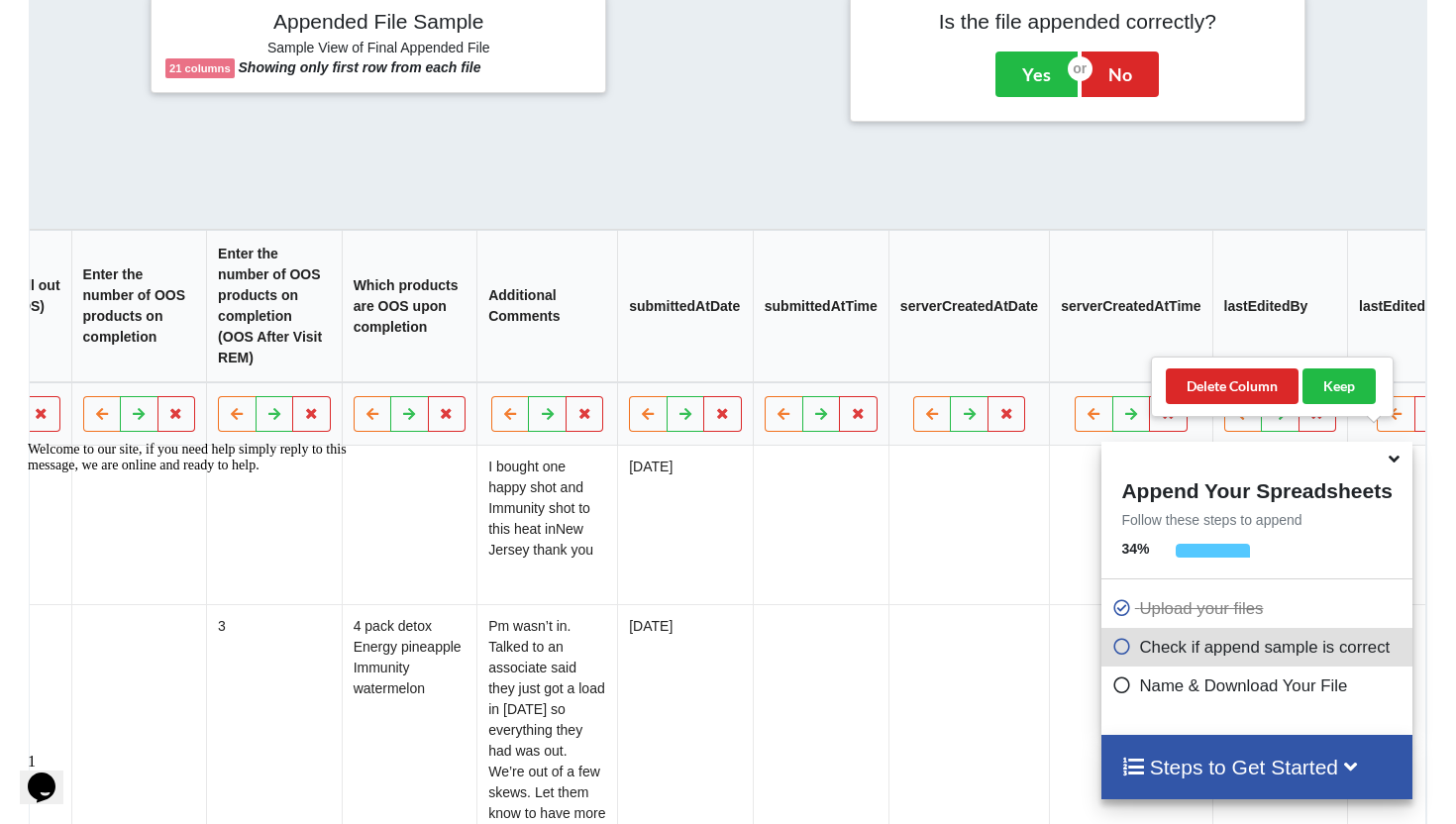 scroll, scrollTop: 0, scrollLeft: 1534, axis: horizontal 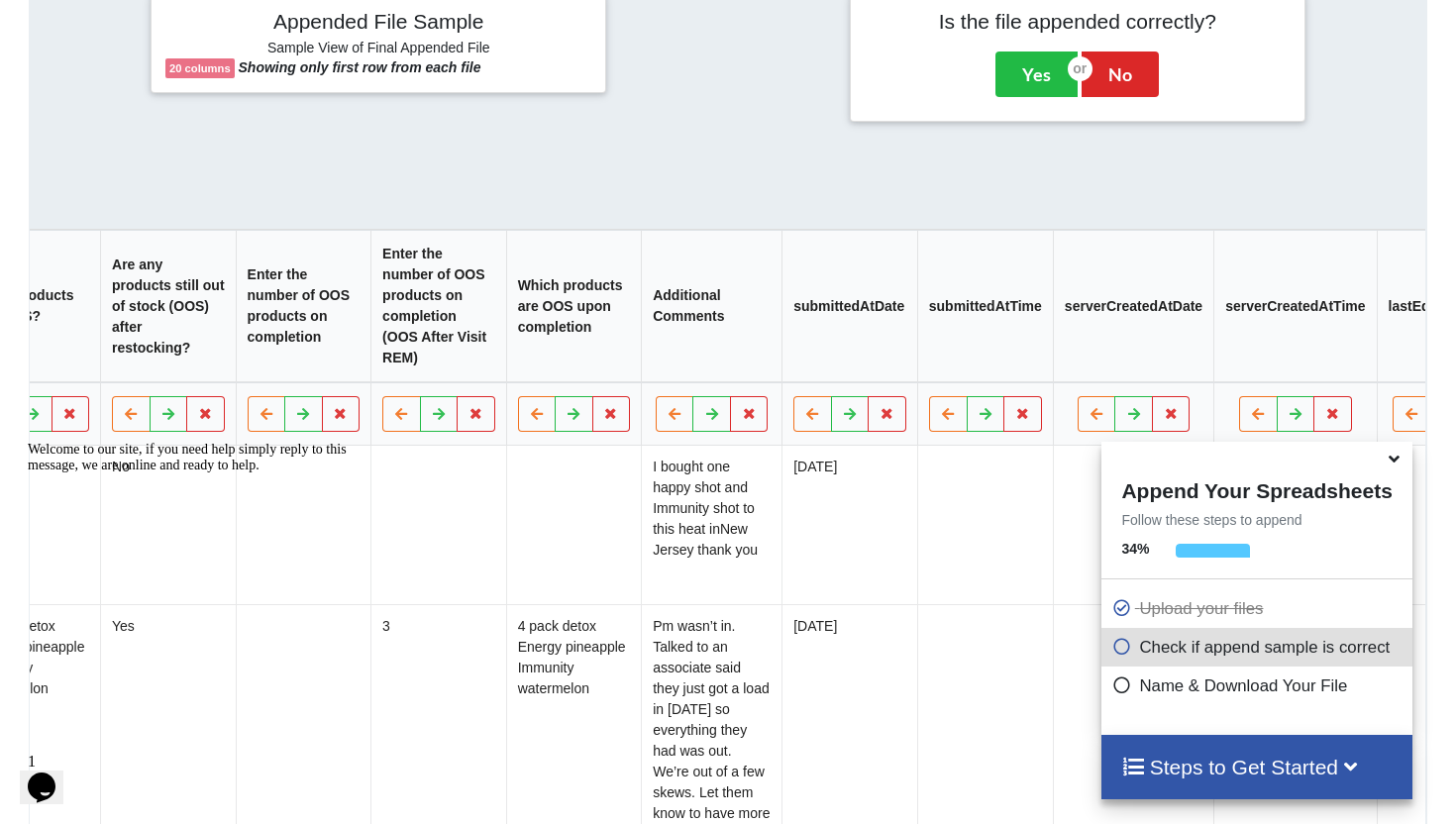 drag, startPoint x: 1387, startPoint y: 437, endPoint x: 1338, endPoint y: 418, distance: 52.554733 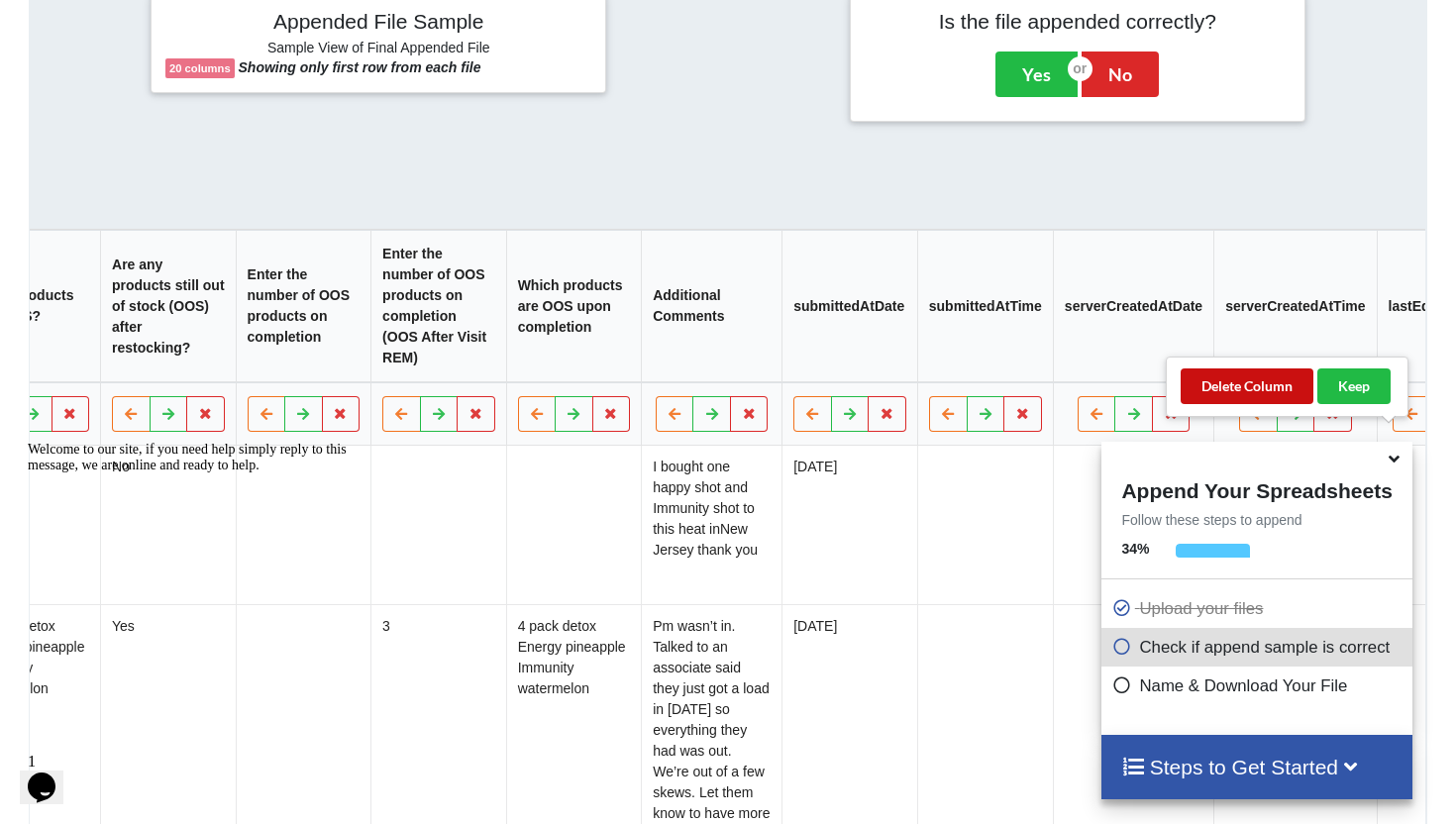 drag, startPoint x: 1259, startPoint y: 386, endPoint x: 1293, endPoint y: 397, distance: 35.735137 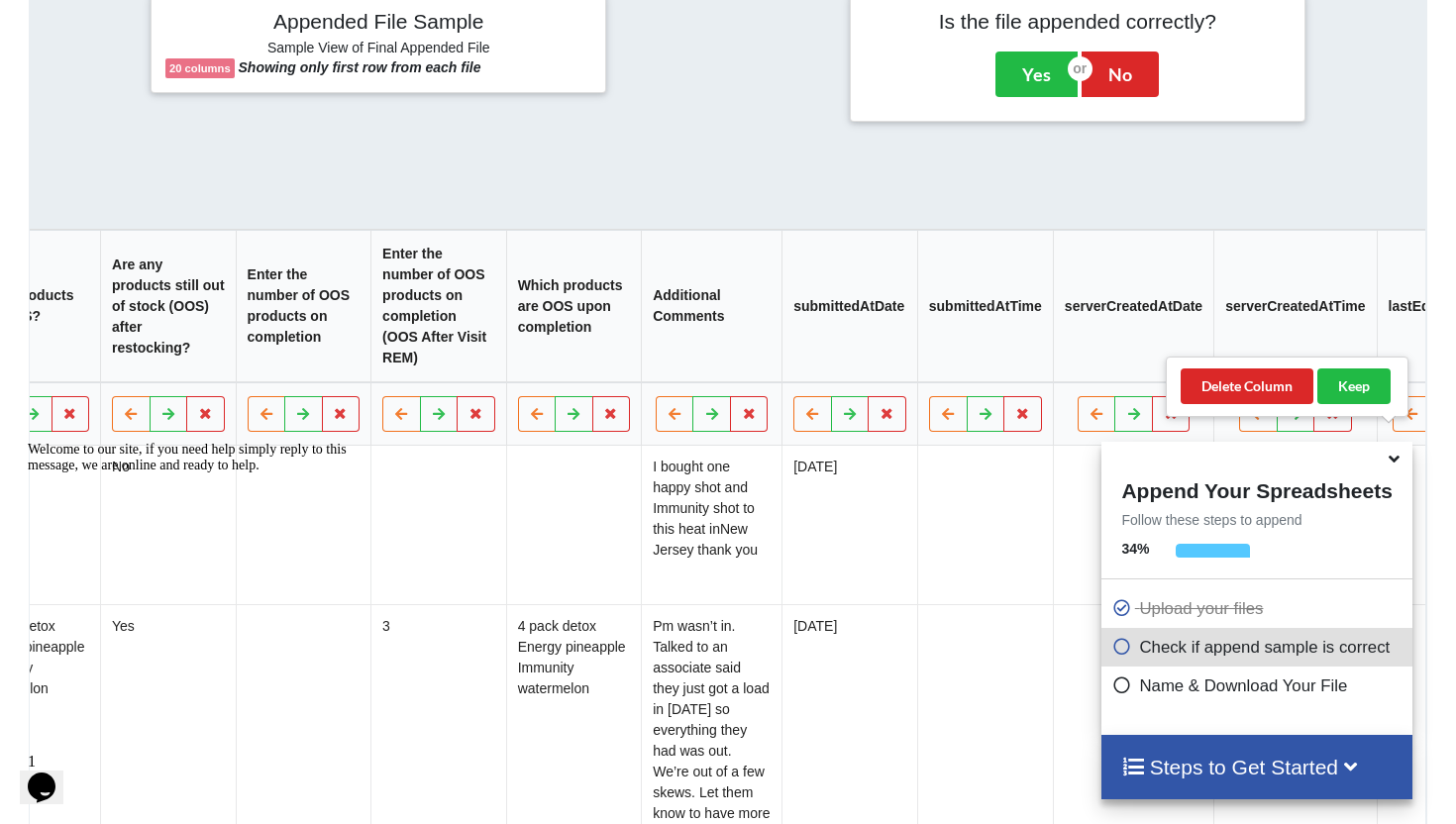 scroll, scrollTop: 0, scrollLeft: 1425, axis: horizontal 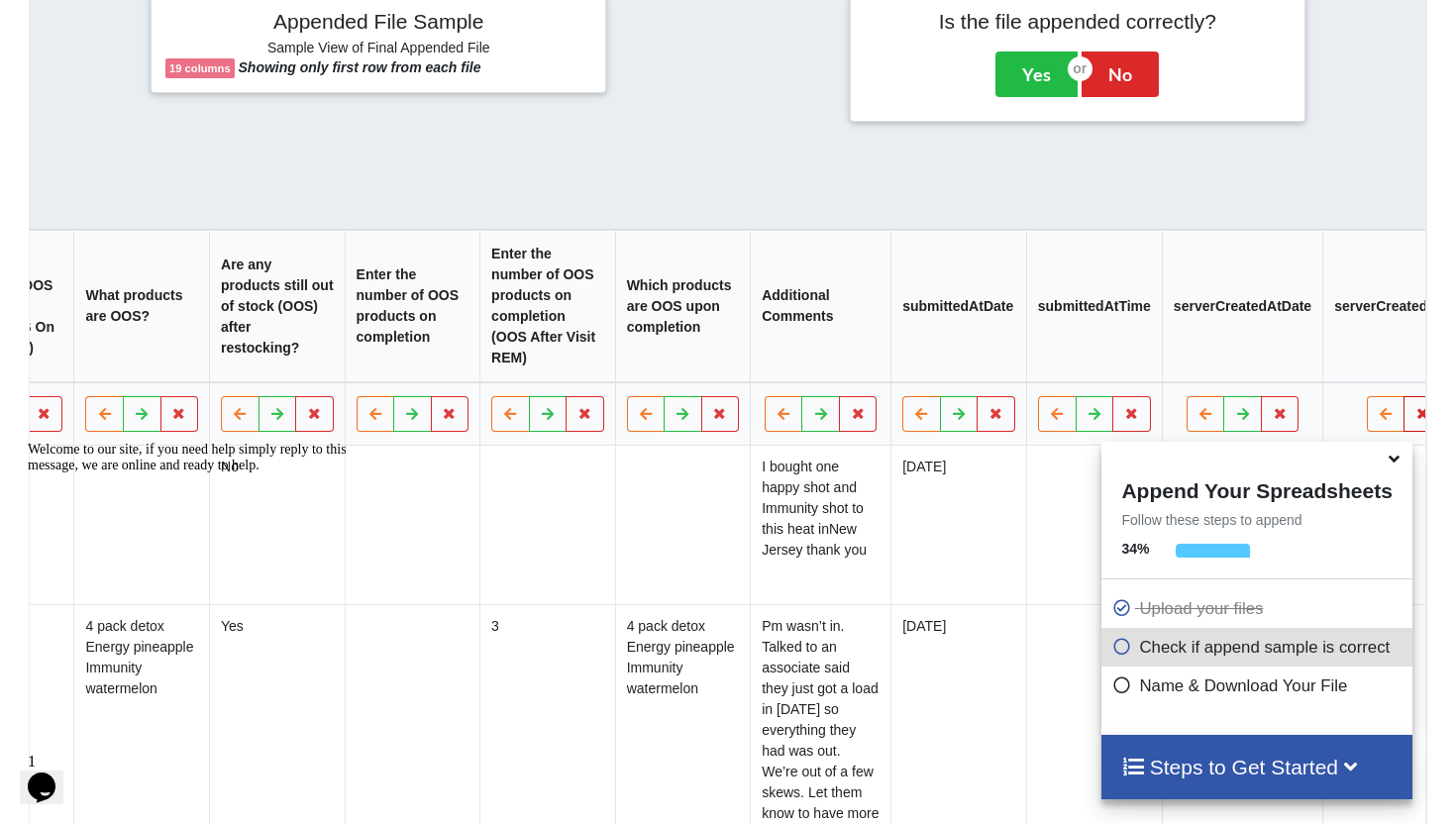 drag, startPoint x: 1358, startPoint y: 438, endPoint x: 1339, endPoint y: 426, distance: 22.472205 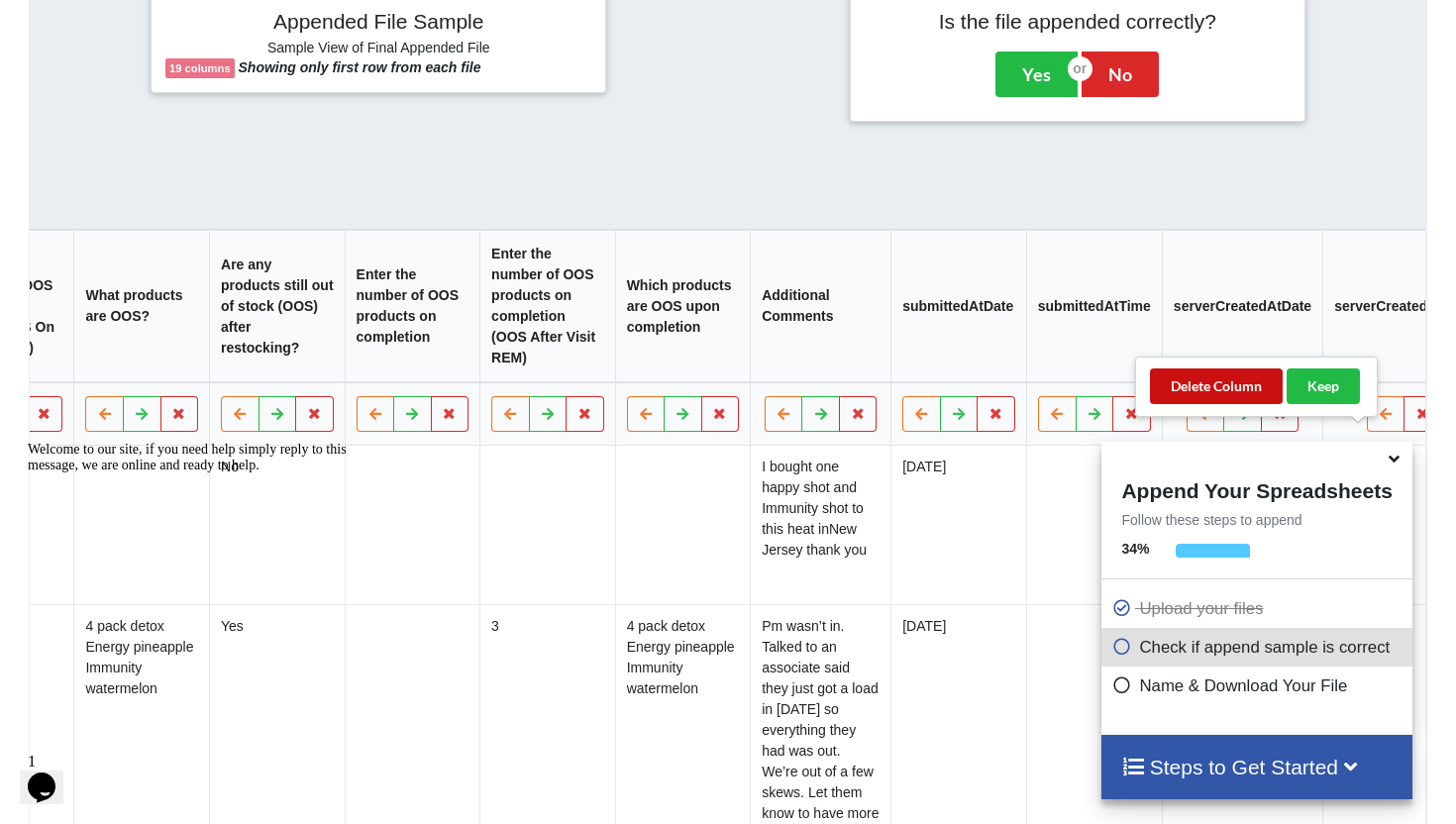 click on "Delete Column" at bounding box center (1216, 386) 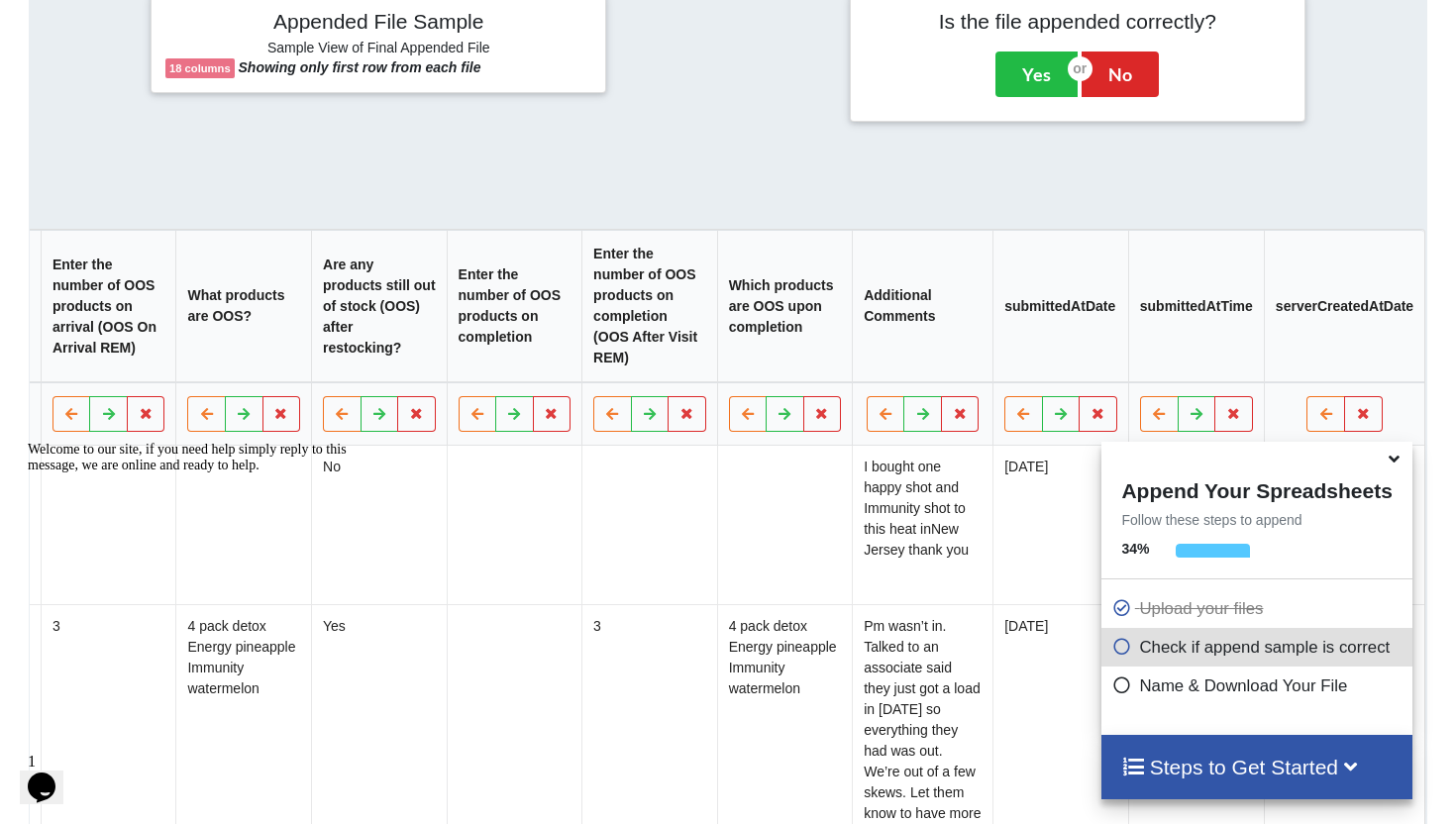 scroll, scrollTop: 0, scrollLeft: 1256, axis: horizontal 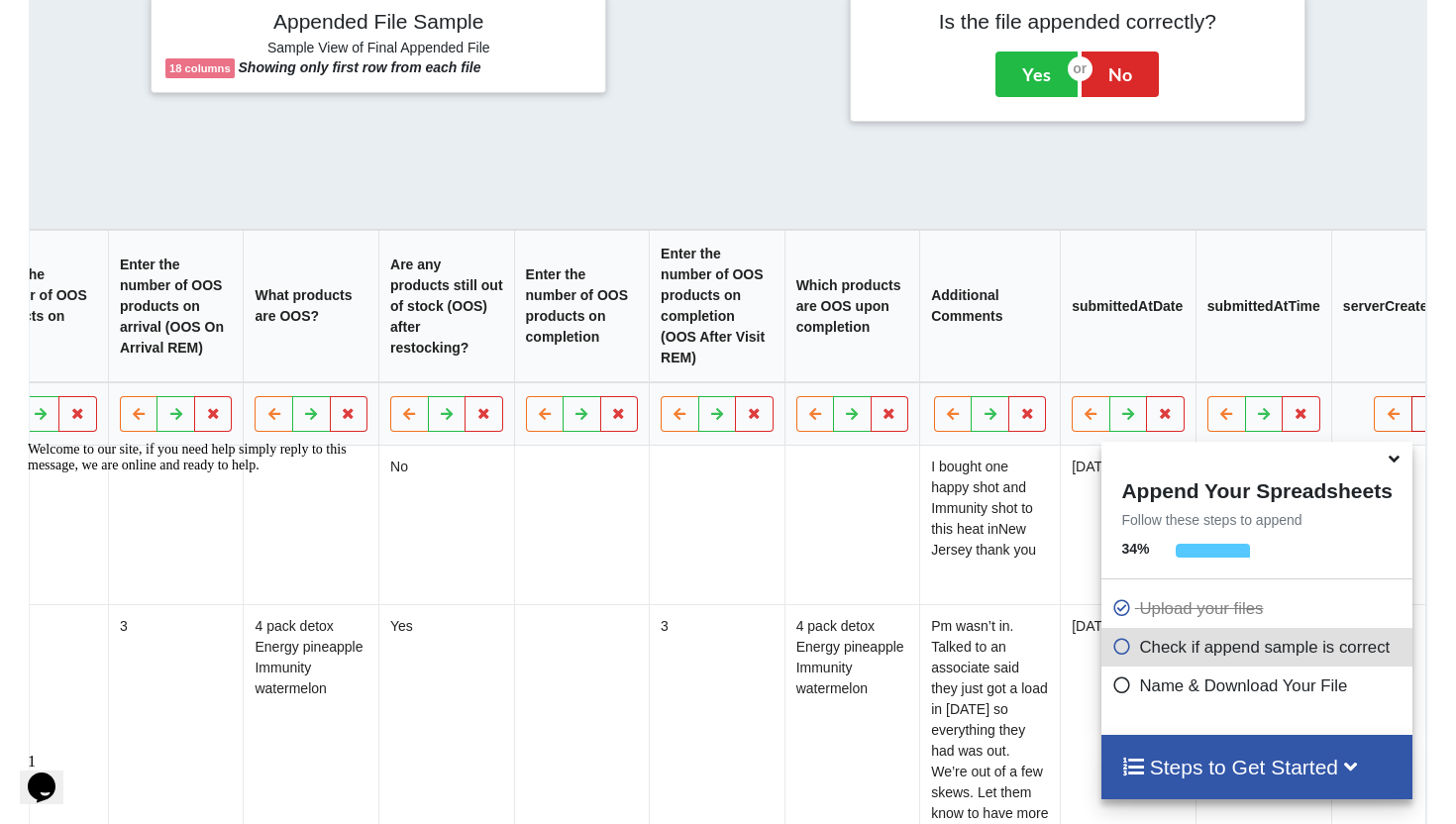 drag, startPoint x: 1363, startPoint y: 442, endPoint x: 1343, endPoint y: 424, distance: 26.907248 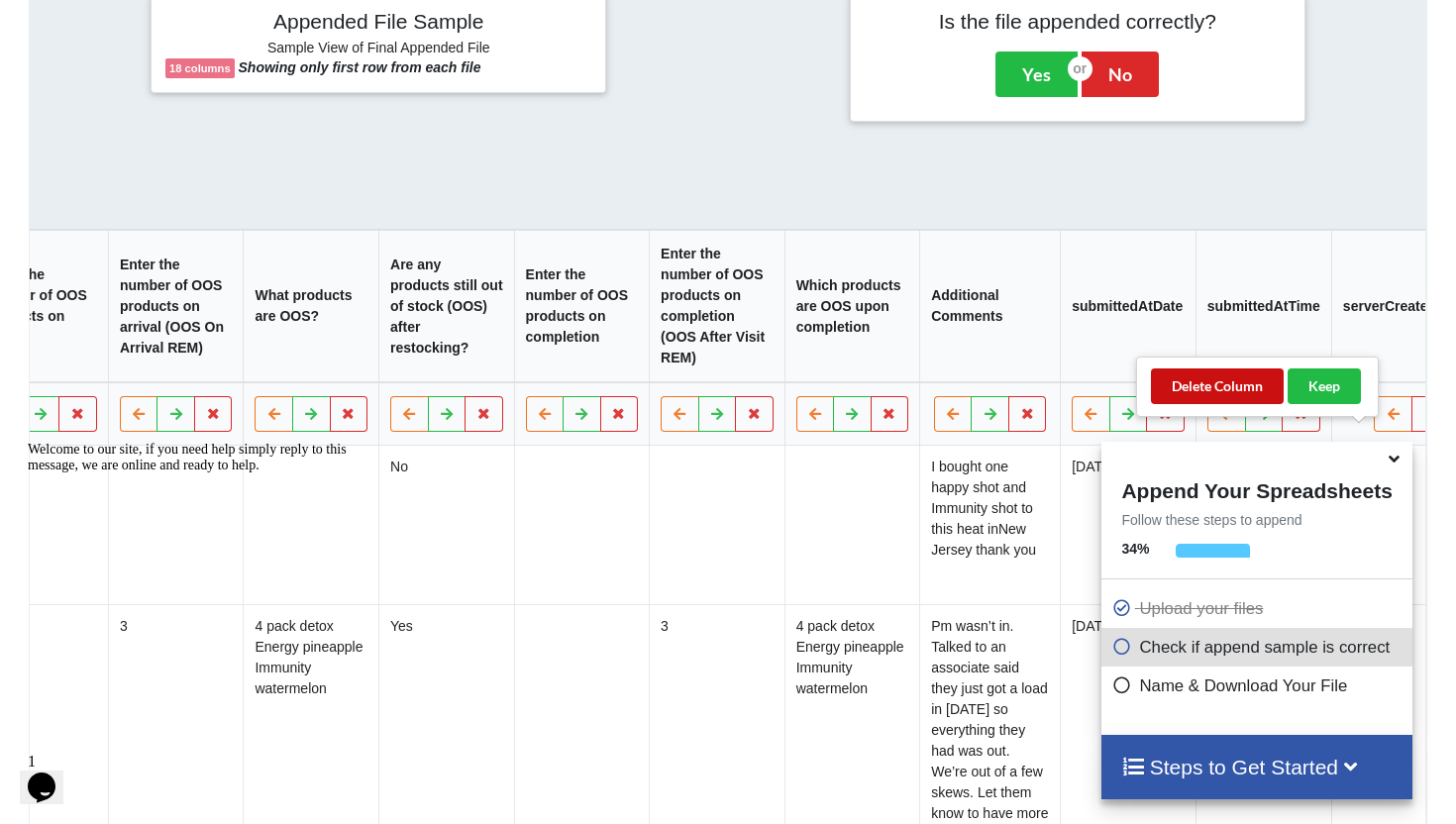 drag, startPoint x: 1230, startPoint y: 382, endPoint x: 1247, endPoint y: 387, distance: 17.720045 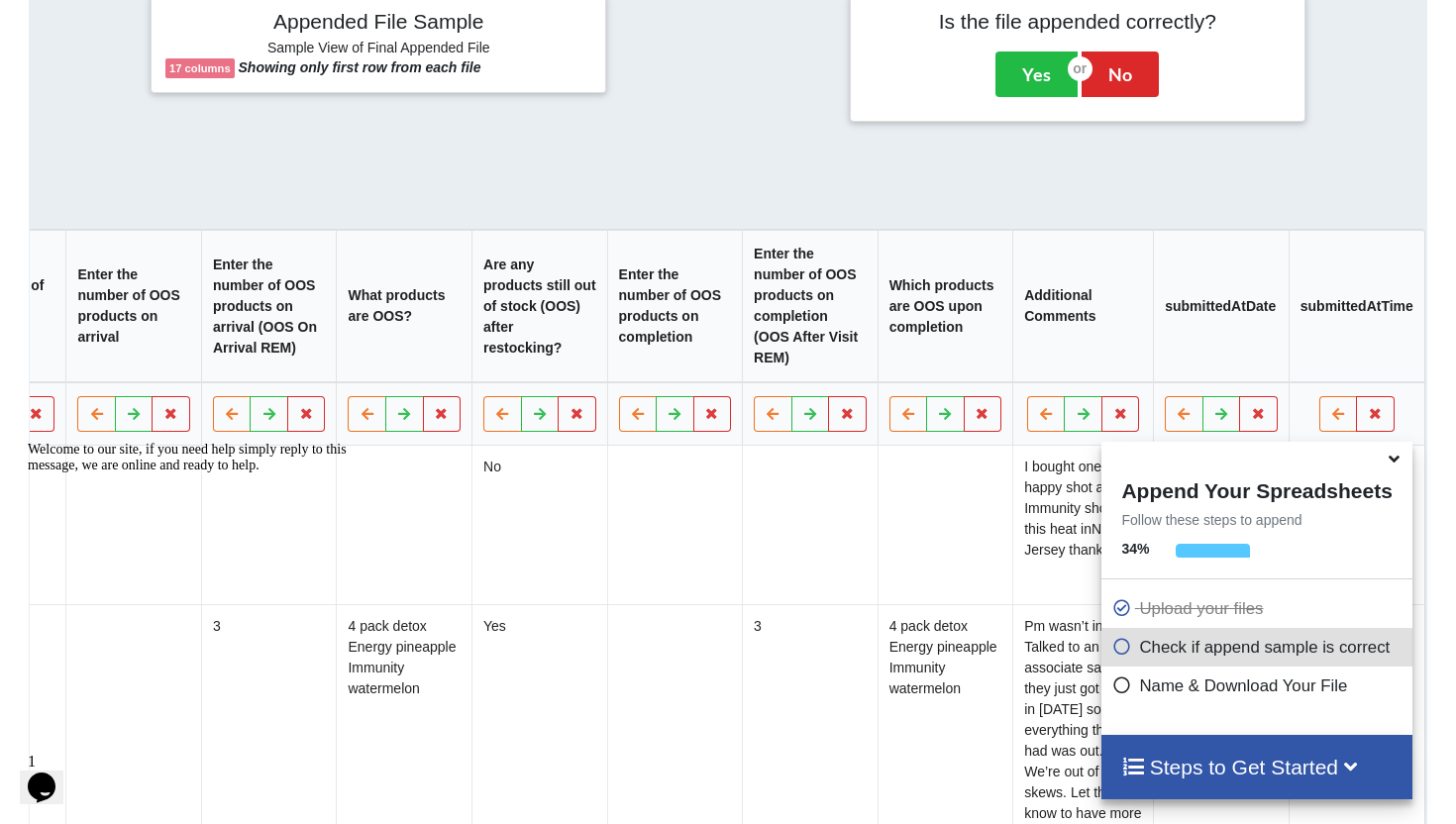 scroll, scrollTop: 0, scrollLeft: 1088, axis: horizontal 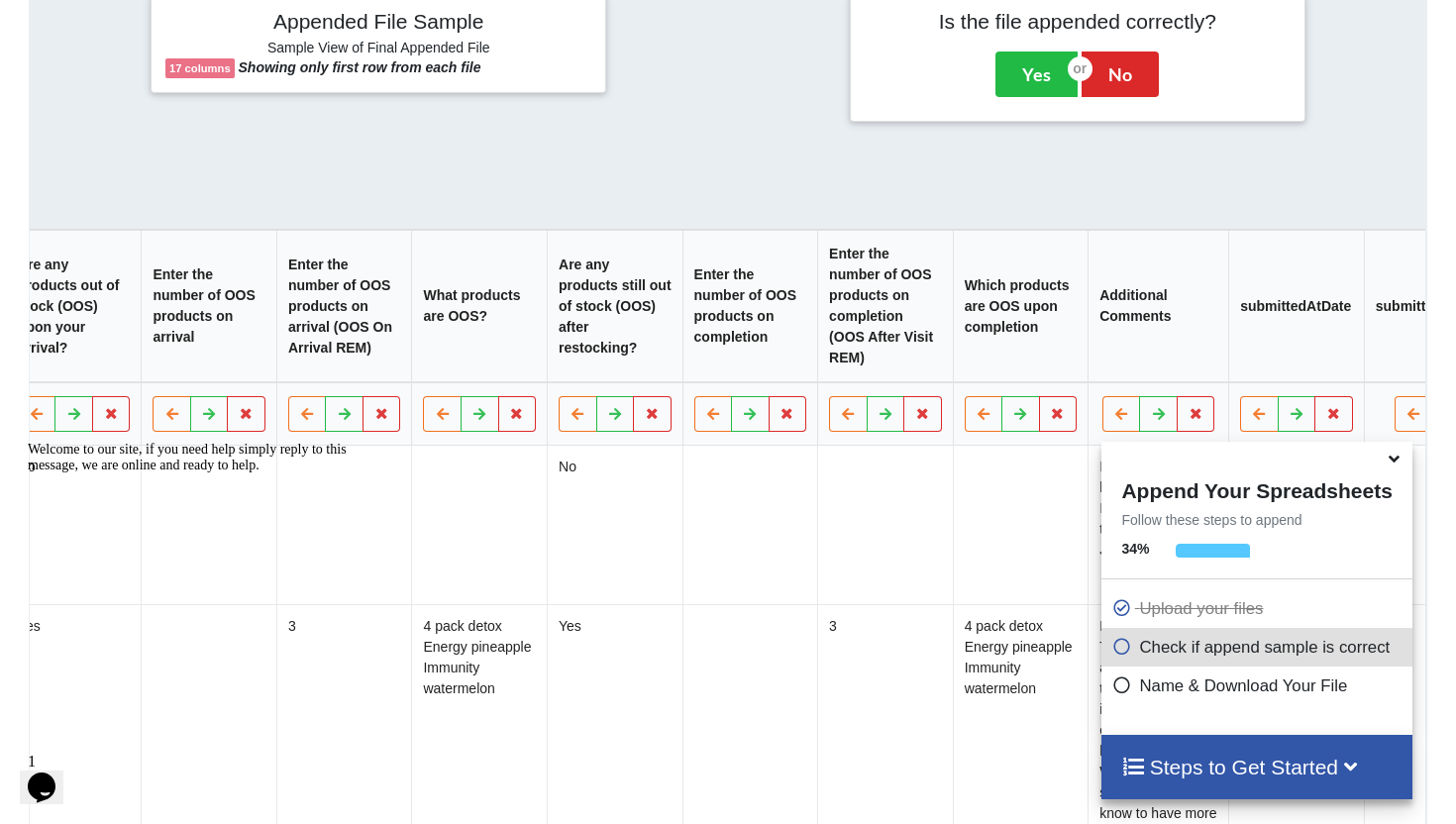 click at bounding box center (1451, 414) 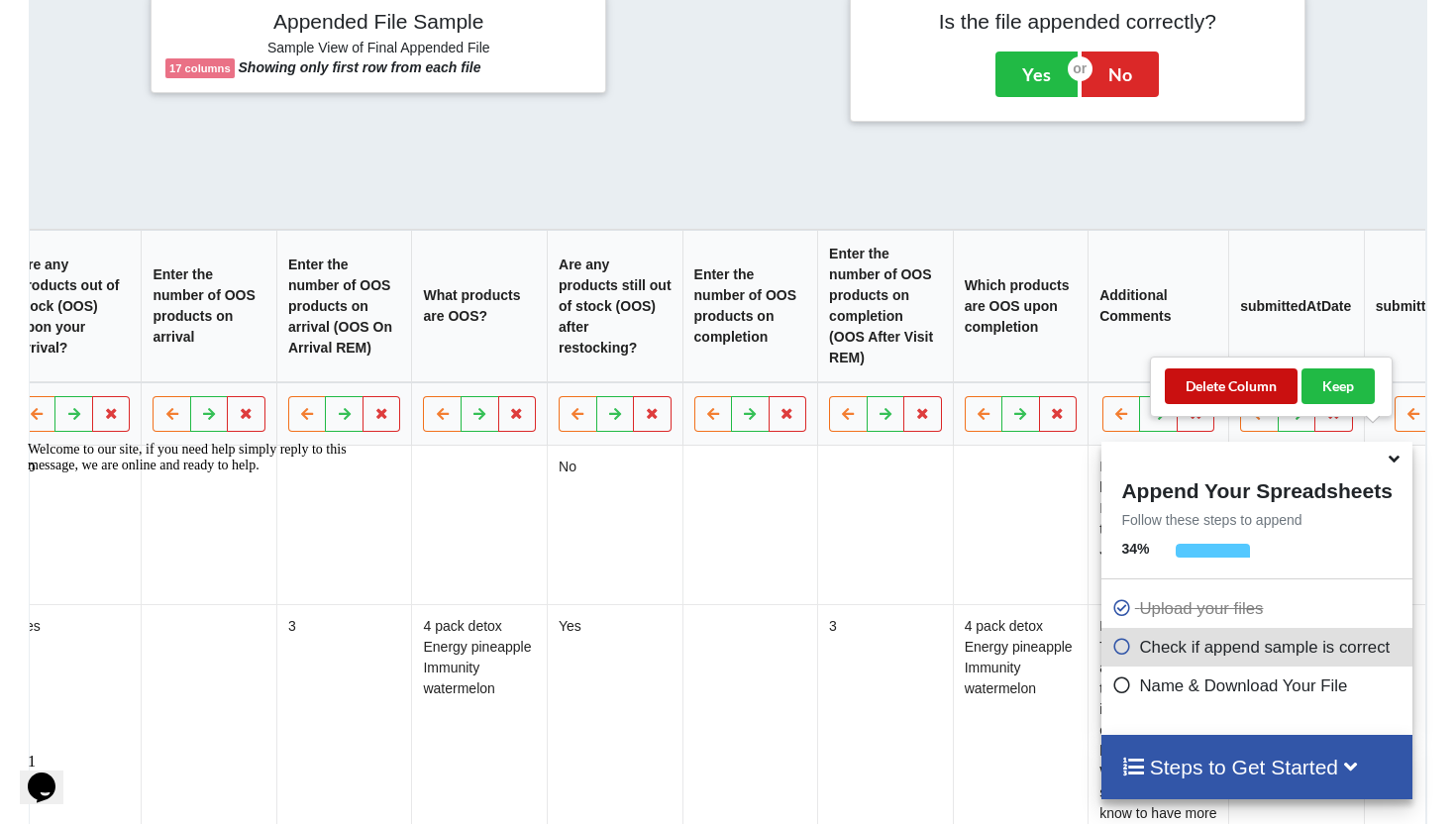 drag, startPoint x: 1226, startPoint y: 387, endPoint x: 1193, endPoint y: 381, distance: 33.54102 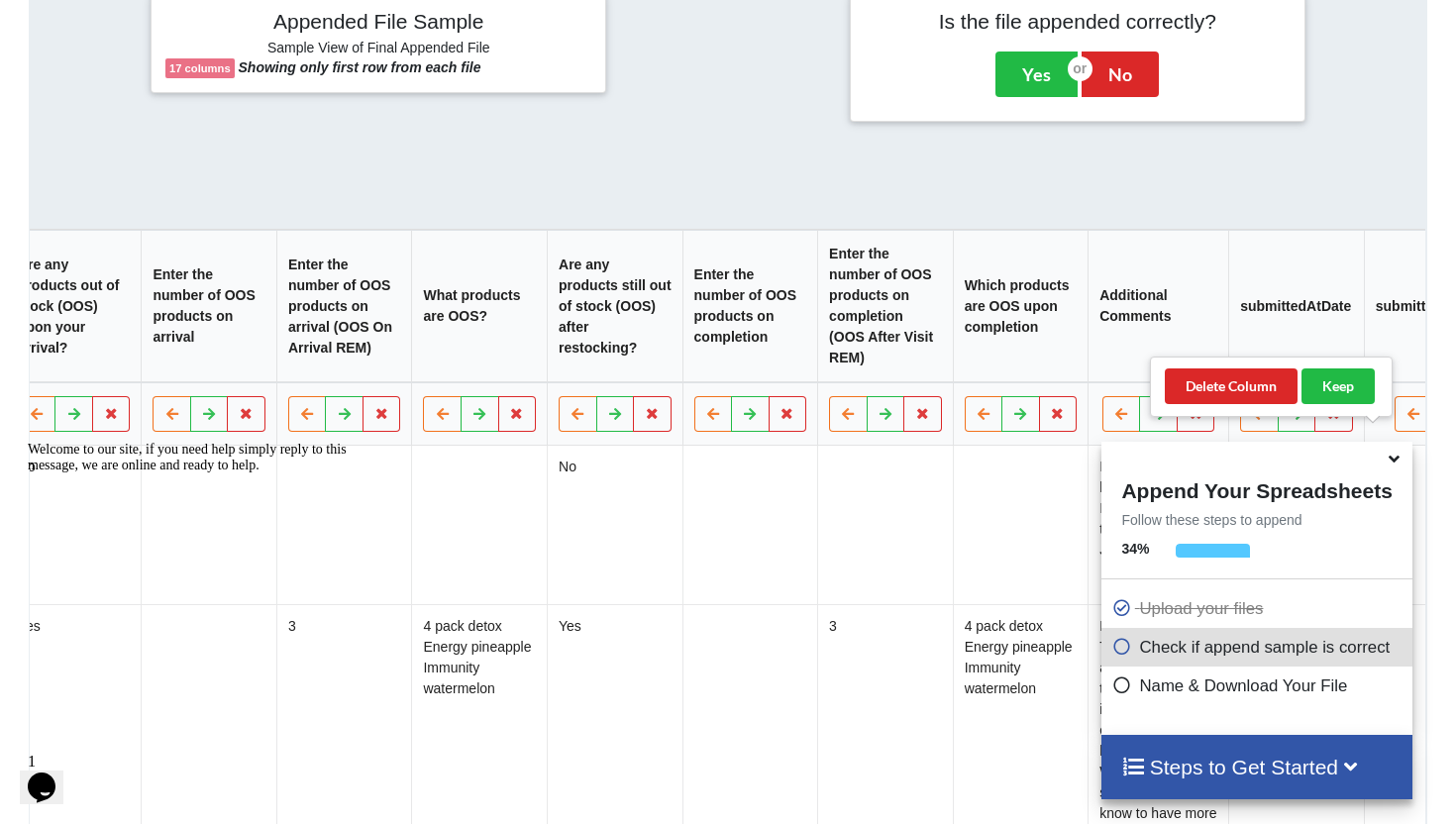 scroll, scrollTop: 0, scrollLeft: 946, axis: horizontal 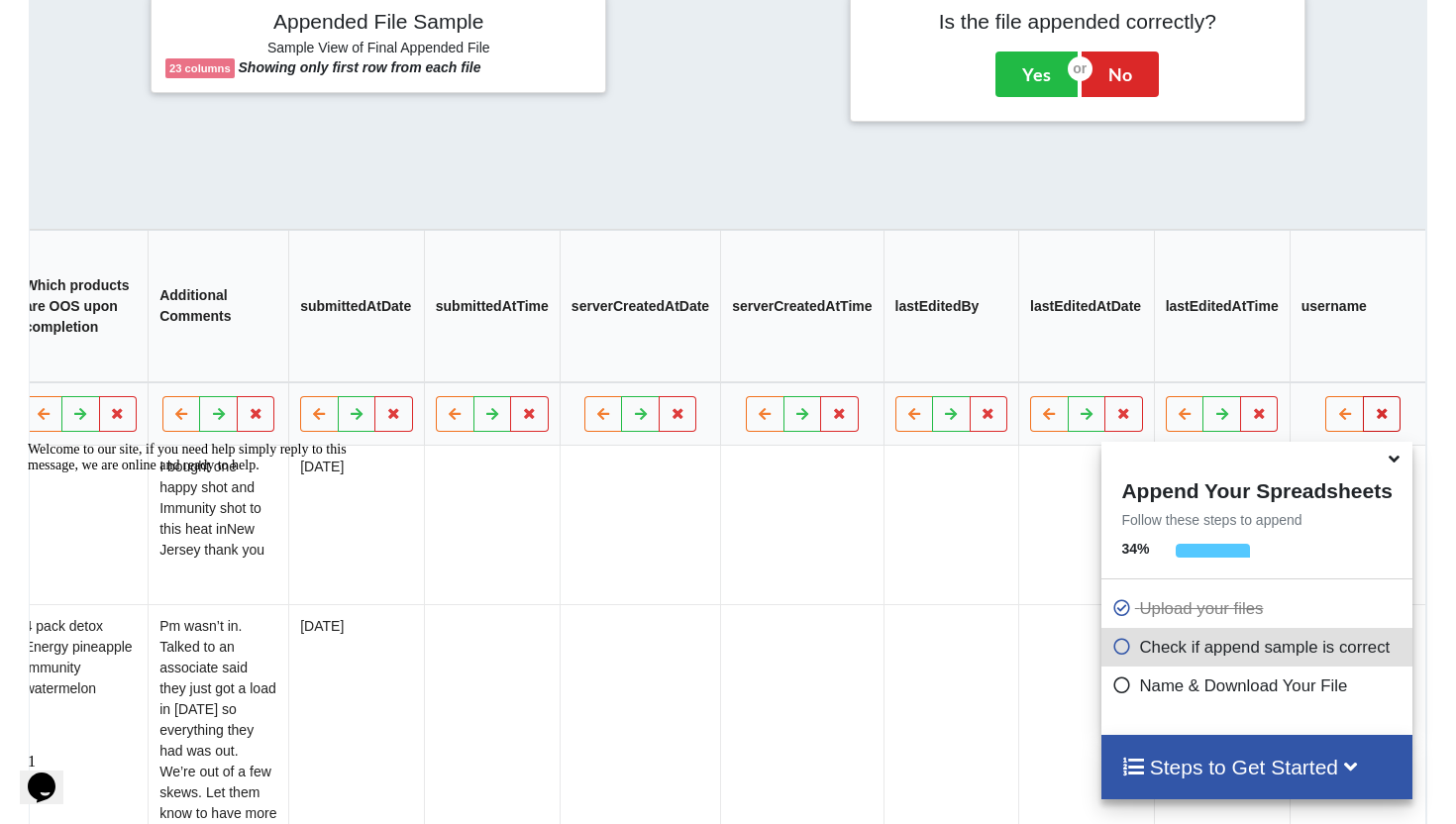 click at bounding box center (1382, 414) 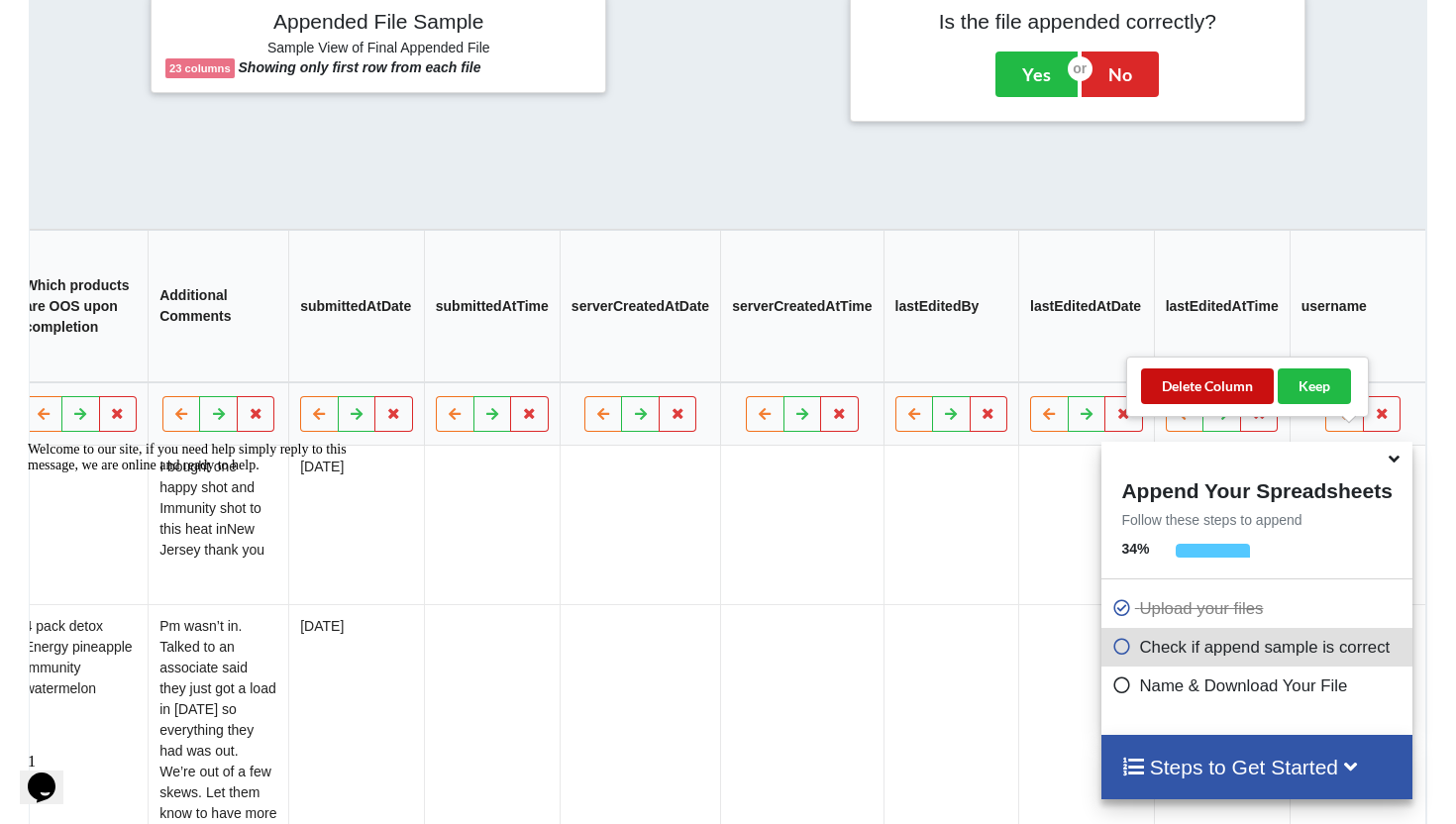 click on "Delete Column" at bounding box center (1207, 386) 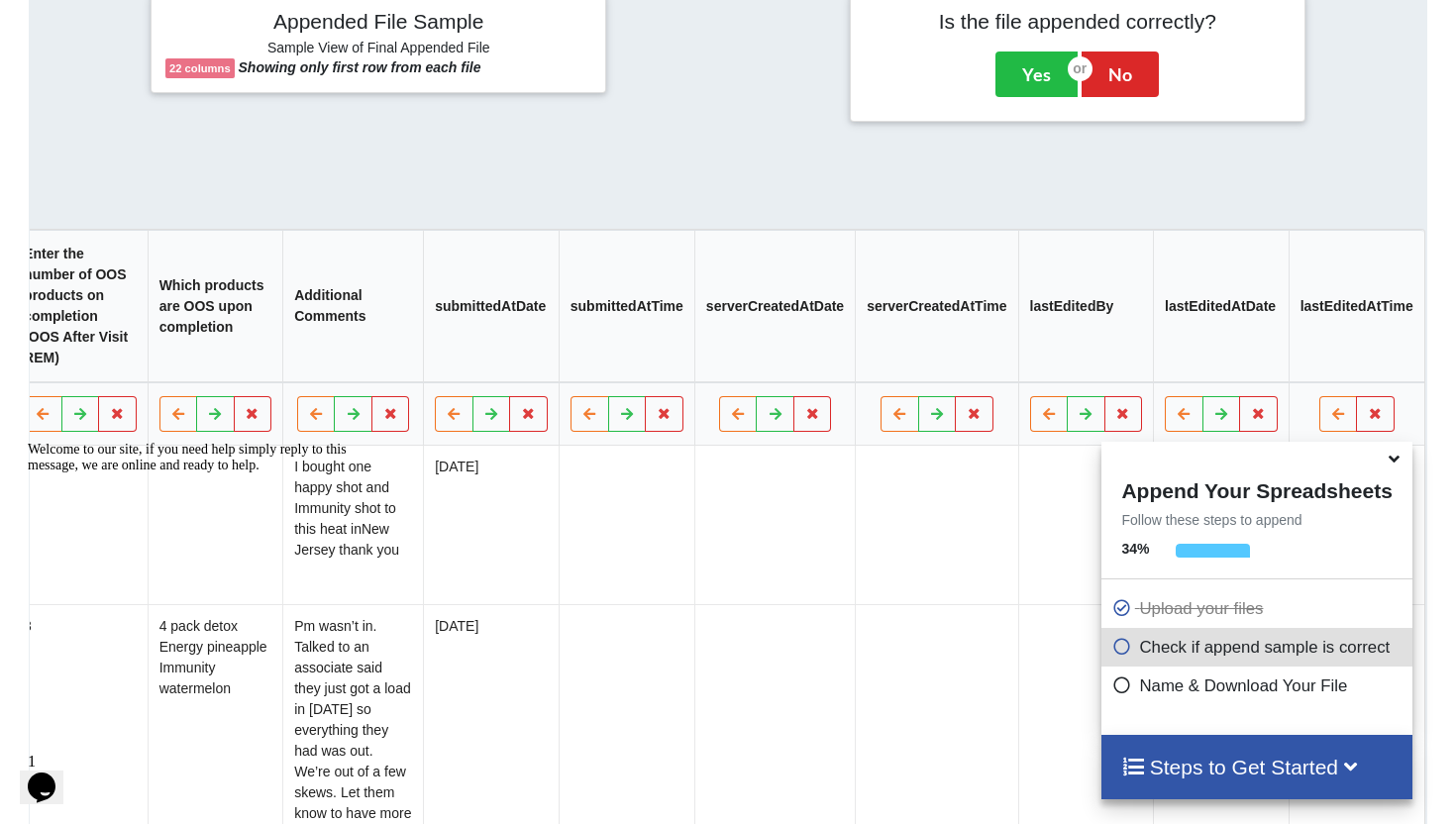 scroll, scrollTop: 0, scrollLeft: 1839, axis: horizontal 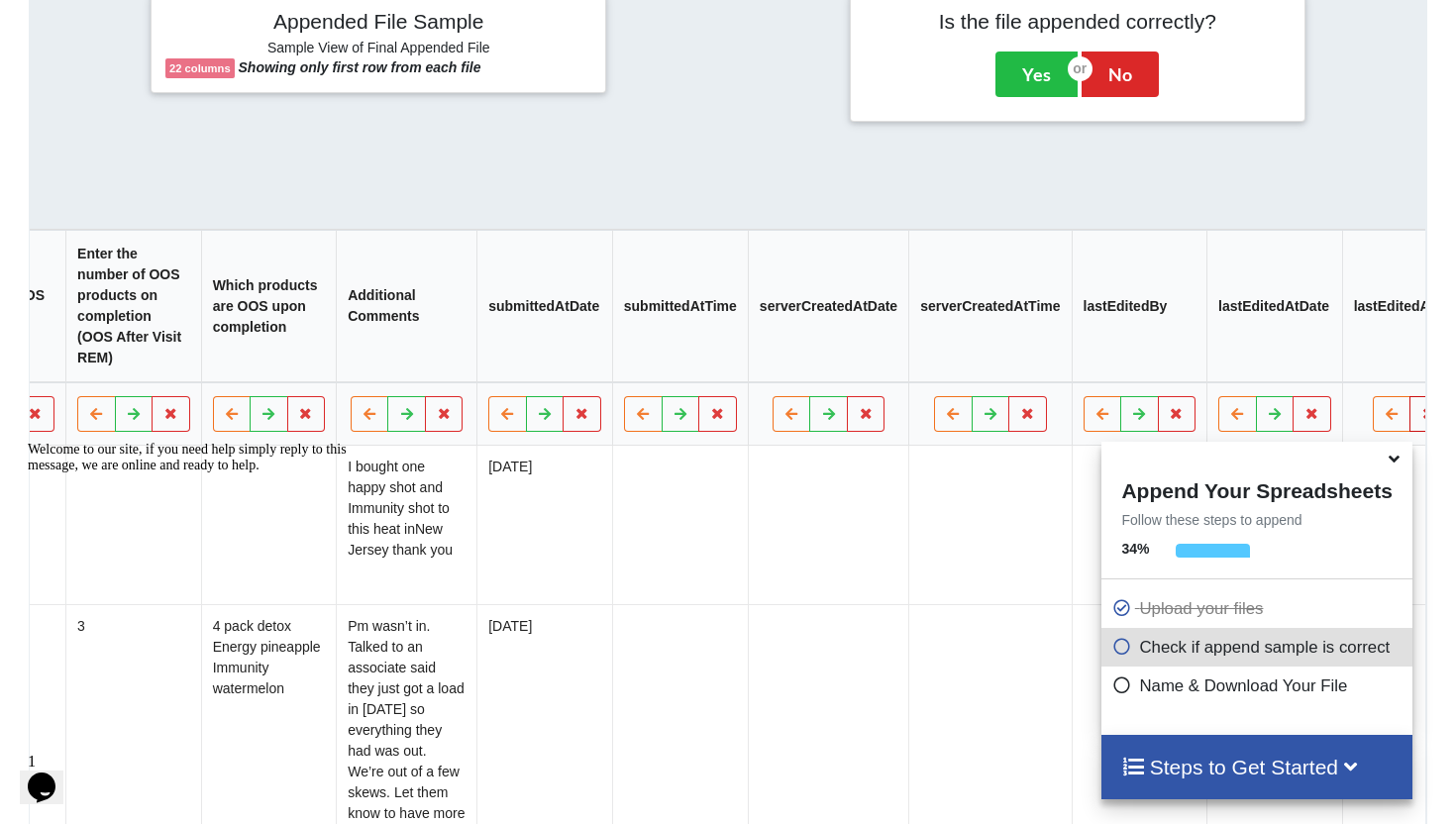 drag, startPoint x: 1375, startPoint y: 432, endPoint x: 1321, endPoint y: 417, distance: 56.044625 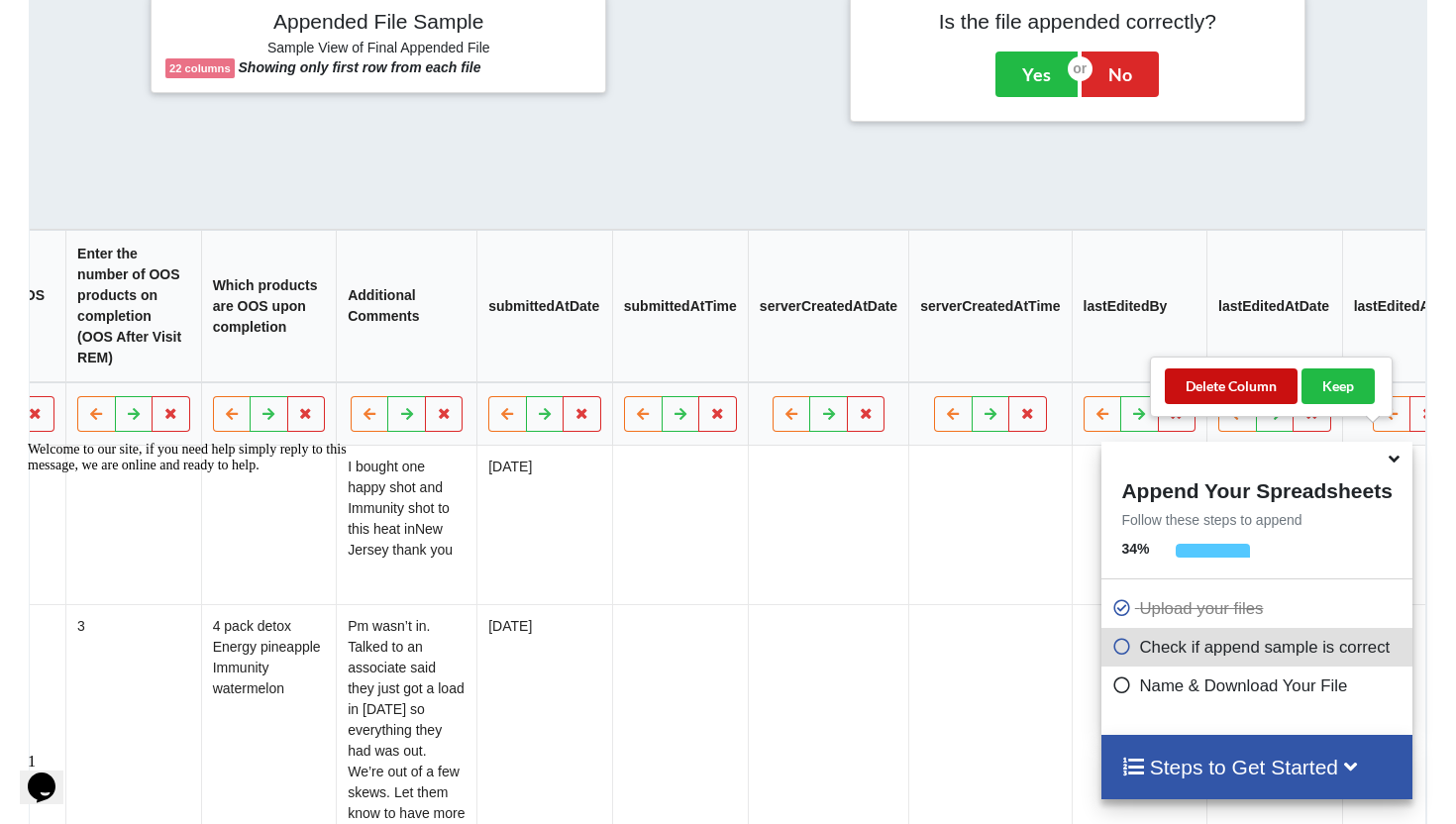 click on "Delete Column" at bounding box center [1231, 386] 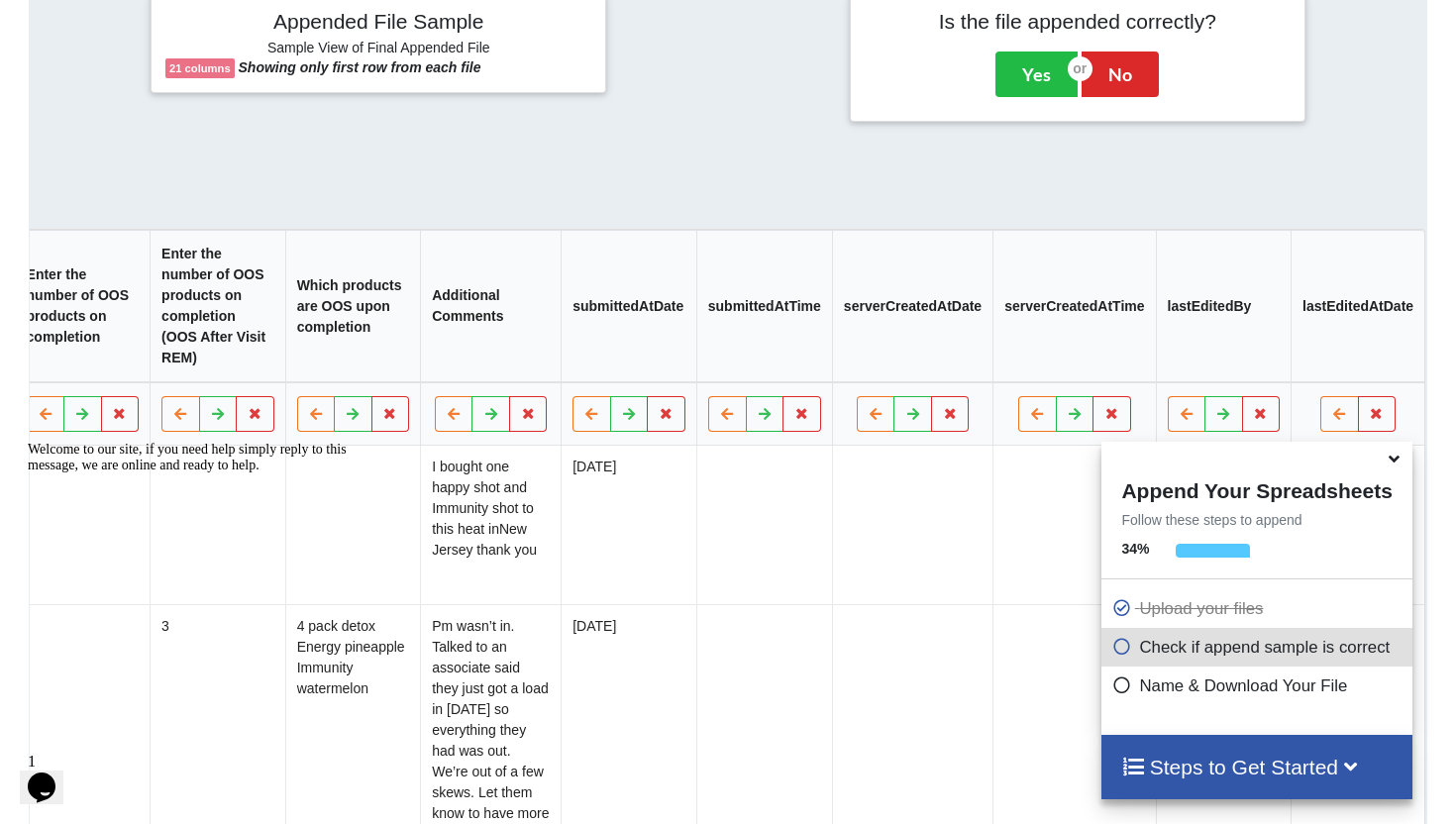 scroll, scrollTop: 0, scrollLeft: 1699, axis: horizontal 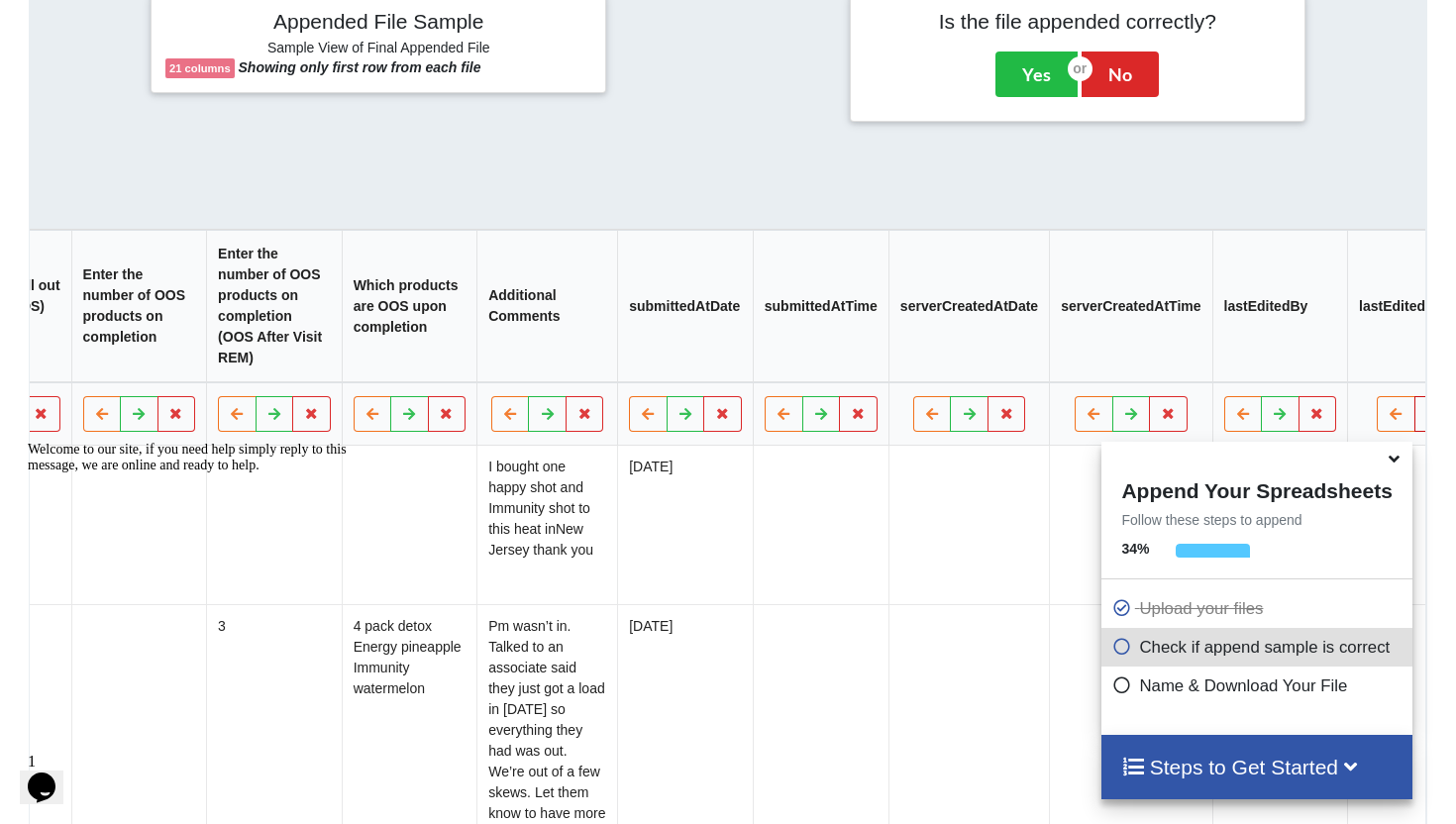 drag, startPoint x: 1373, startPoint y: 434, endPoint x: 1353, endPoint y: 419, distance: 25 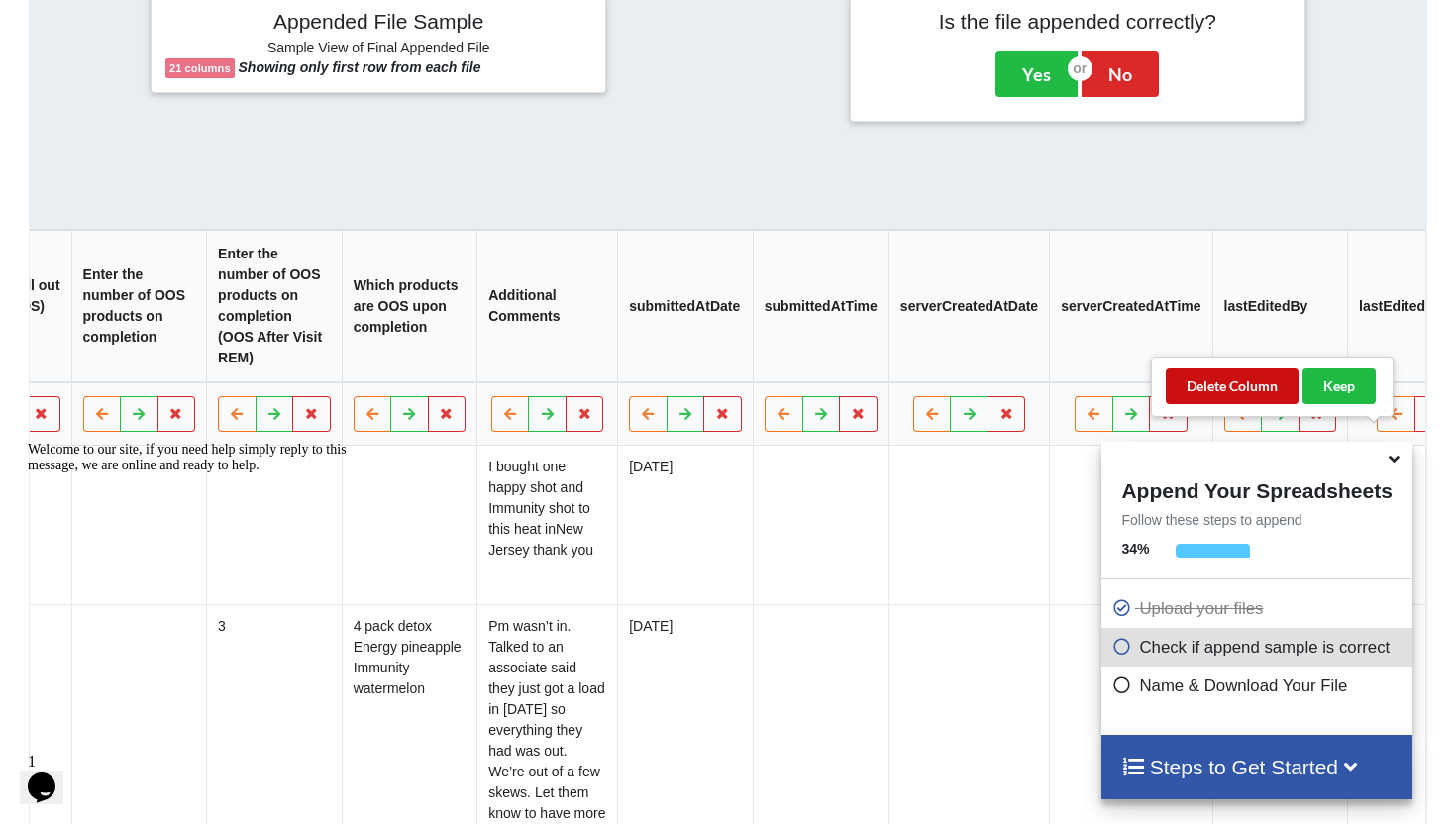 drag, startPoint x: 1255, startPoint y: 380, endPoint x: 1287, endPoint y: 392, distance: 34.176015 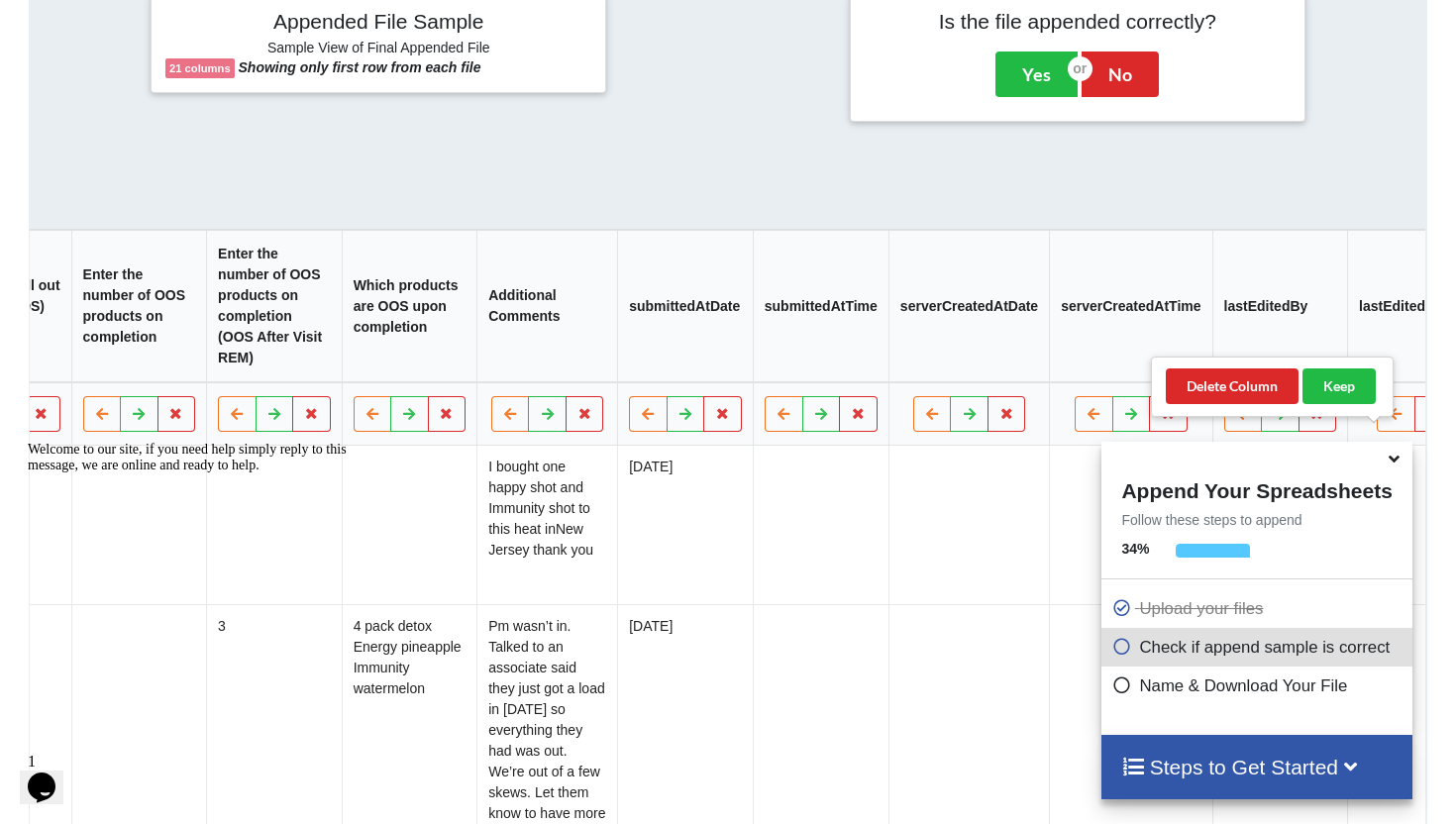 scroll, scrollTop: 0, scrollLeft: 1534, axis: horizontal 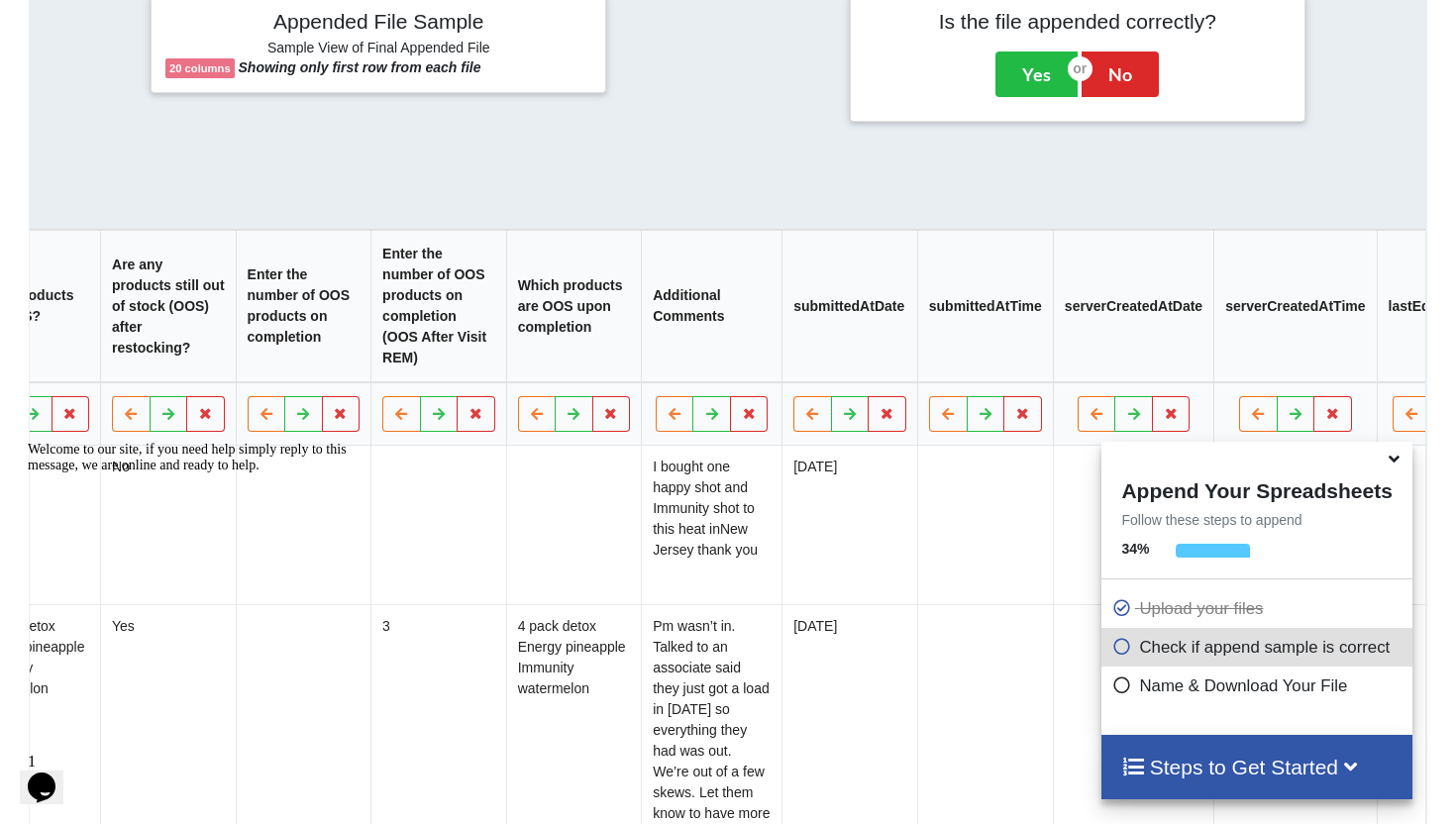 click at bounding box center (1449, 414) 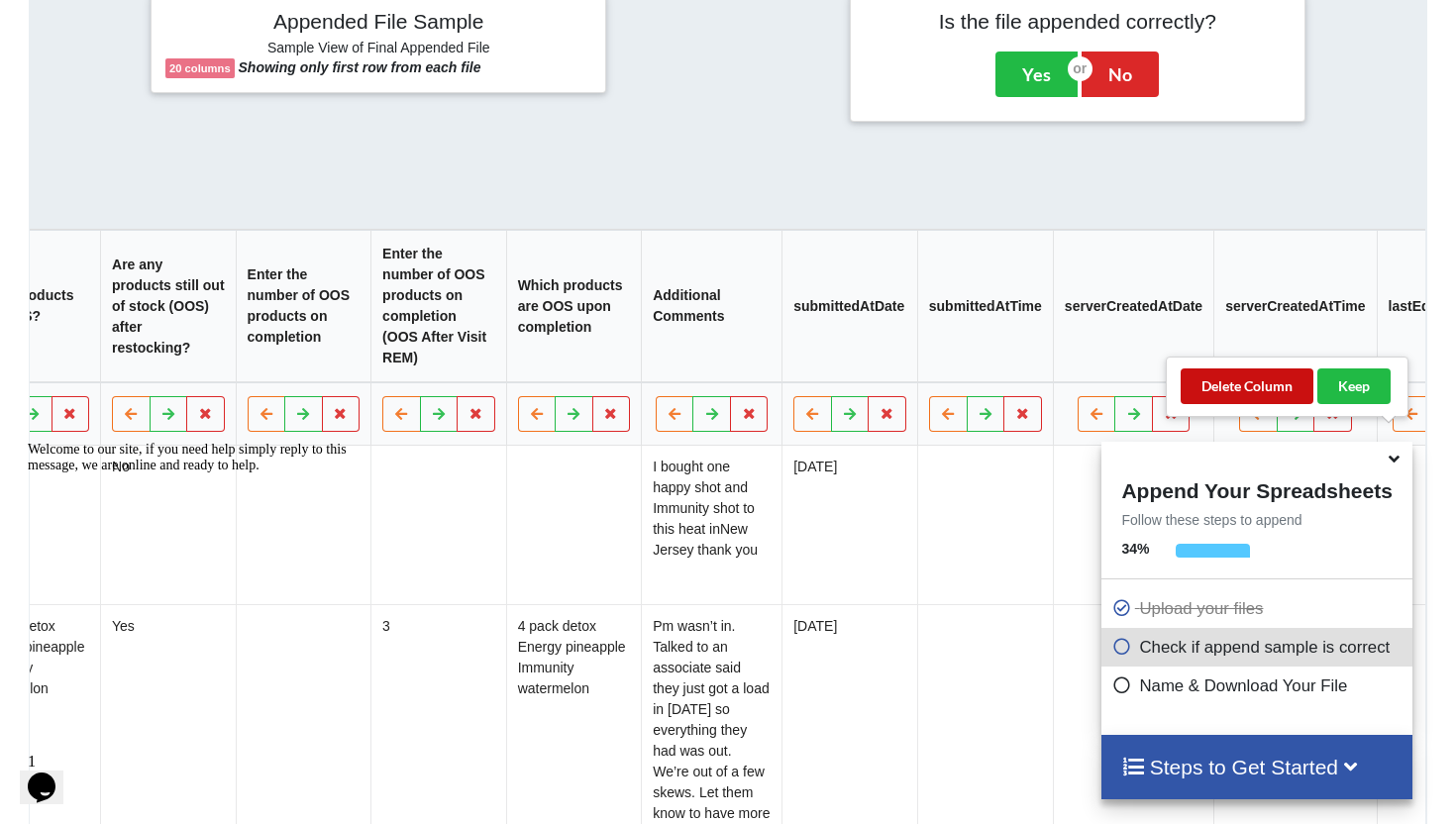 drag, startPoint x: 1253, startPoint y: 377, endPoint x: 1287, endPoint y: 391, distance: 36.769553 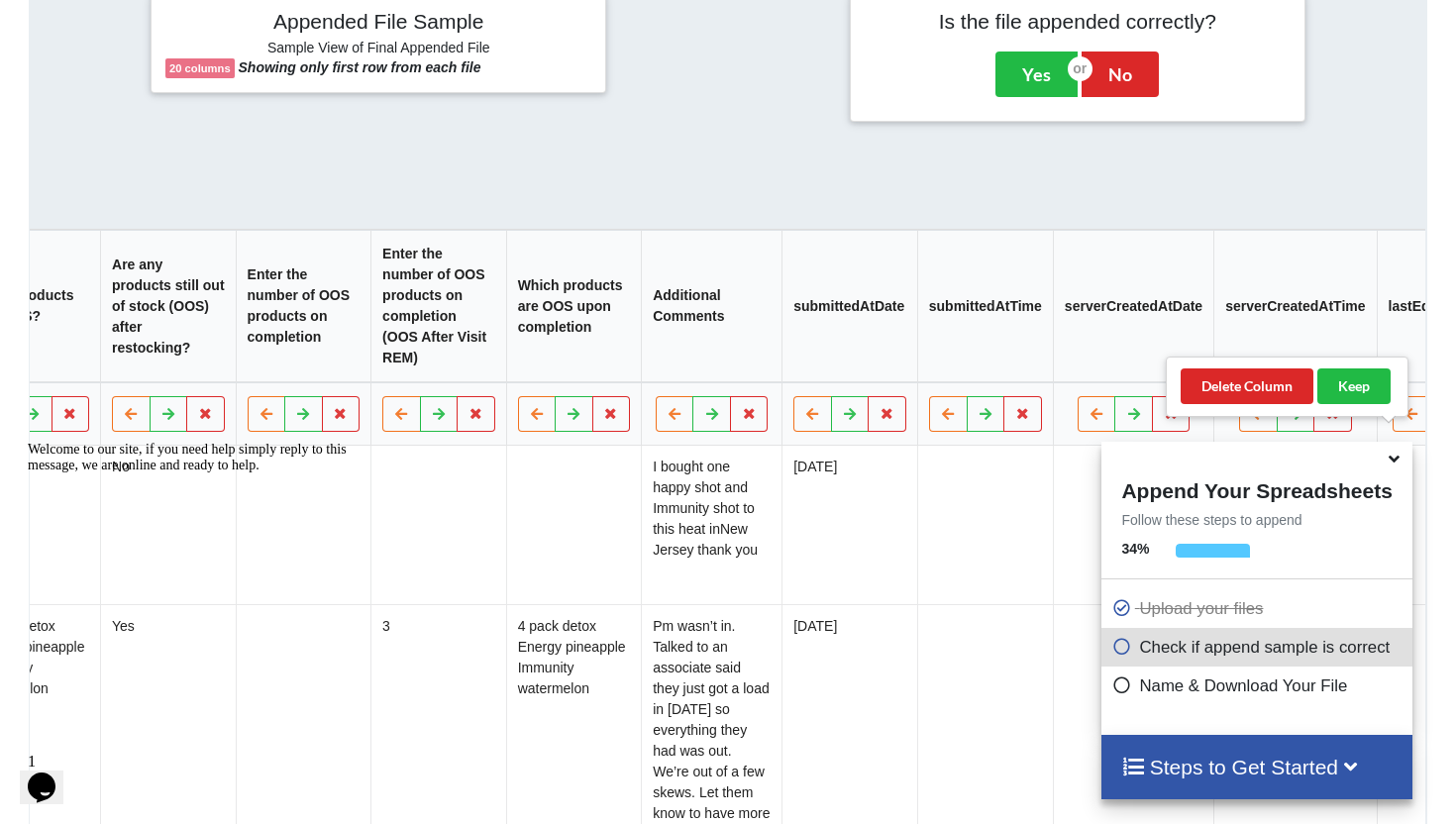 scroll, scrollTop: 0, scrollLeft: 1425, axis: horizontal 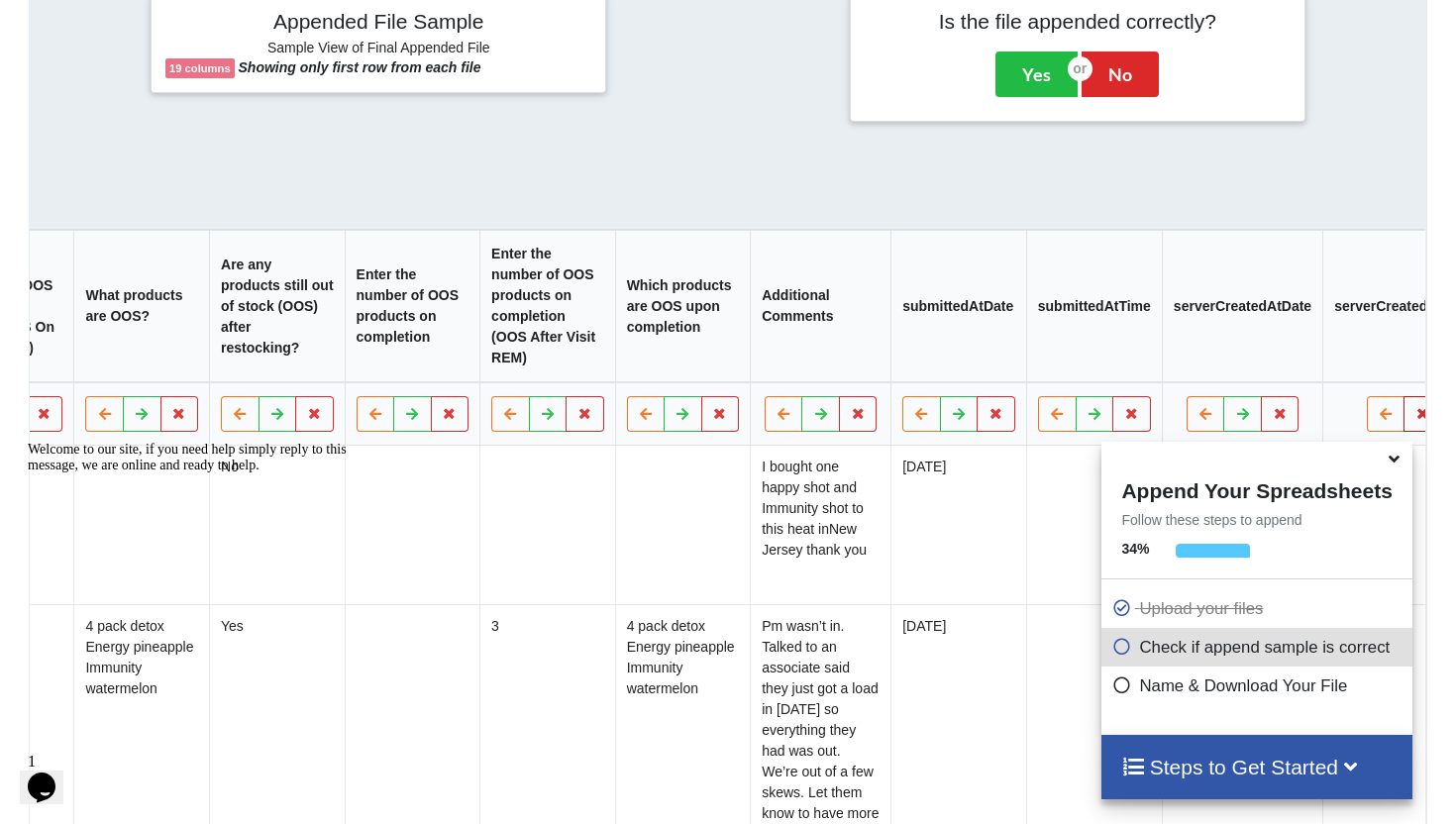 click at bounding box center [1423, 414] 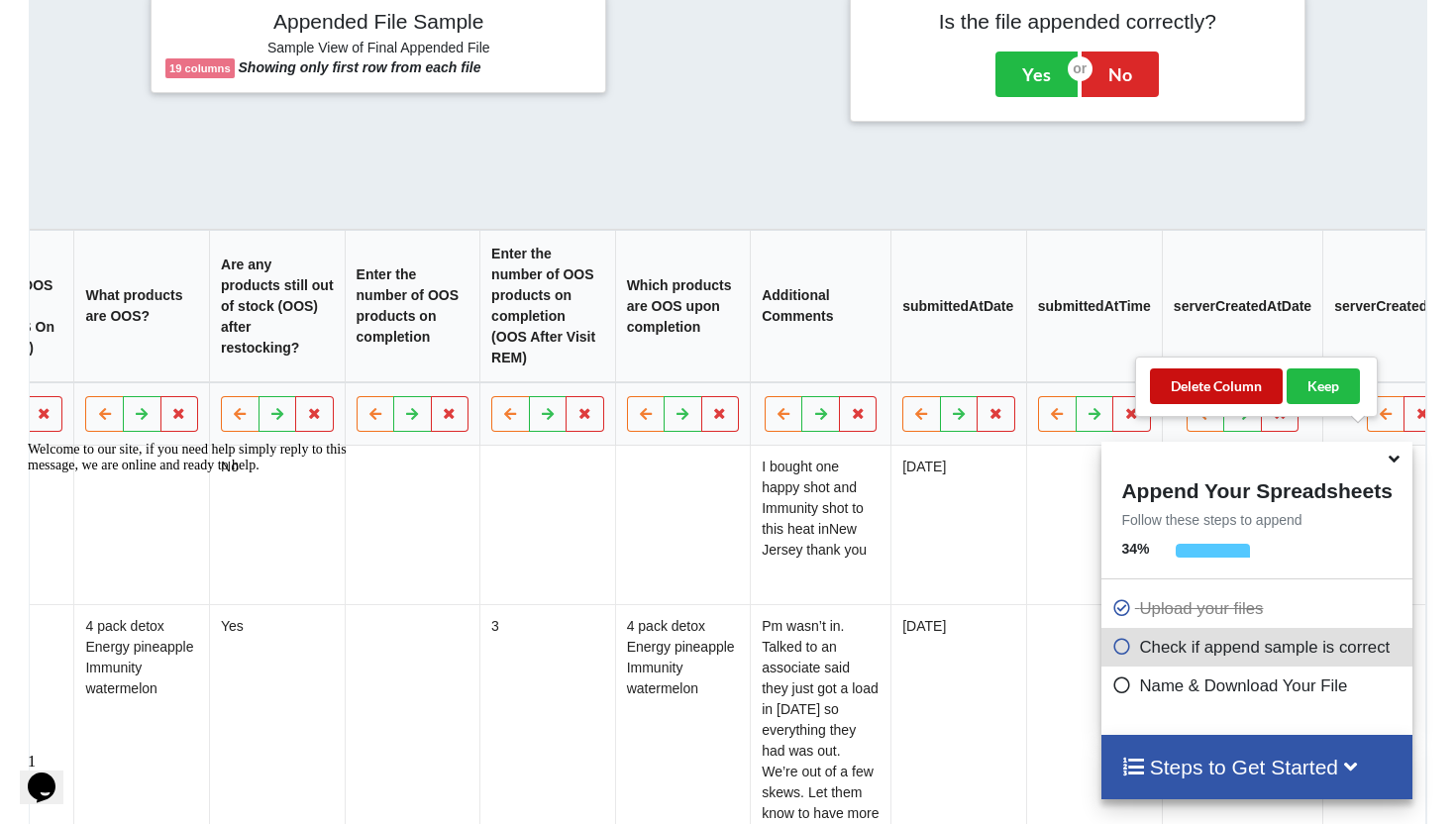 click on "Delete Column" at bounding box center (1216, 386) 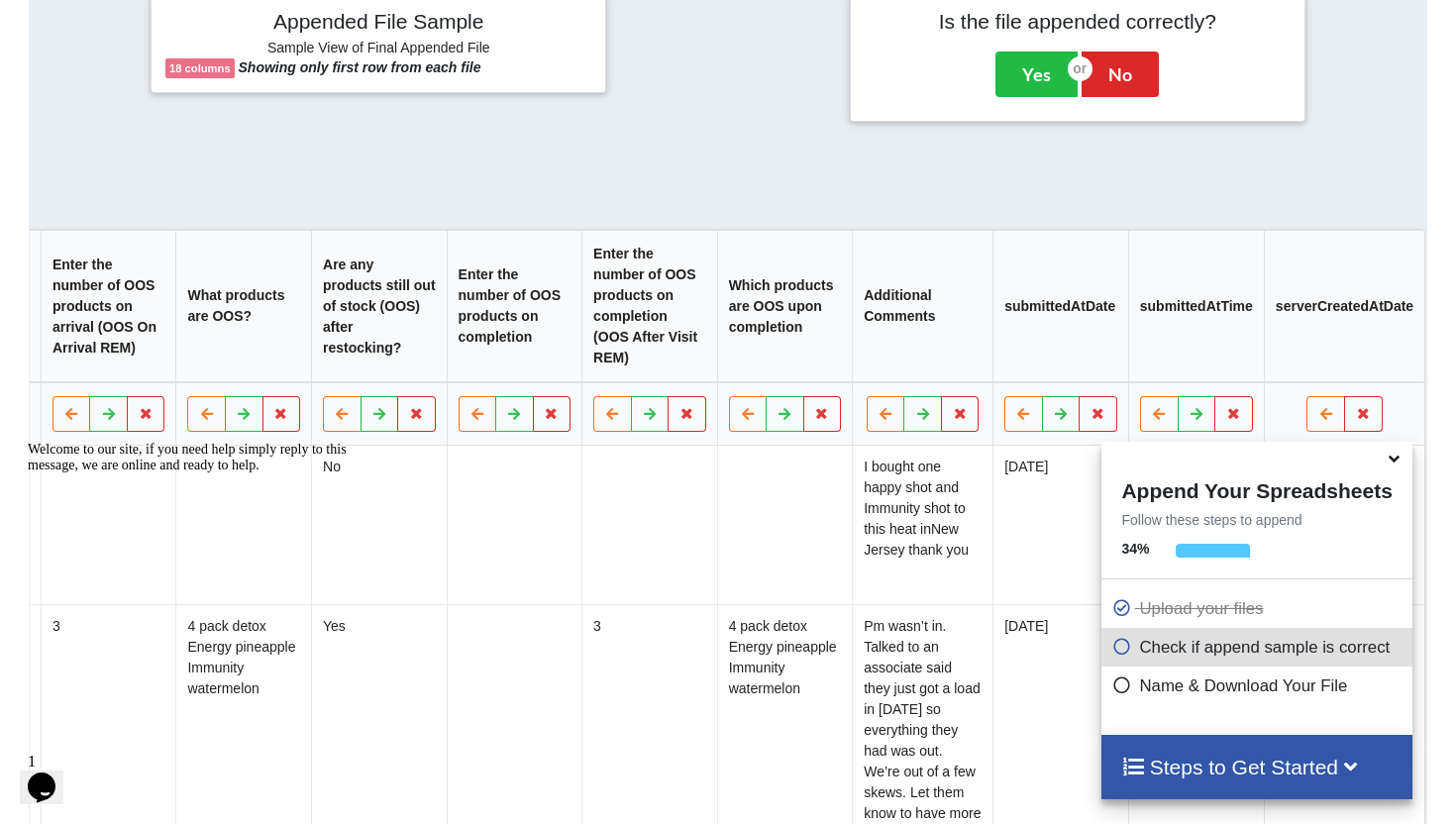 scroll, scrollTop: 0, scrollLeft: 1256, axis: horizontal 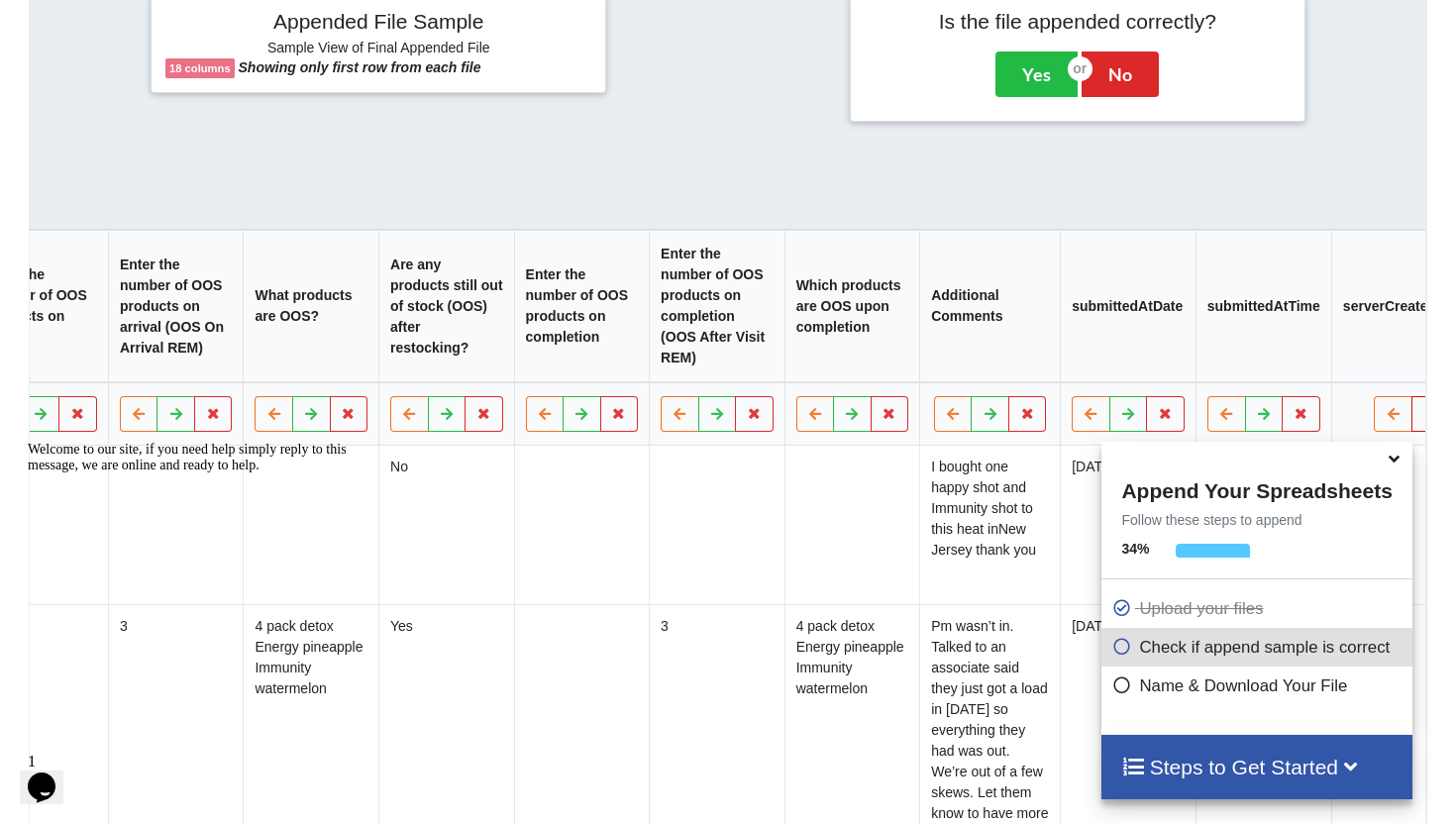 click at bounding box center (1430, 413) 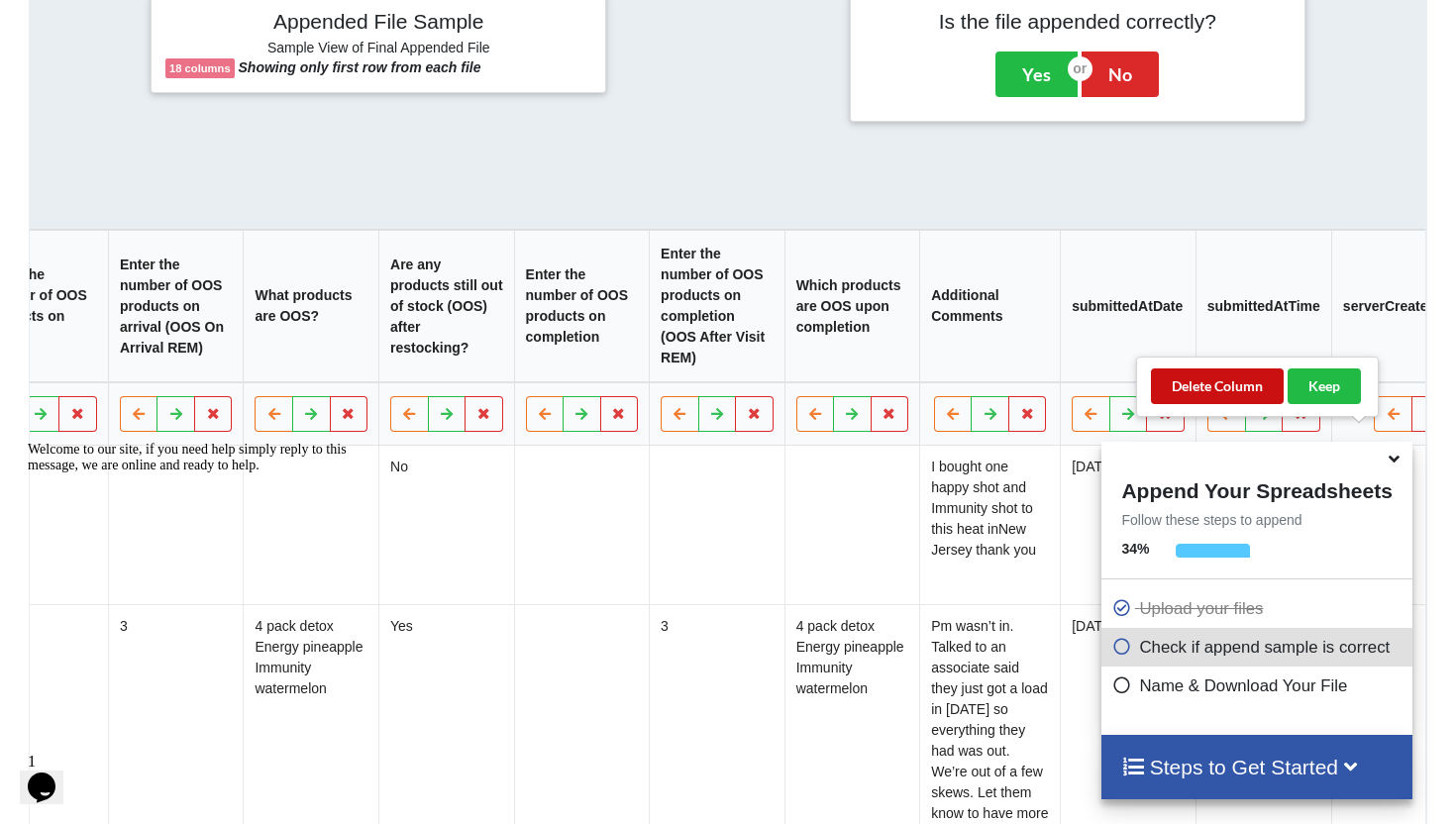 click on "Delete Column" at bounding box center [1217, 386] 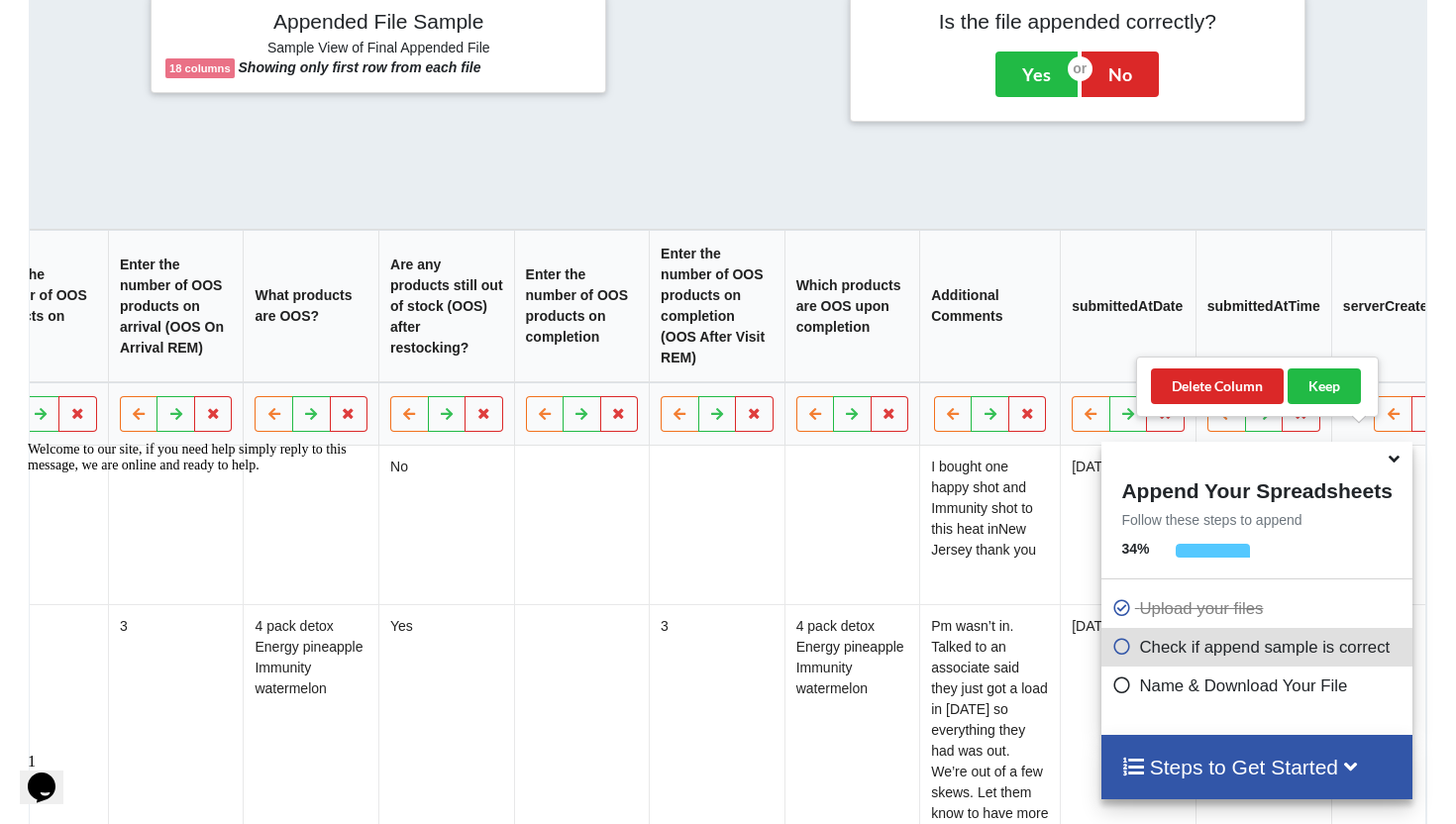 scroll, scrollTop: 0, scrollLeft: 1088, axis: horizontal 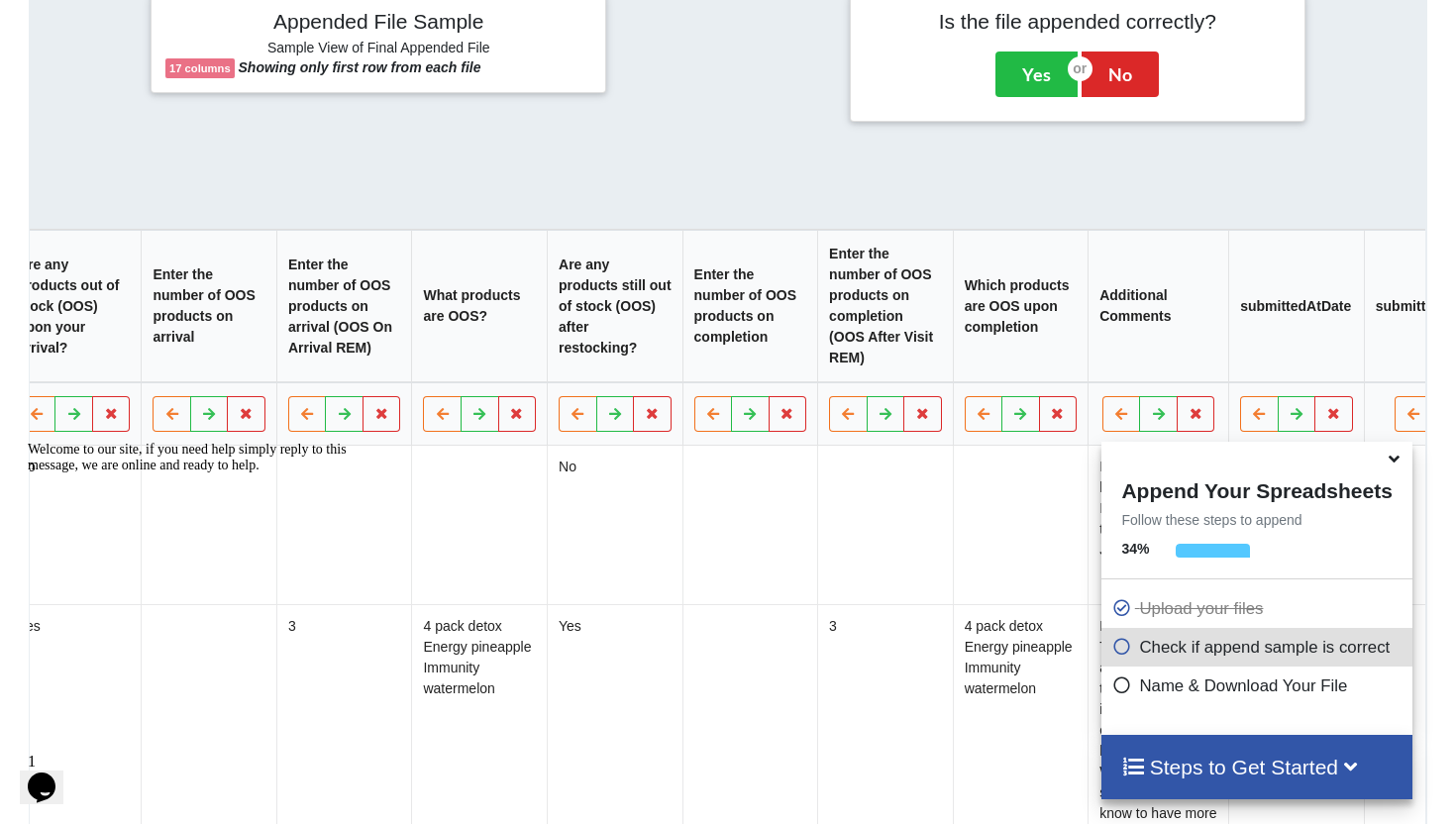 click at bounding box center (1451, 414) 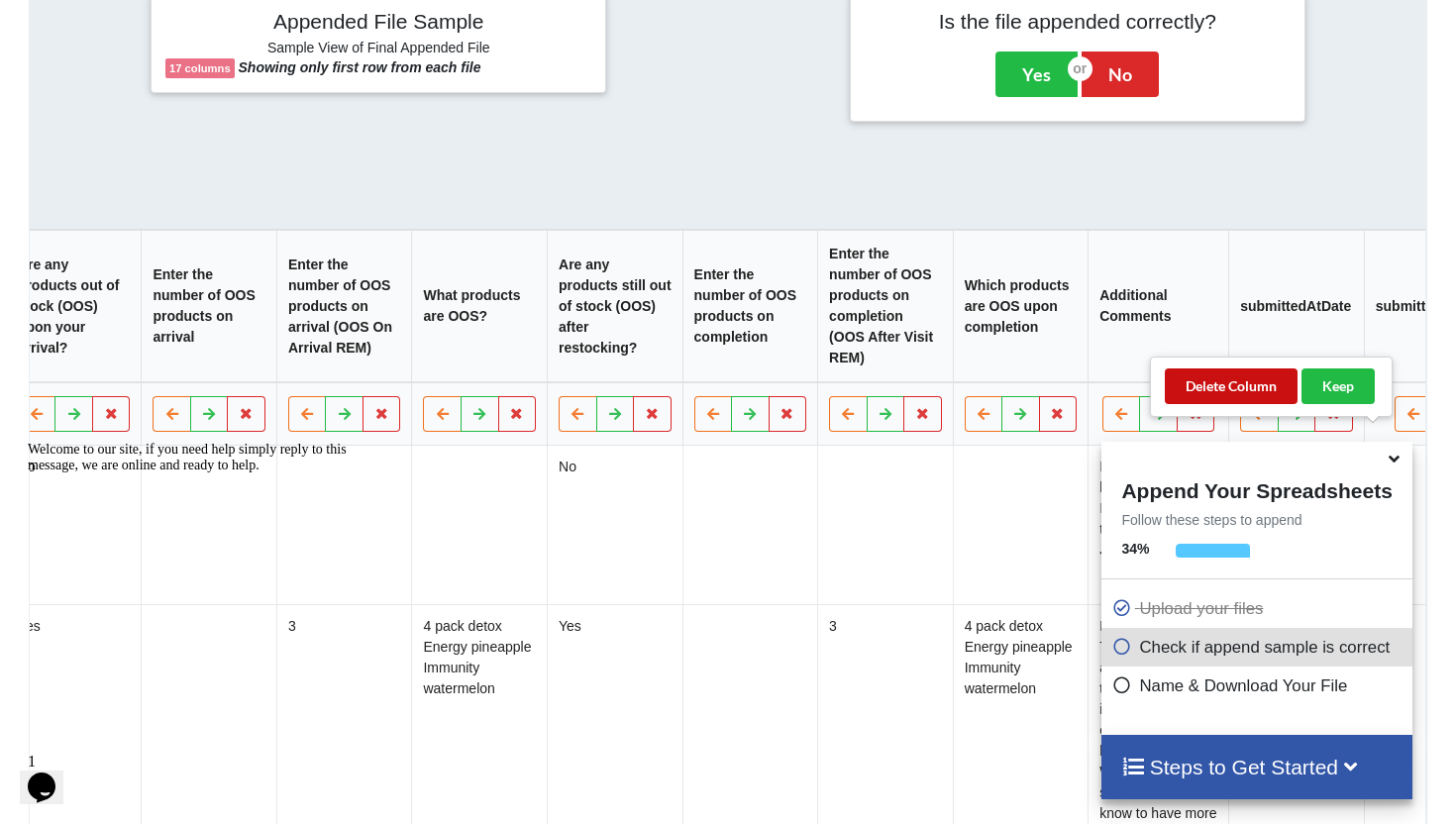 click on "Delete Column" at bounding box center (1231, 386) 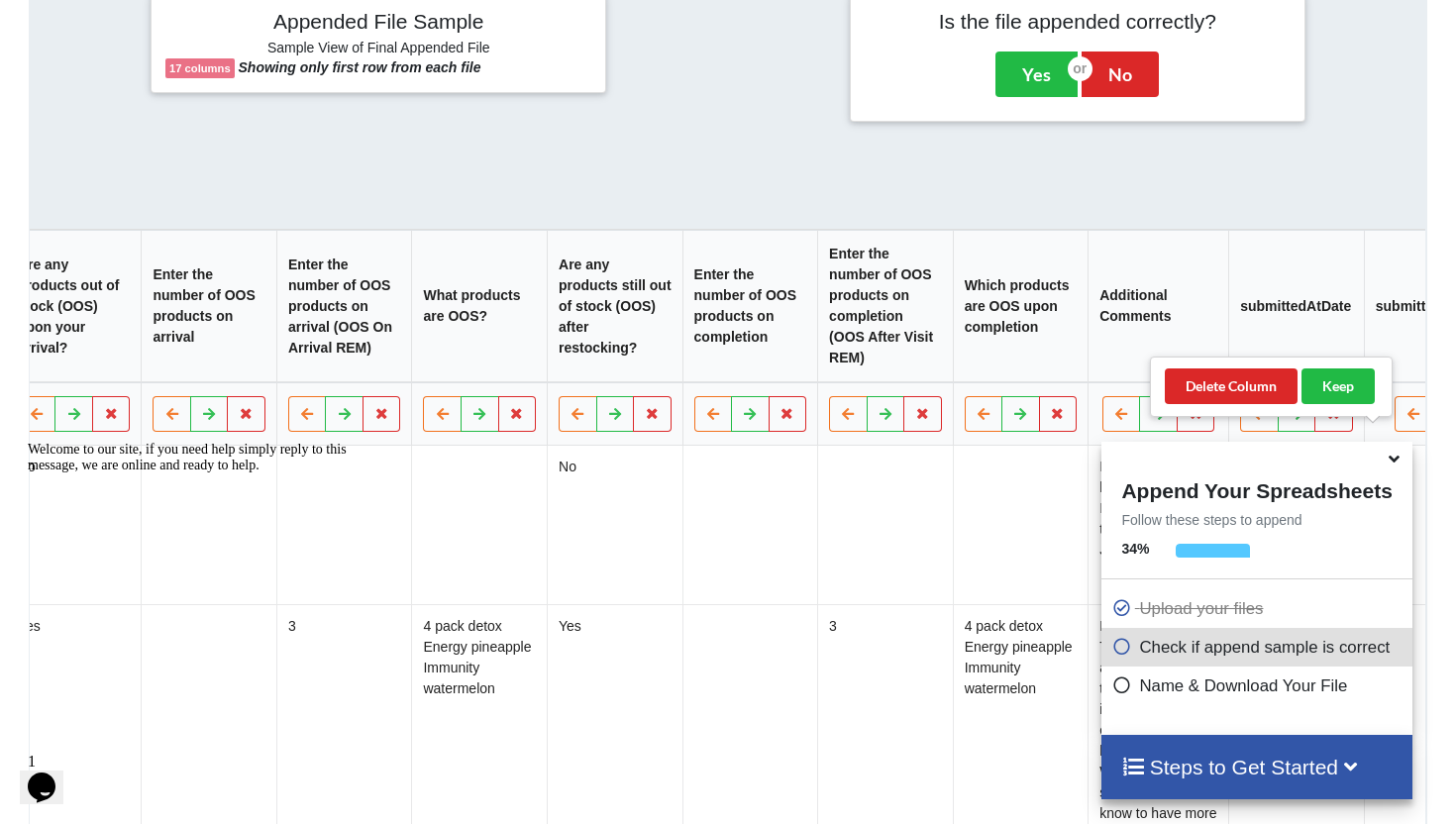 scroll, scrollTop: 0, scrollLeft: 946, axis: horizontal 